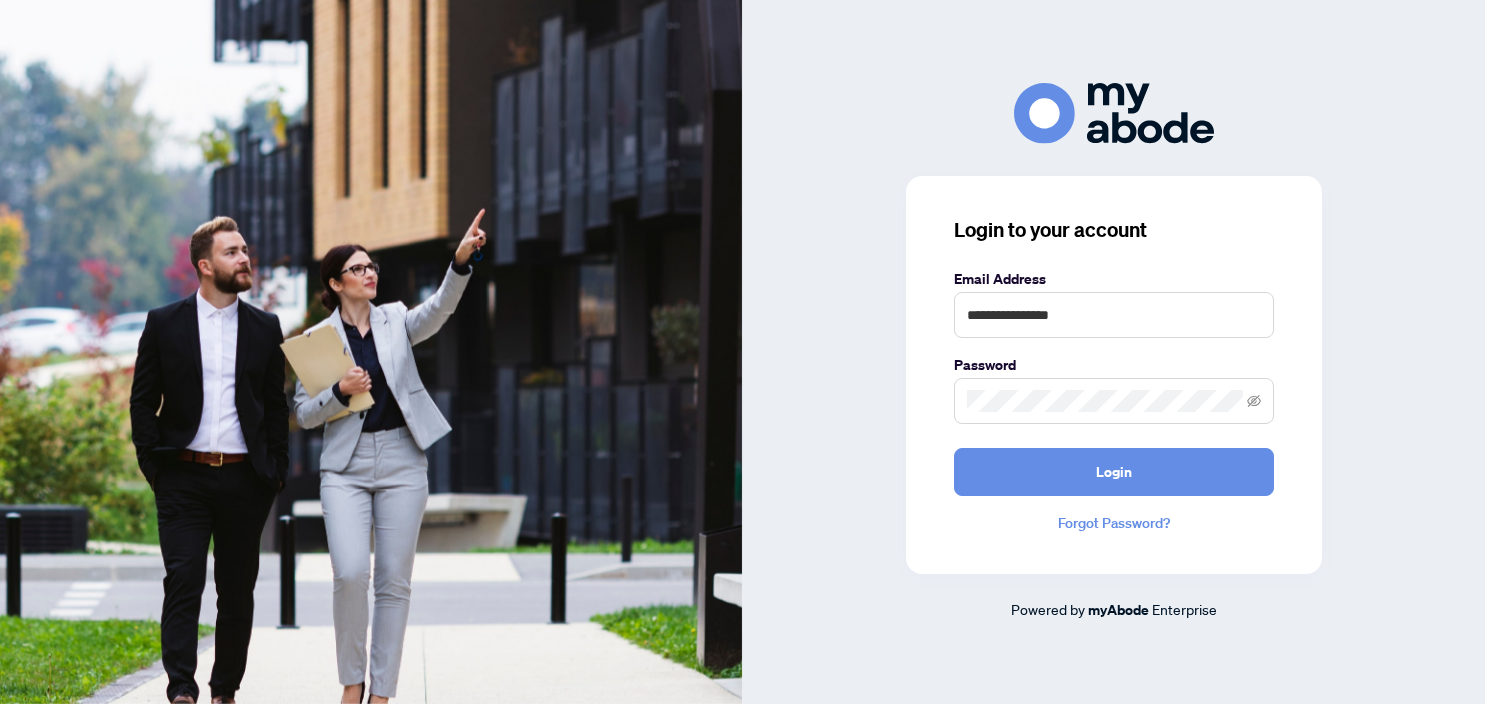 scroll, scrollTop: 0, scrollLeft: 0, axis: both 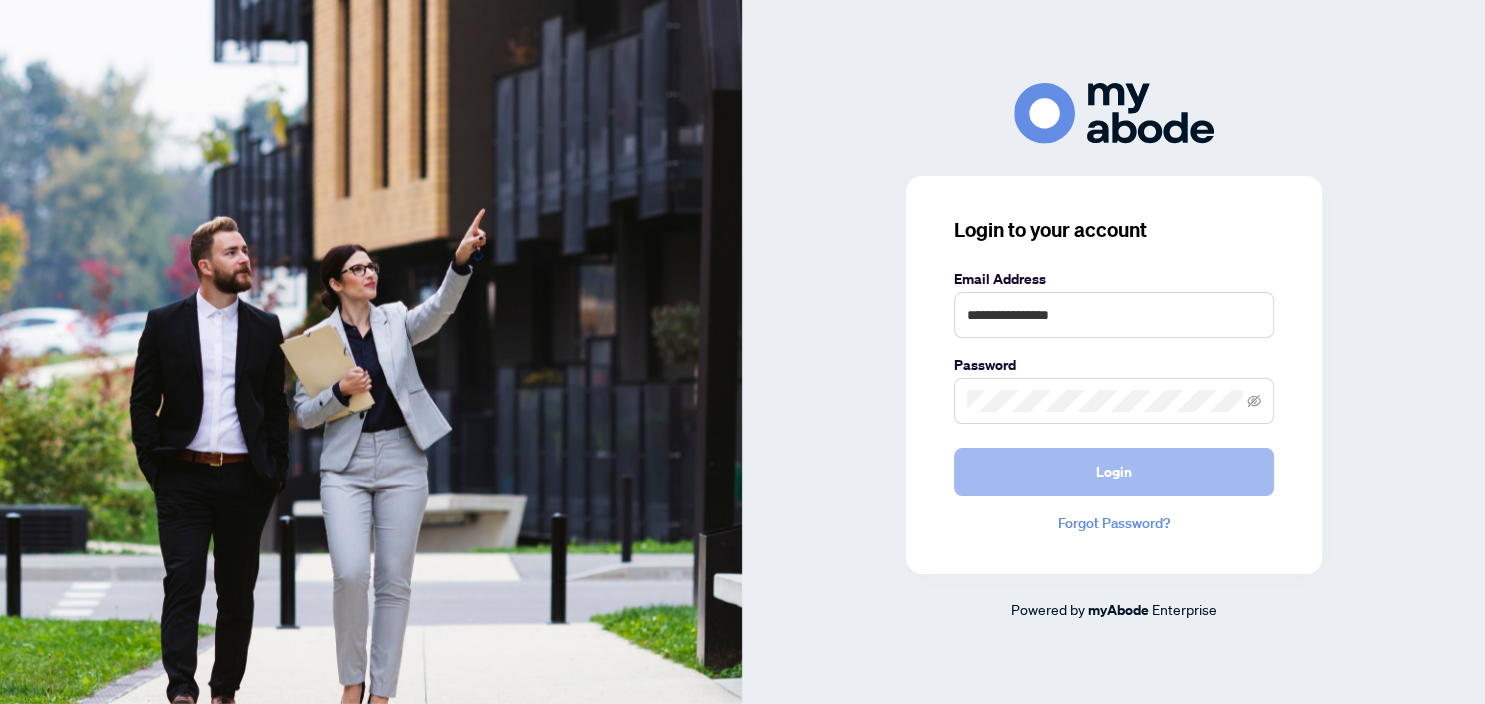 click on "Login" at bounding box center [1114, 472] 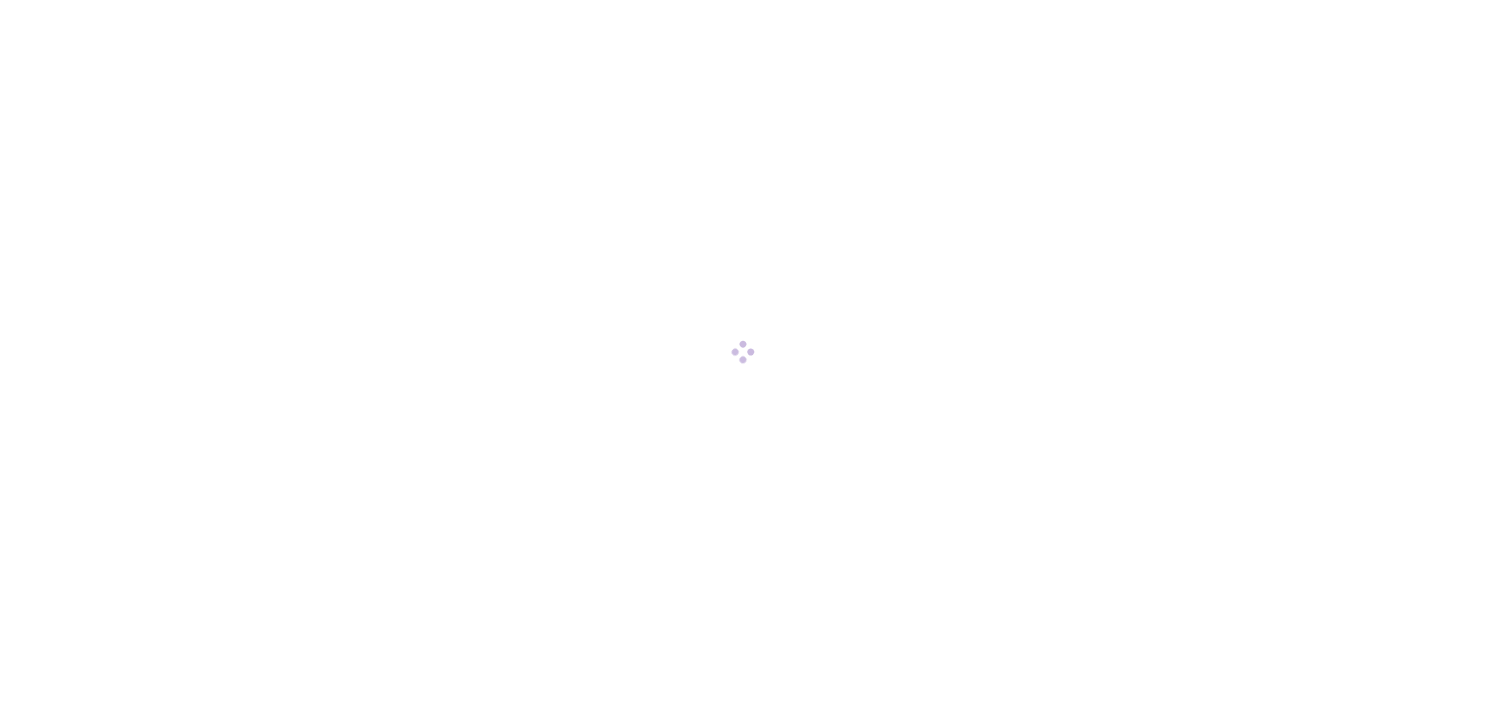 scroll, scrollTop: 0, scrollLeft: 0, axis: both 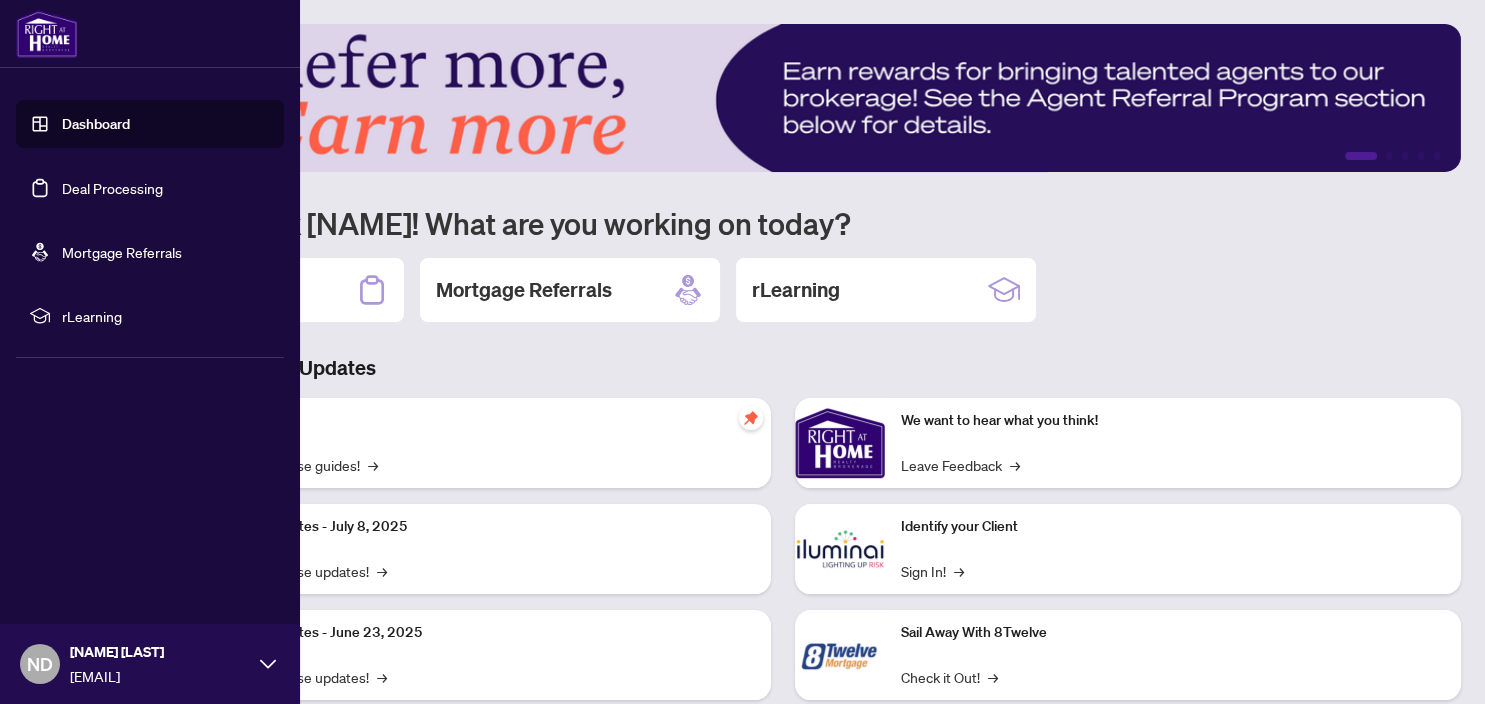 click on "Deal Processing" at bounding box center (112, 188) 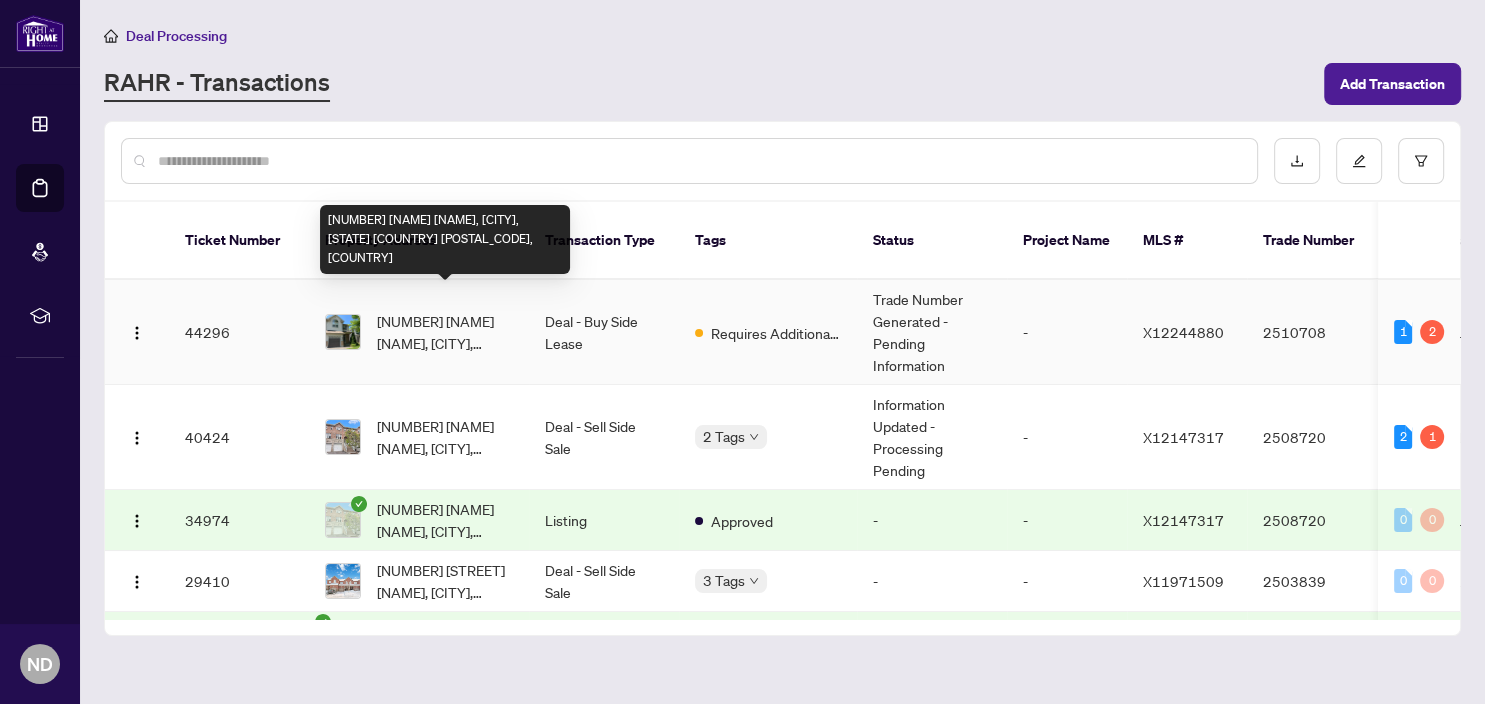 click on "[NUMBER] [NAME] [NAME], [CITY], [STATE] [COUNTRY] [POSTAL_CODE], [COUNTRY]" at bounding box center (445, 332) 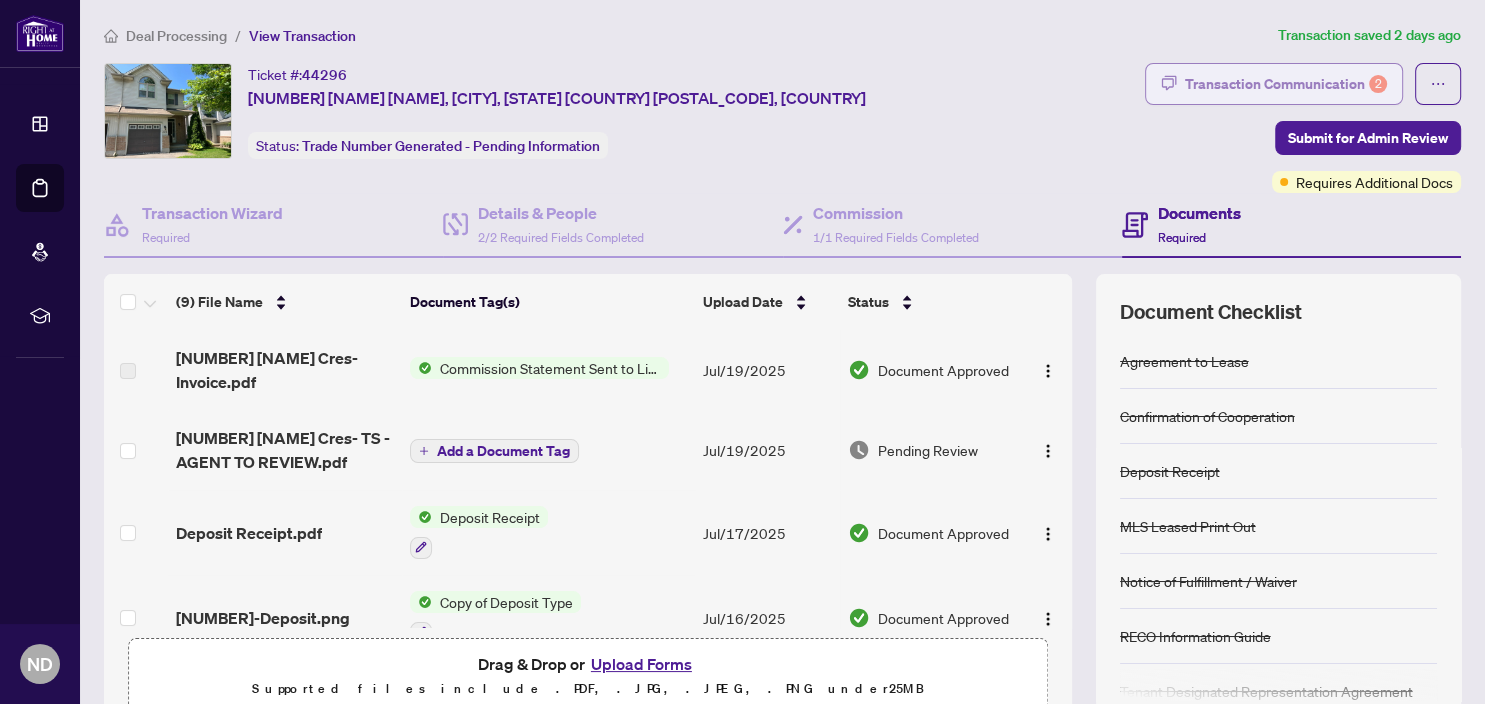 click on "Transaction Communication 2" at bounding box center [1286, 84] 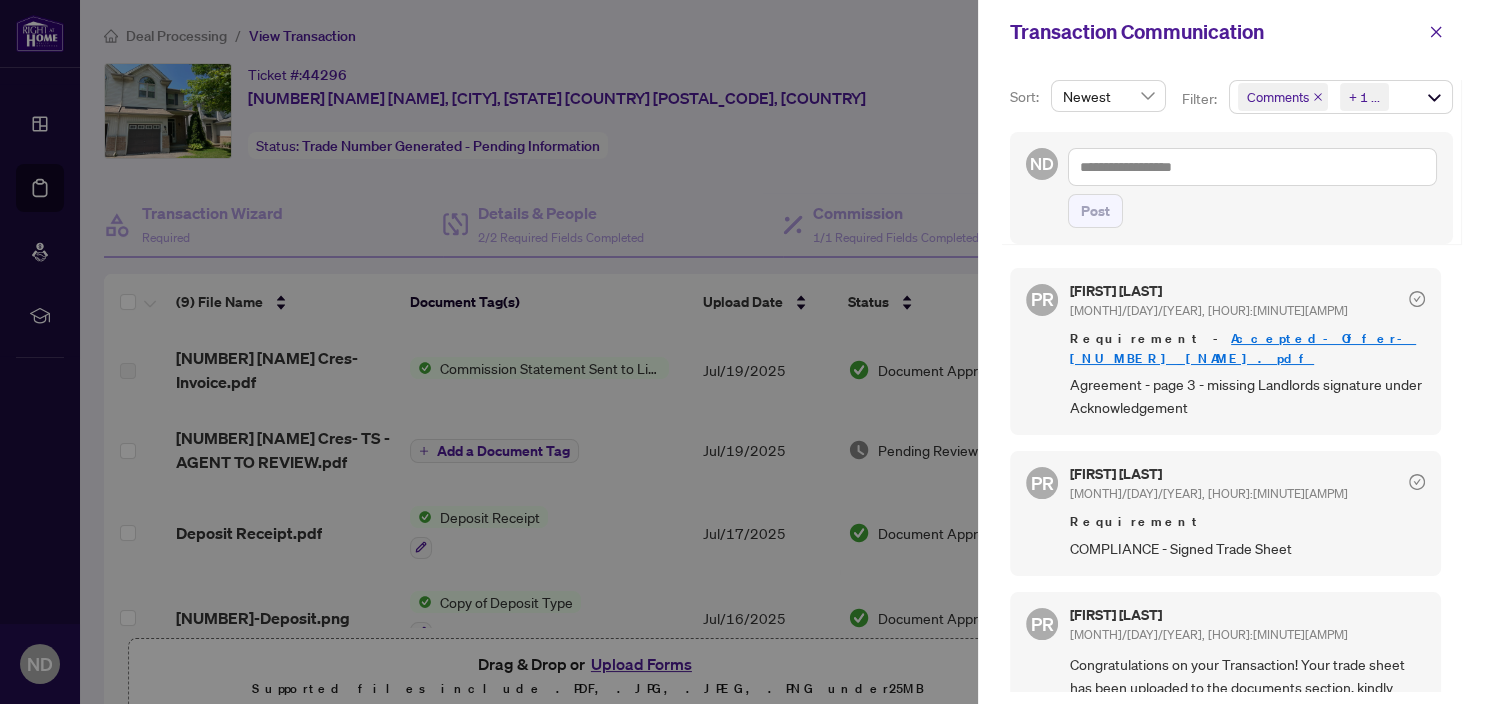 click at bounding box center (742, 352) 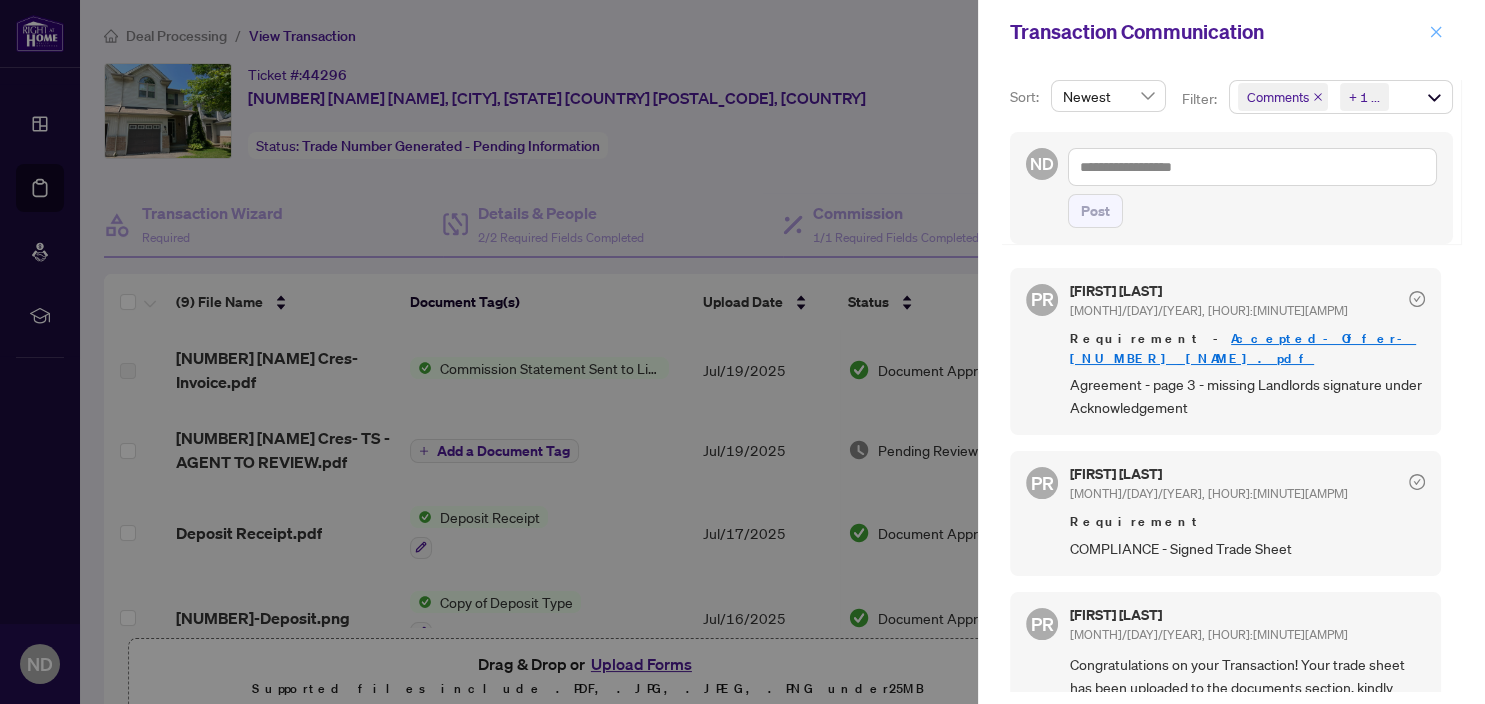 click 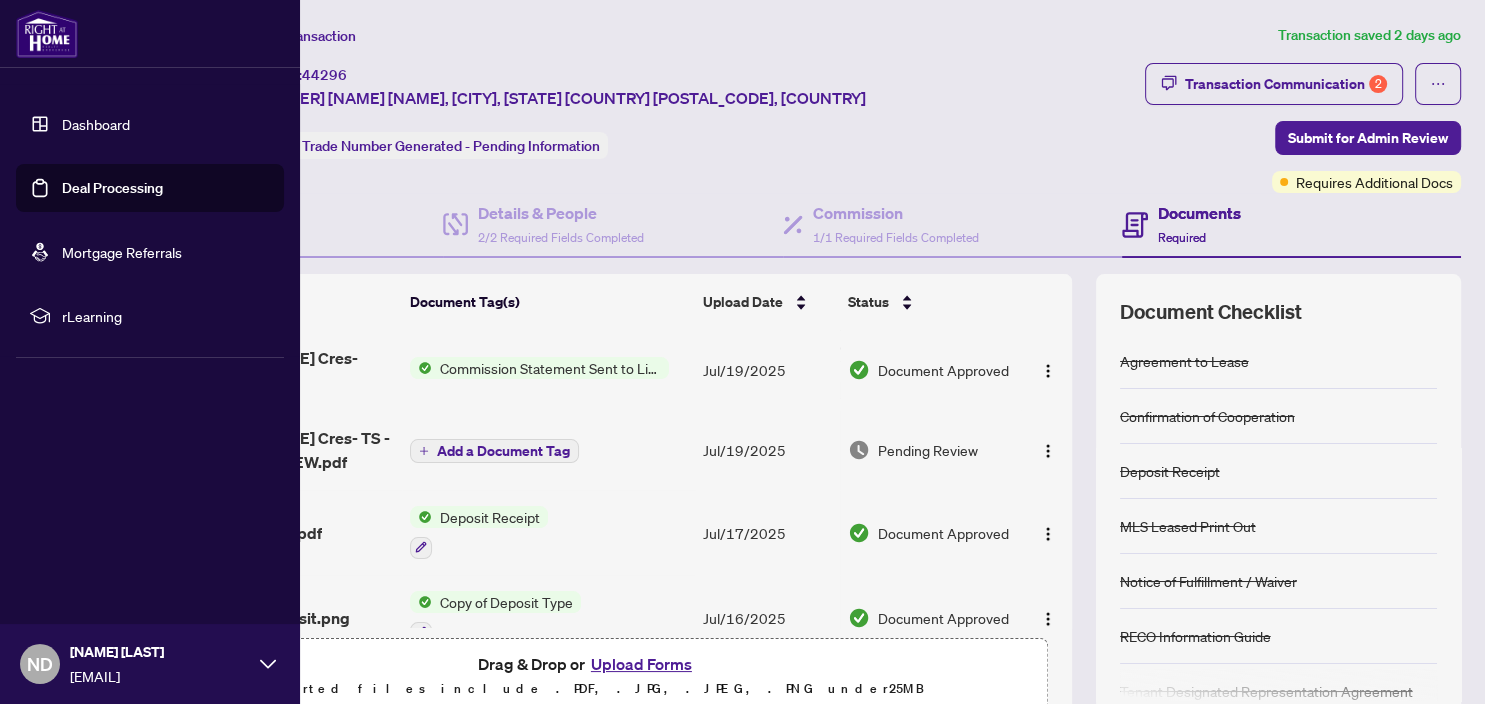click on "Deal Processing" at bounding box center [112, 188] 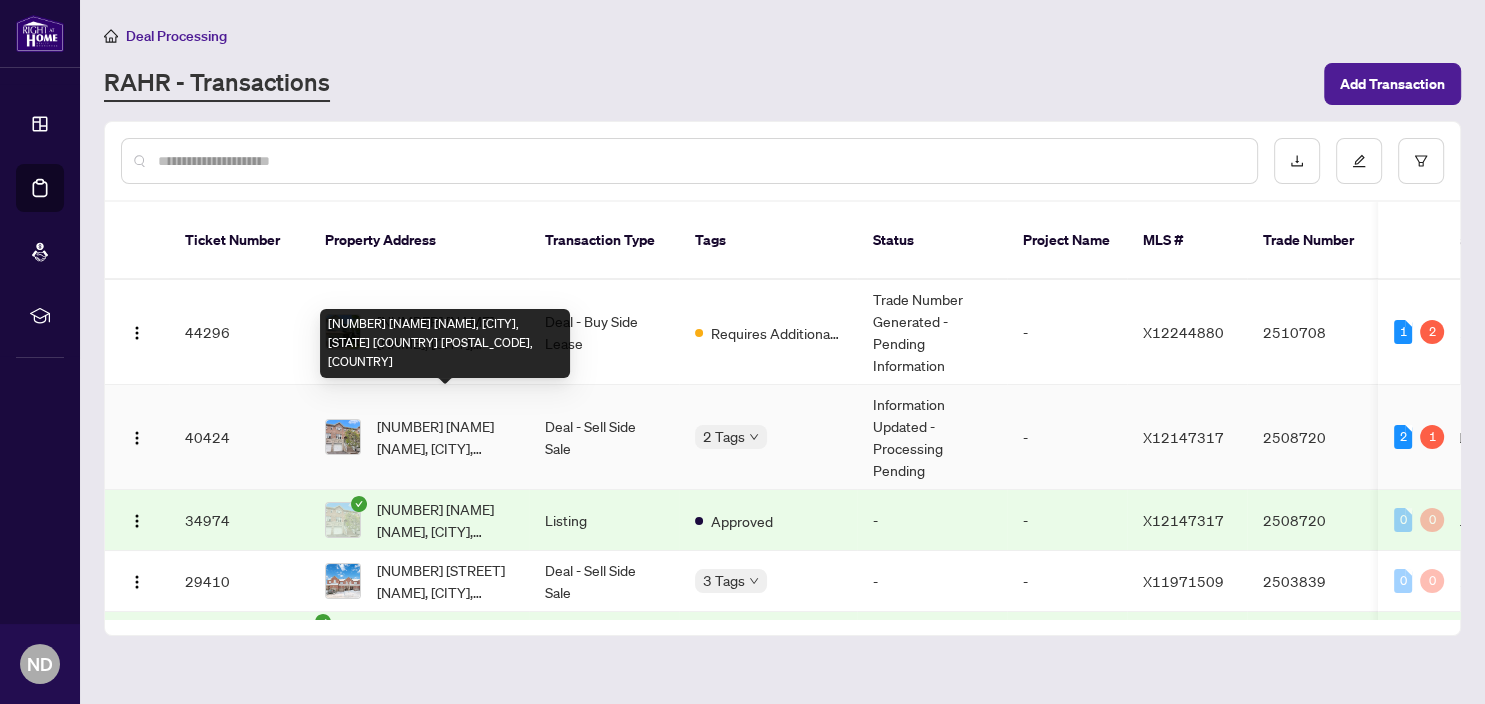 click on "[NUMBER] [NAME] [NAME], [CITY], [STATE] [COUNTRY] [POSTAL_CODE], [COUNTRY]" at bounding box center (445, 437) 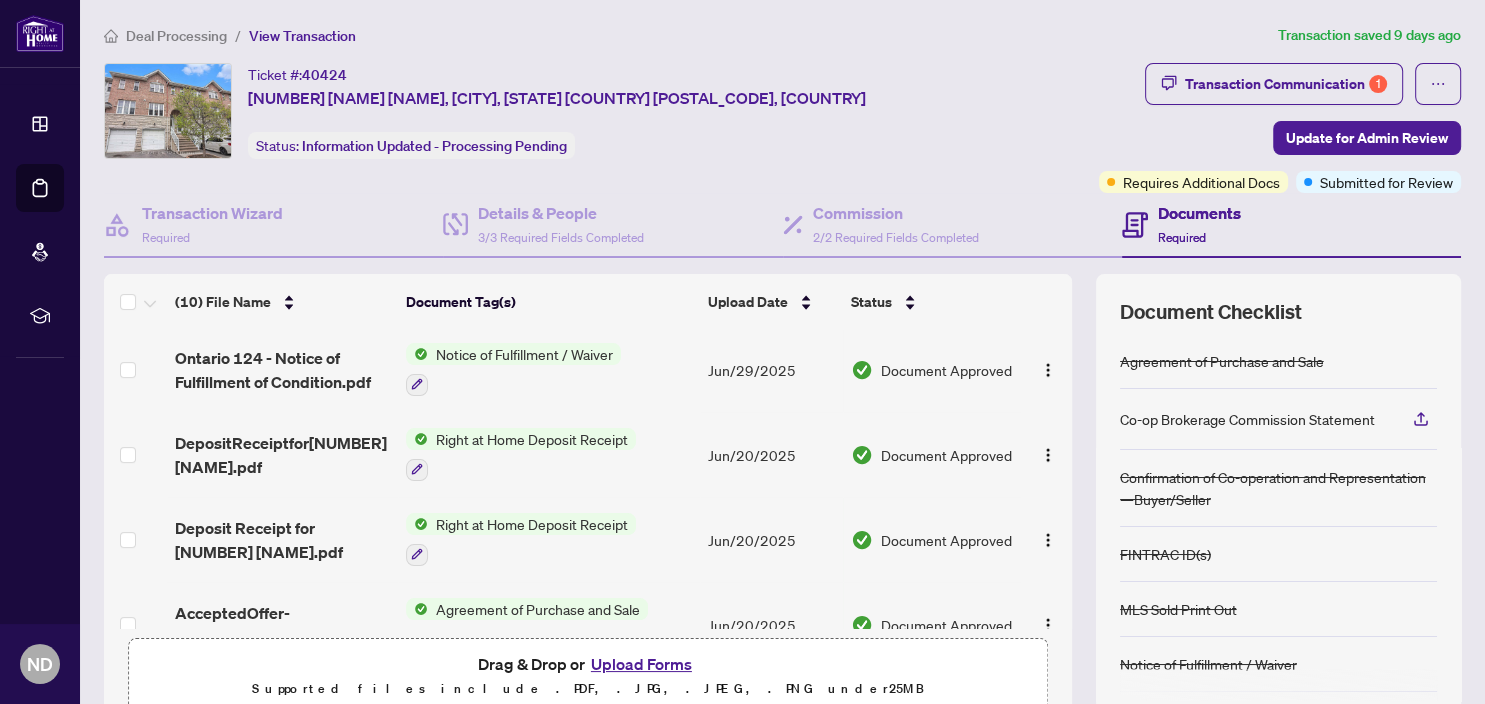 scroll, scrollTop: 519, scrollLeft: 0, axis: vertical 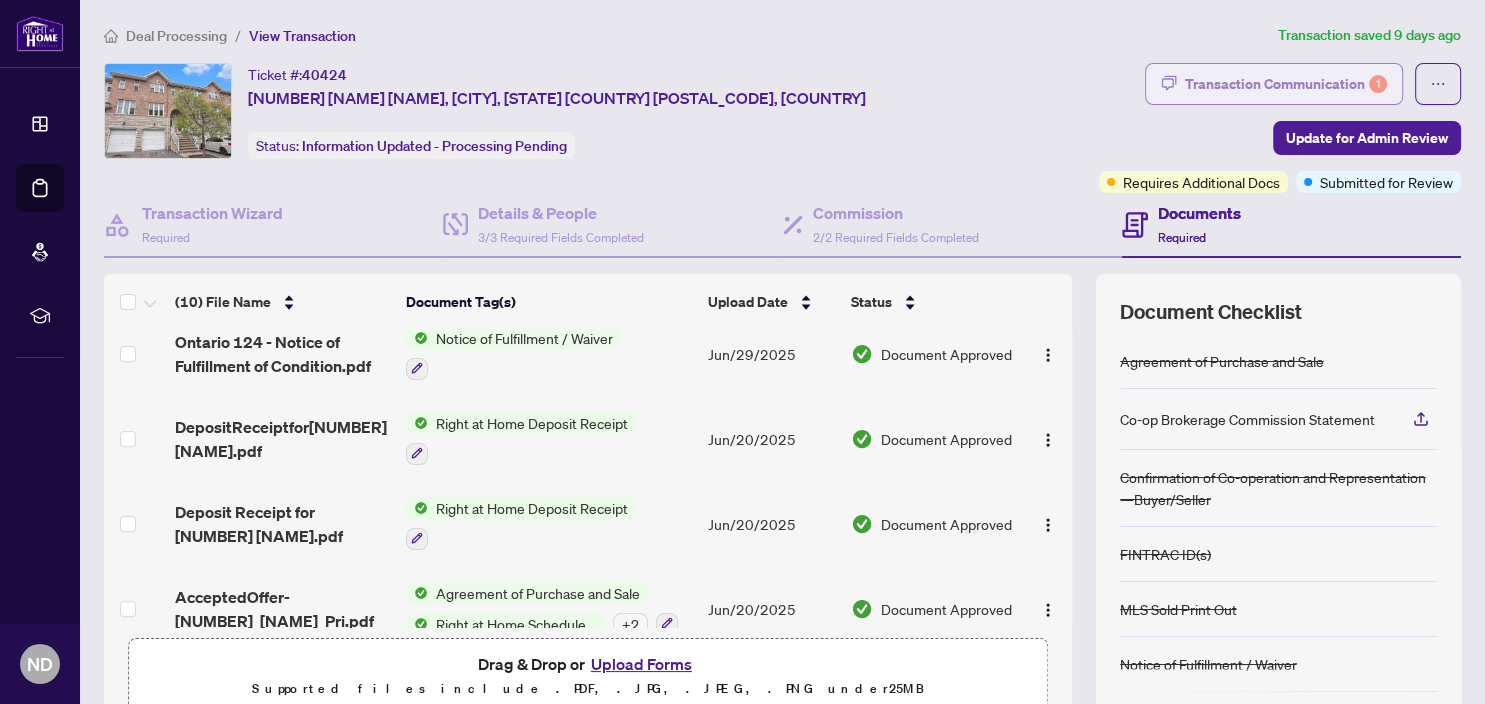 click on "Transaction Communication 1" at bounding box center (1286, 84) 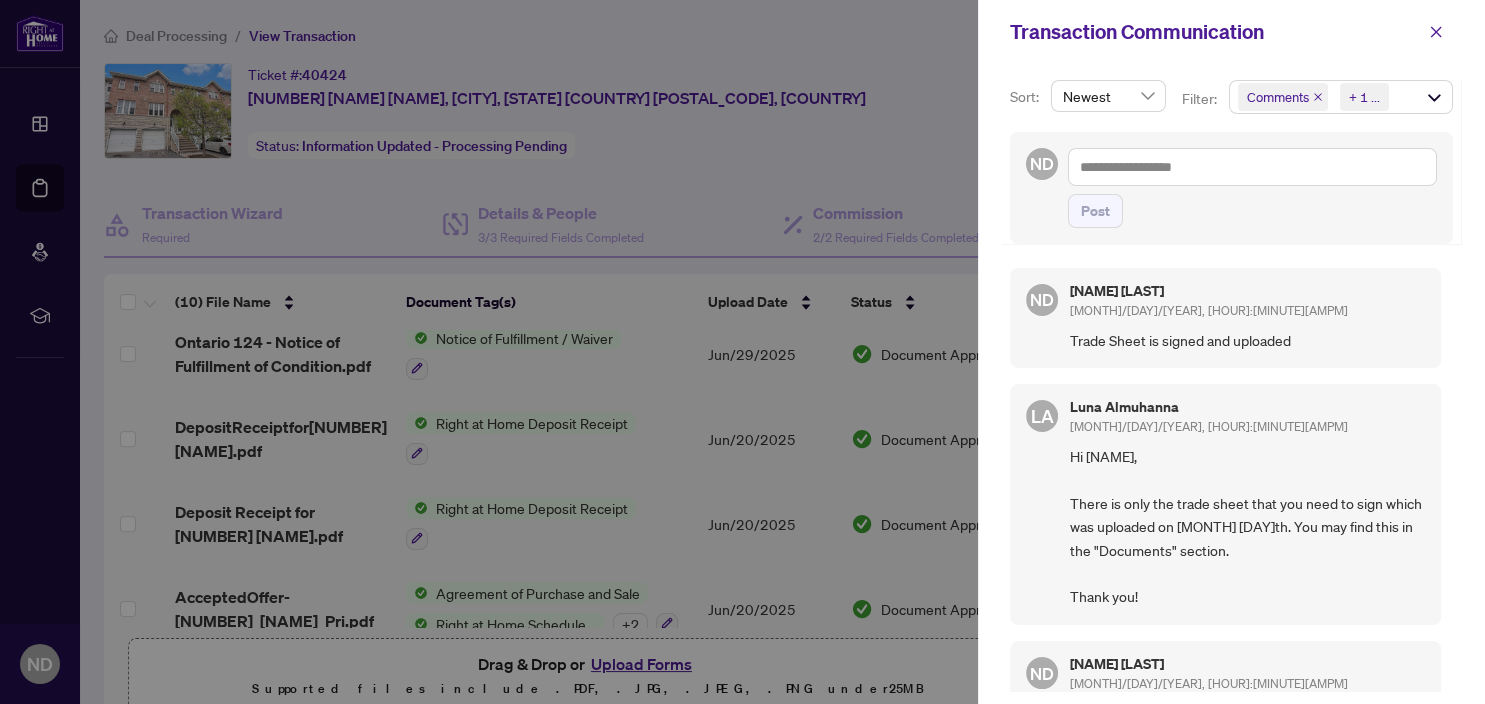 click on "Comments" at bounding box center (1278, 97) 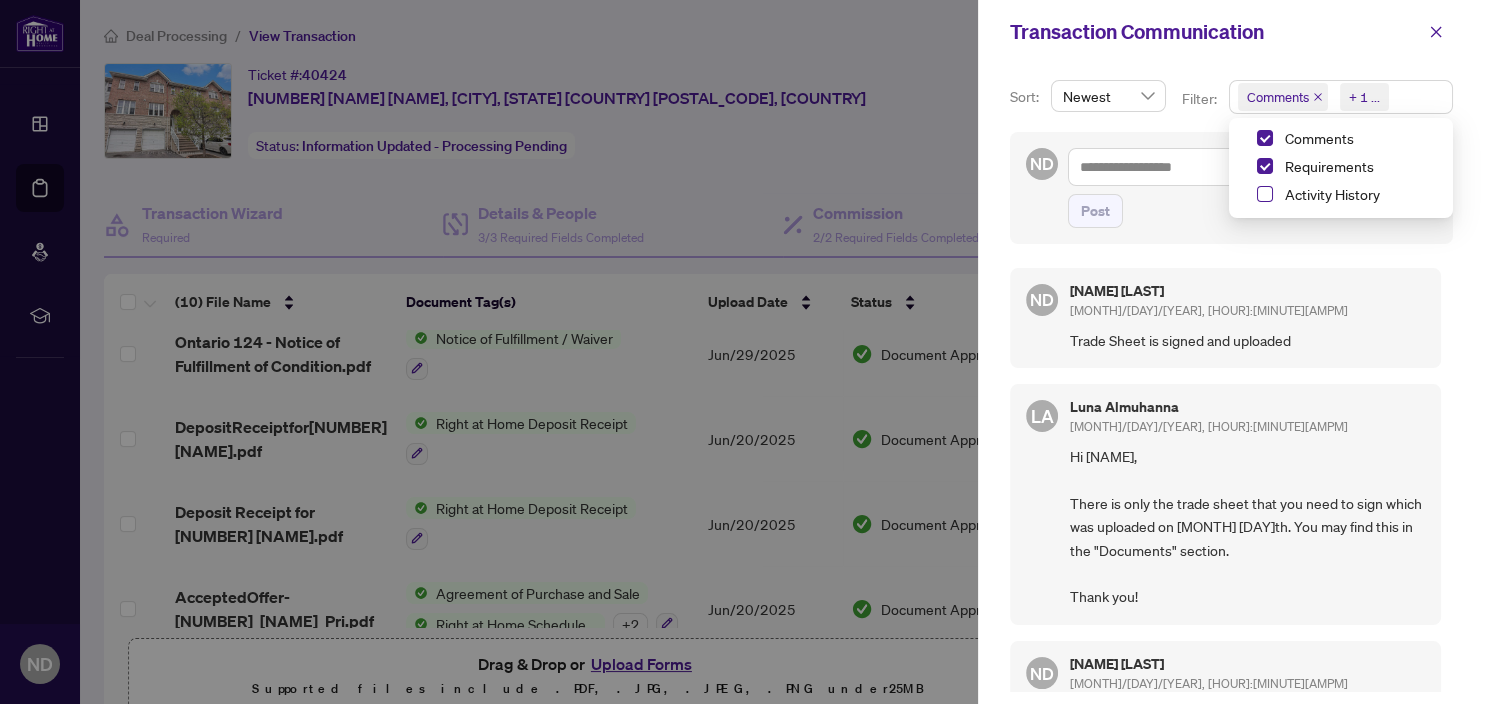 click at bounding box center [1265, 194] 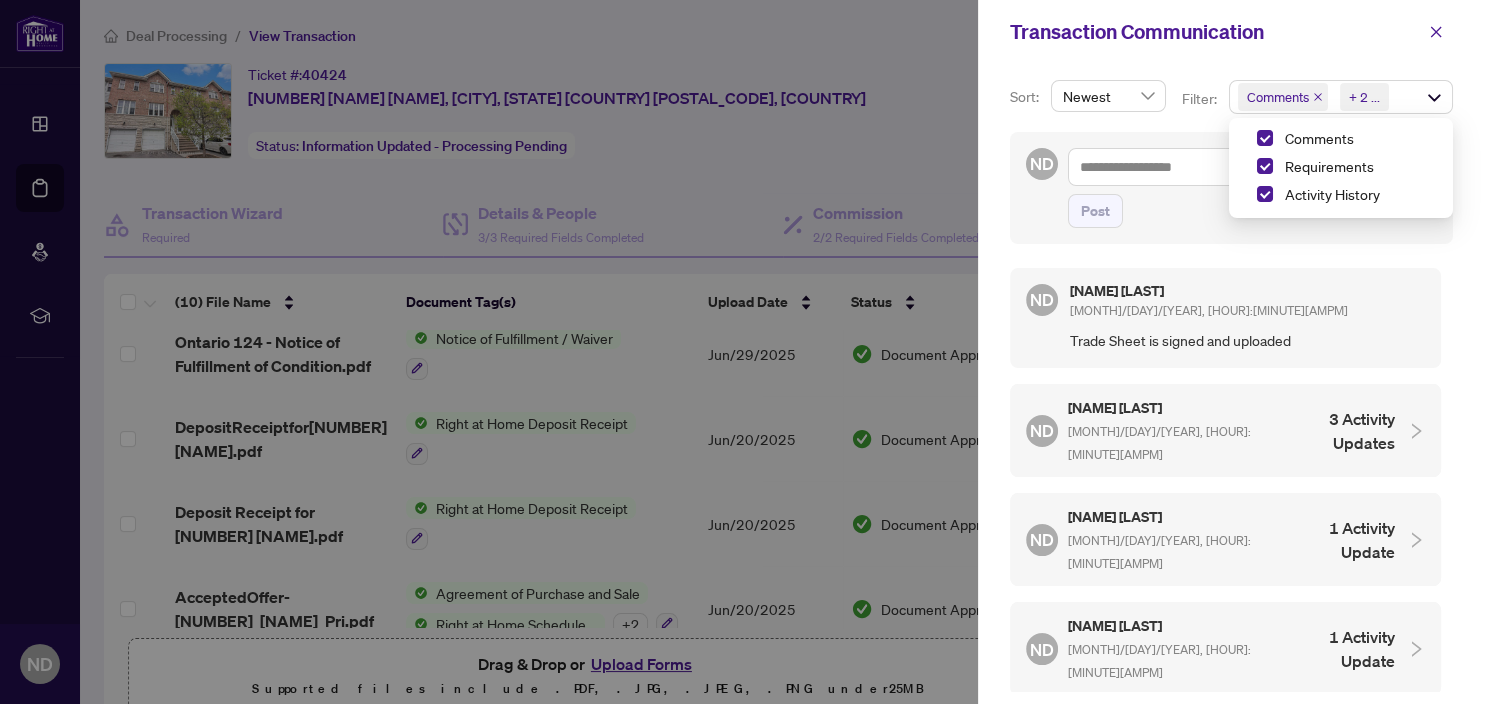 click at bounding box center [742, 352] 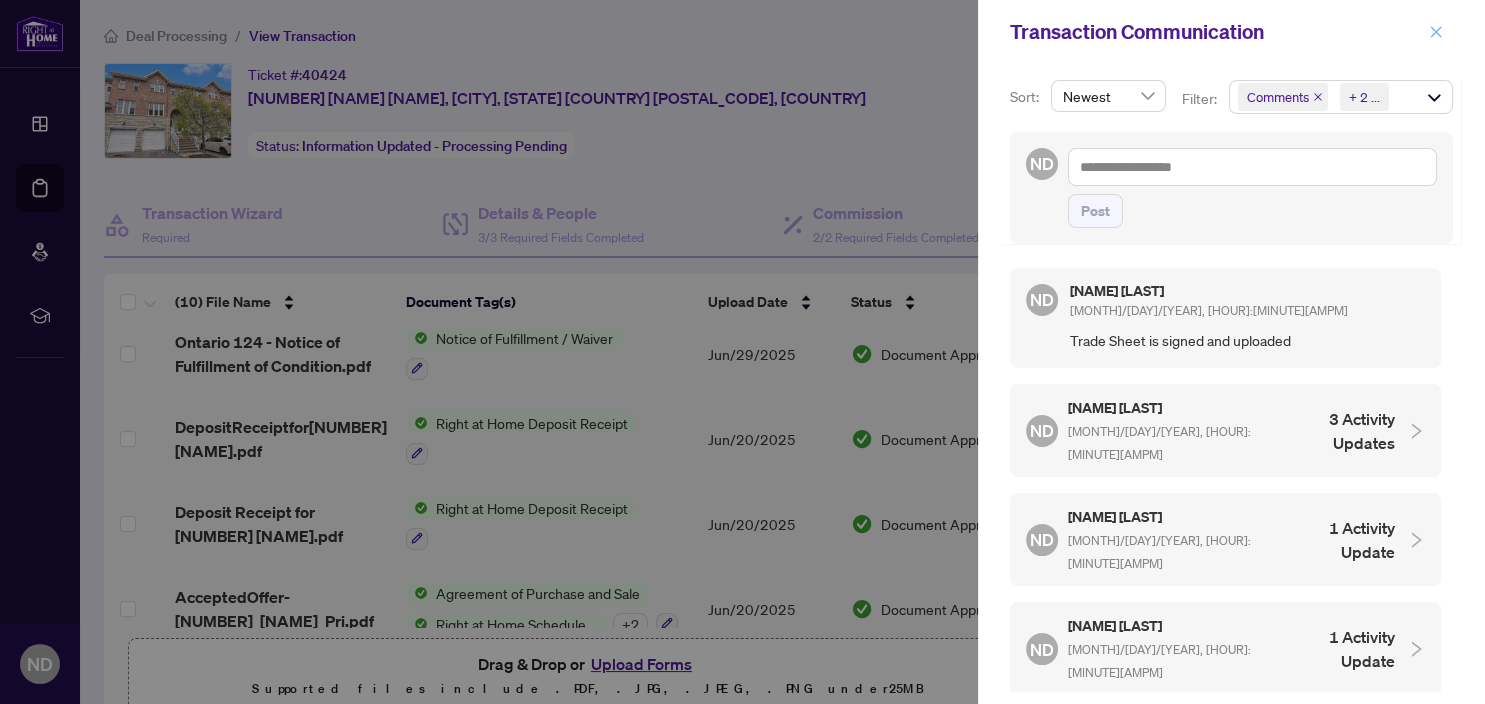 click at bounding box center [1436, 32] 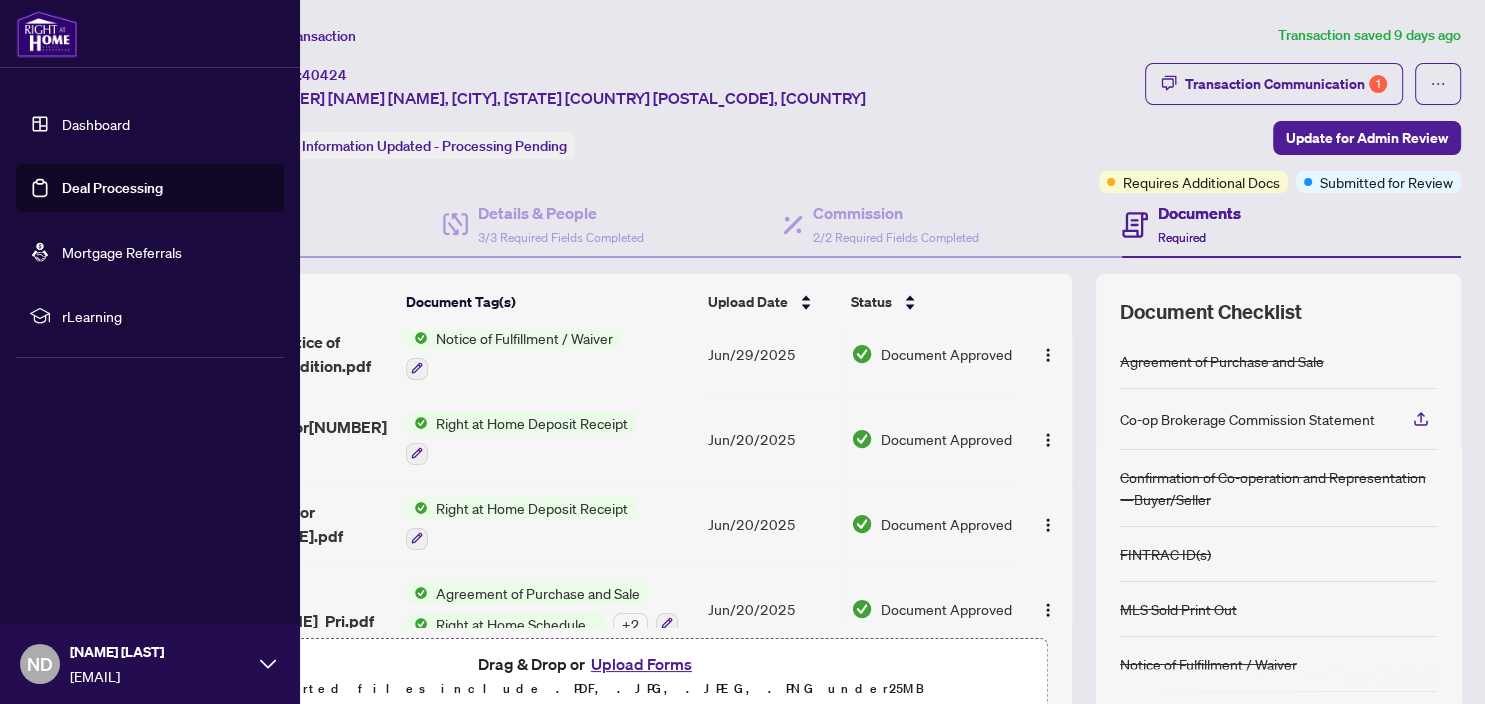 click on "Deal Processing" at bounding box center [112, 188] 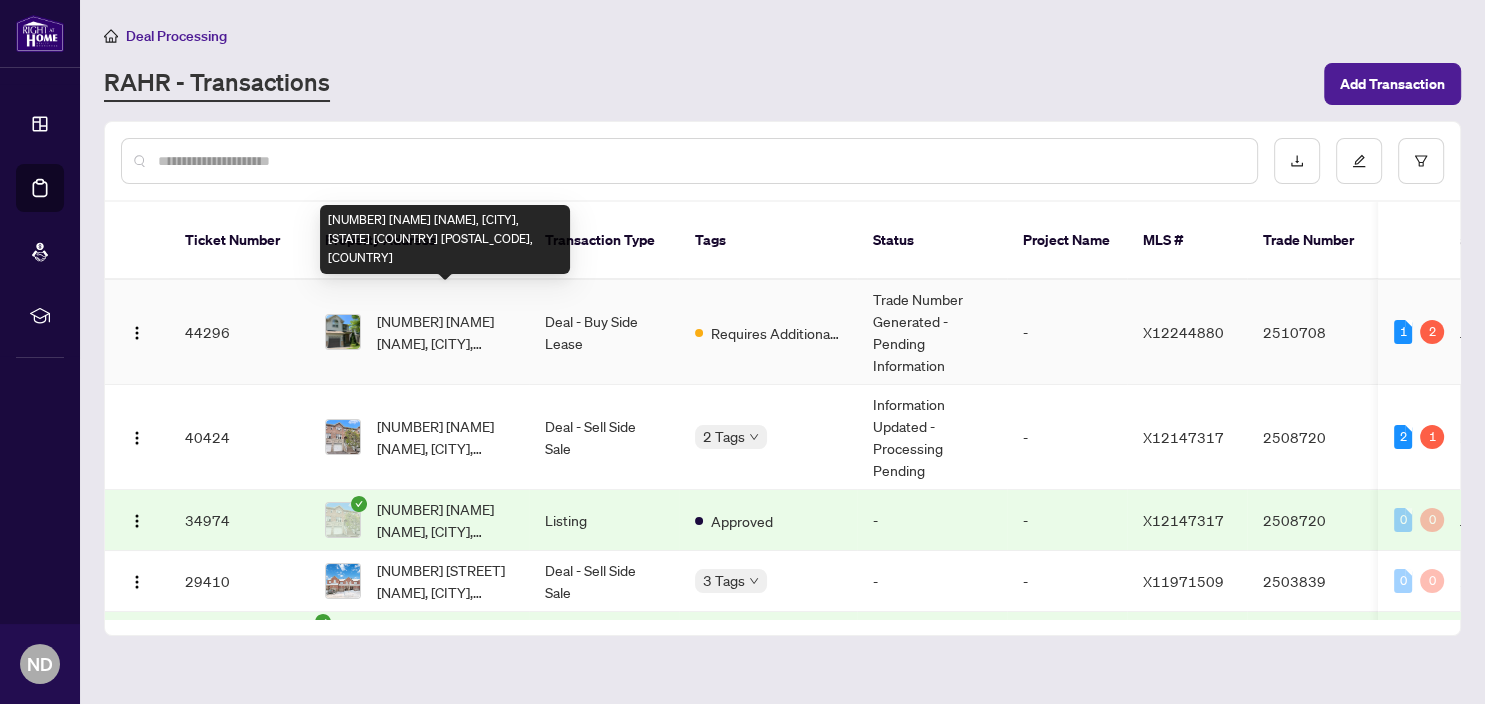 click on "[NUMBER] [NAME] [NAME], [CITY], [STATE] [COUNTRY] [POSTAL_CODE], [COUNTRY]" at bounding box center (445, 332) 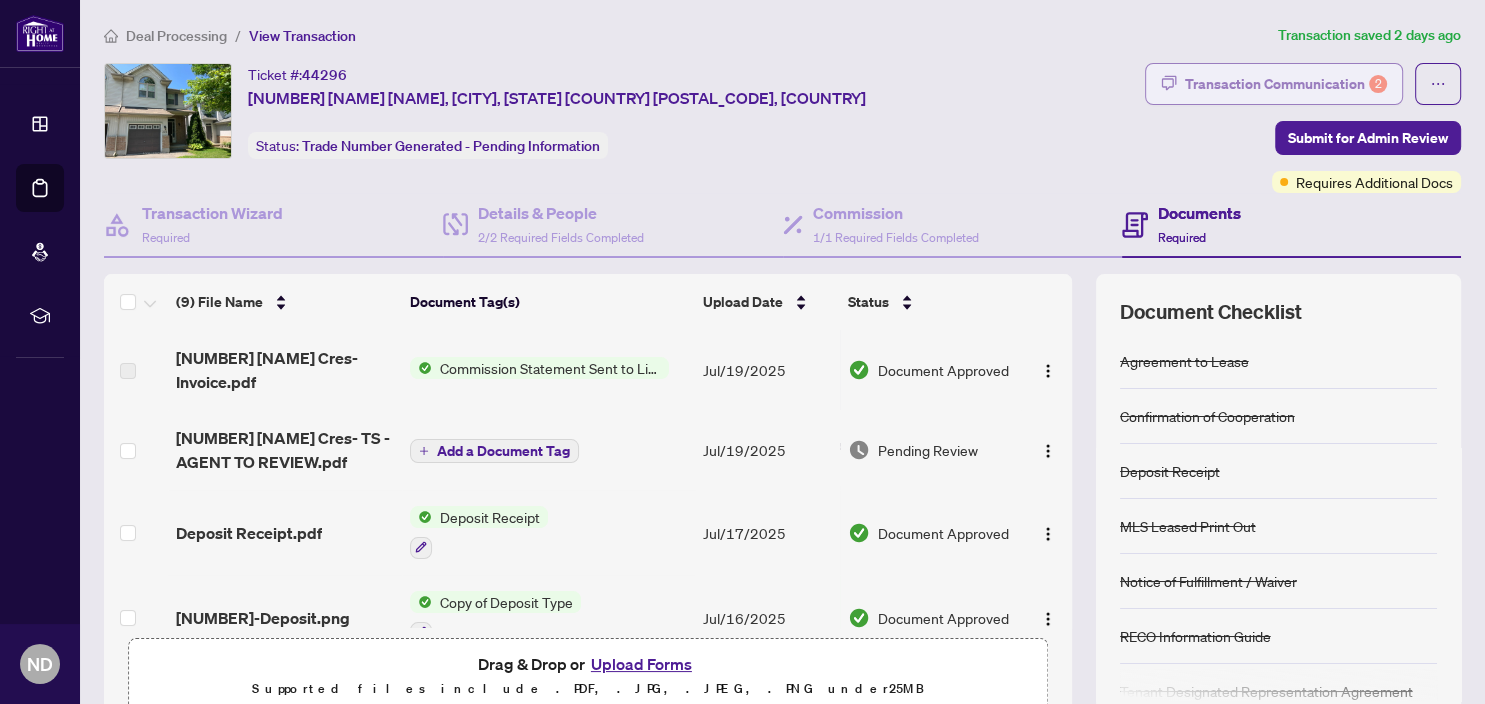 click on "Transaction Communication 2" at bounding box center (1286, 84) 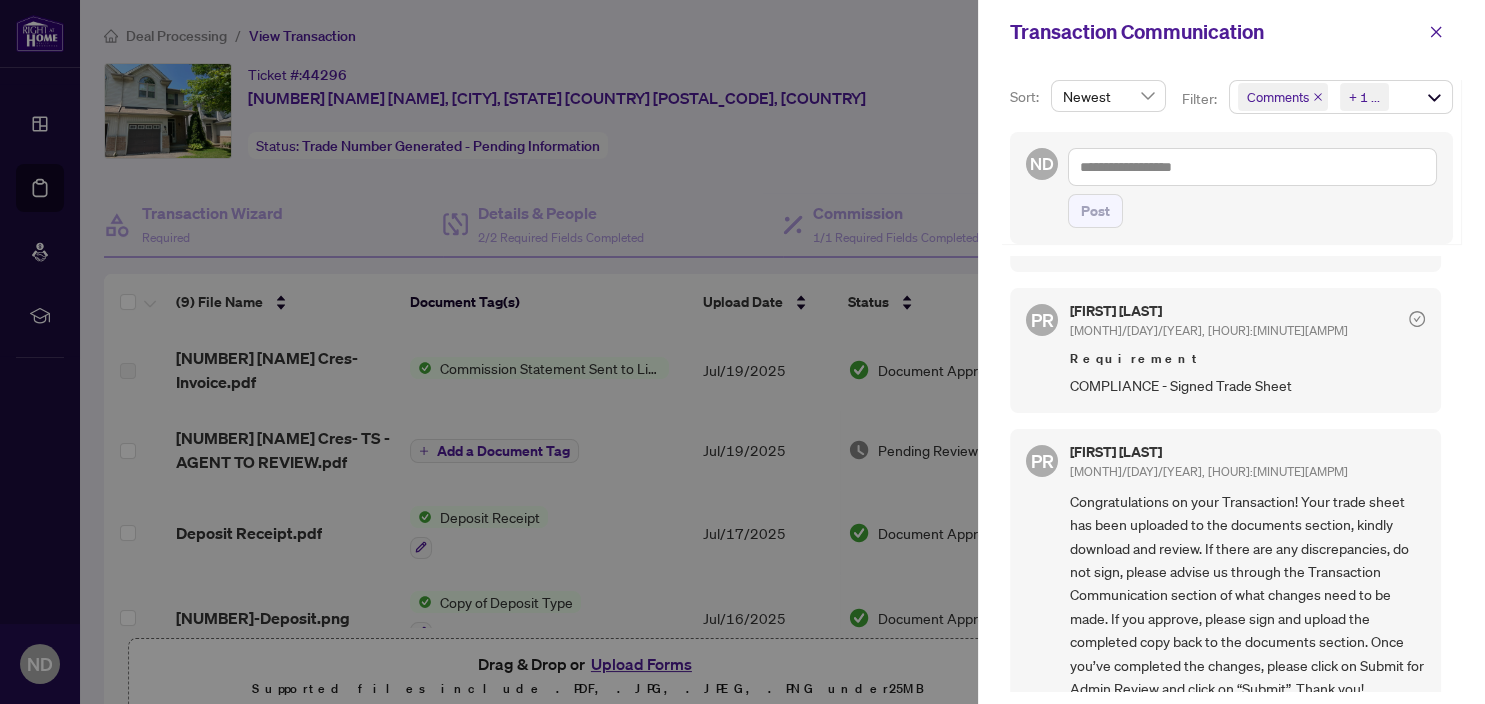 scroll, scrollTop: 164, scrollLeft: 0, axis: vertical 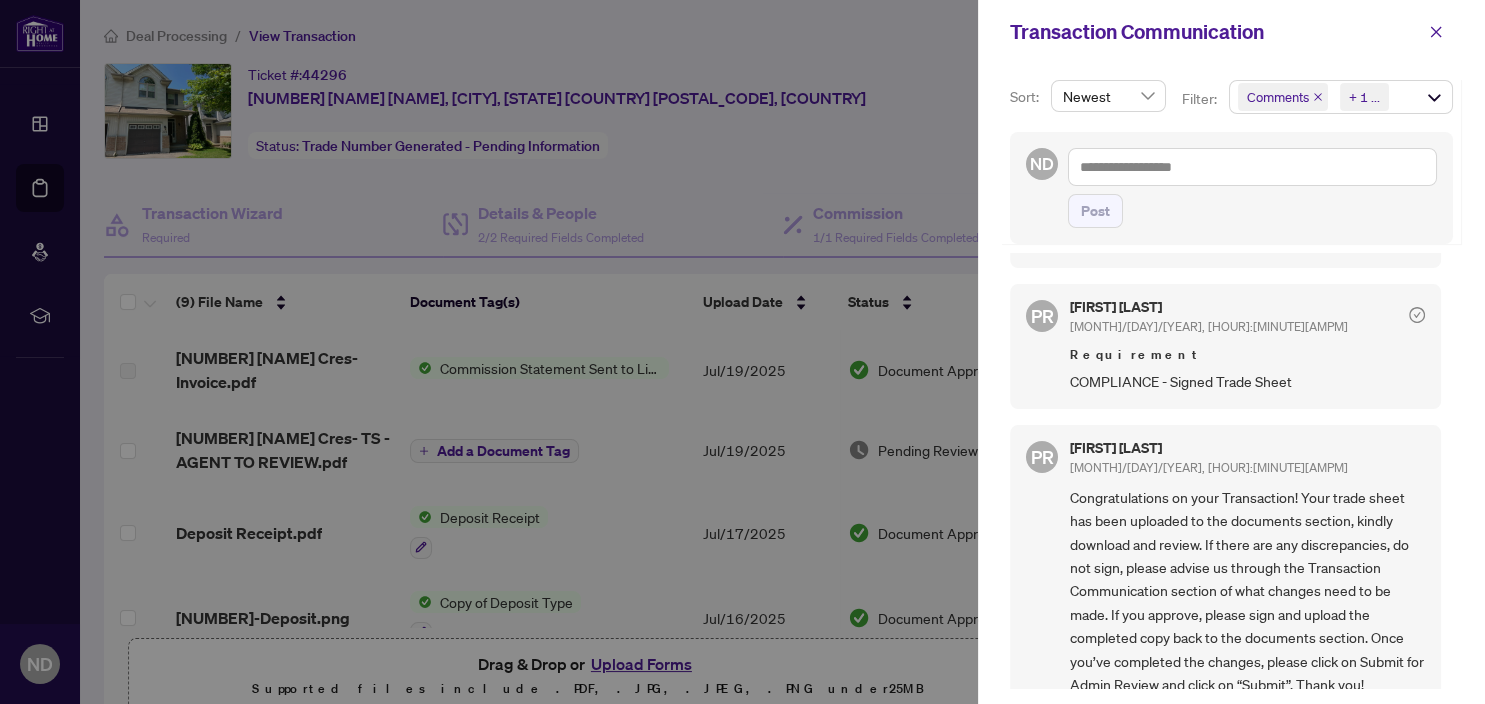 click at bounding box center (742, 352) 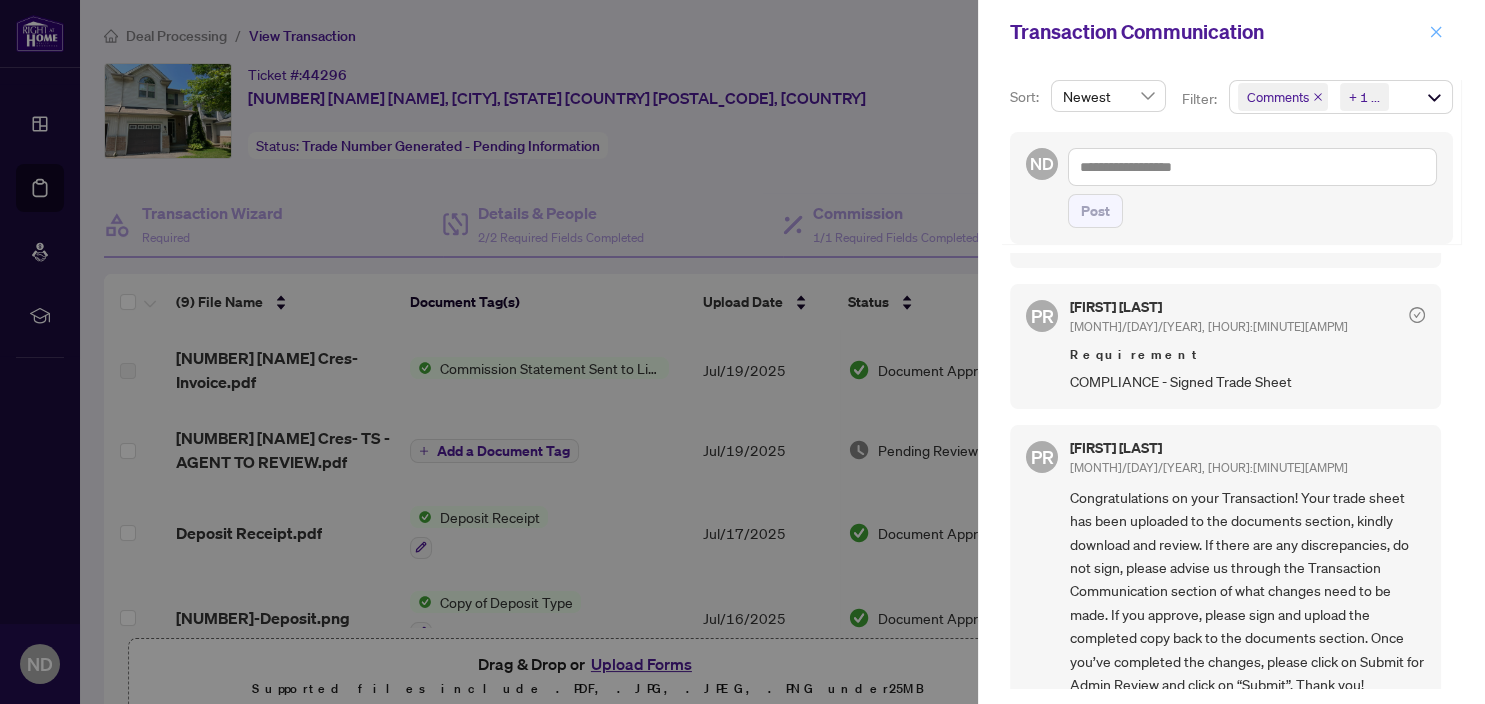 click 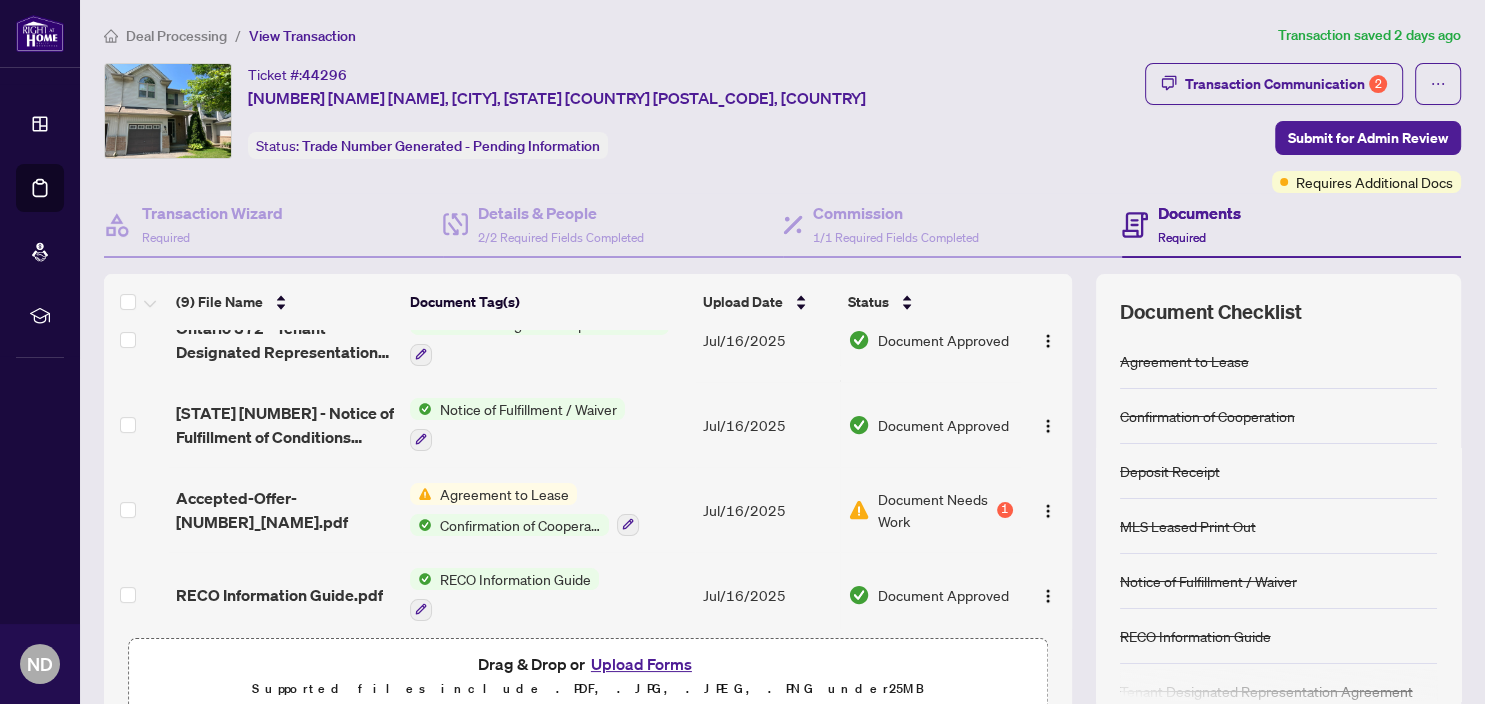 scroll, scrollTop: 451, scrollLeft: 0, axis: vertical 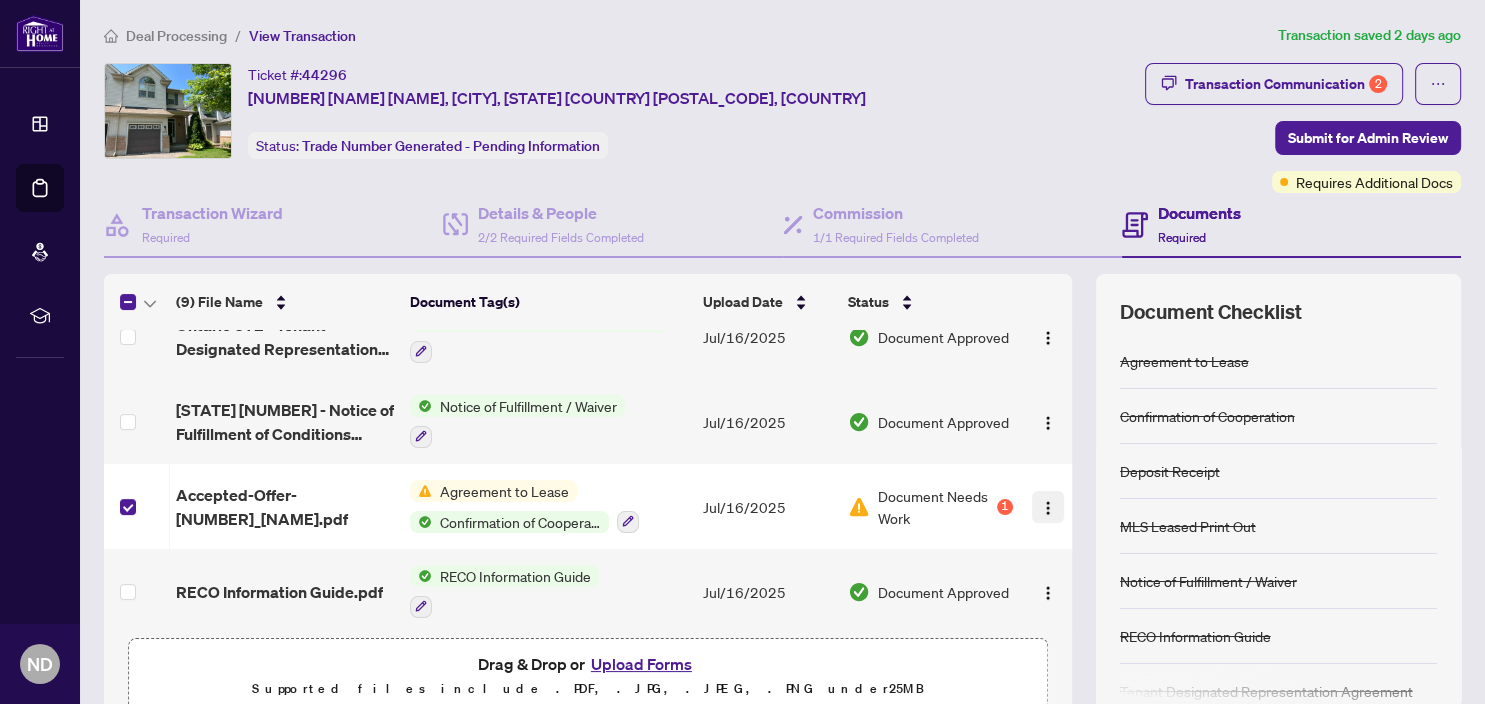 click at bounding box center (1048, 508) 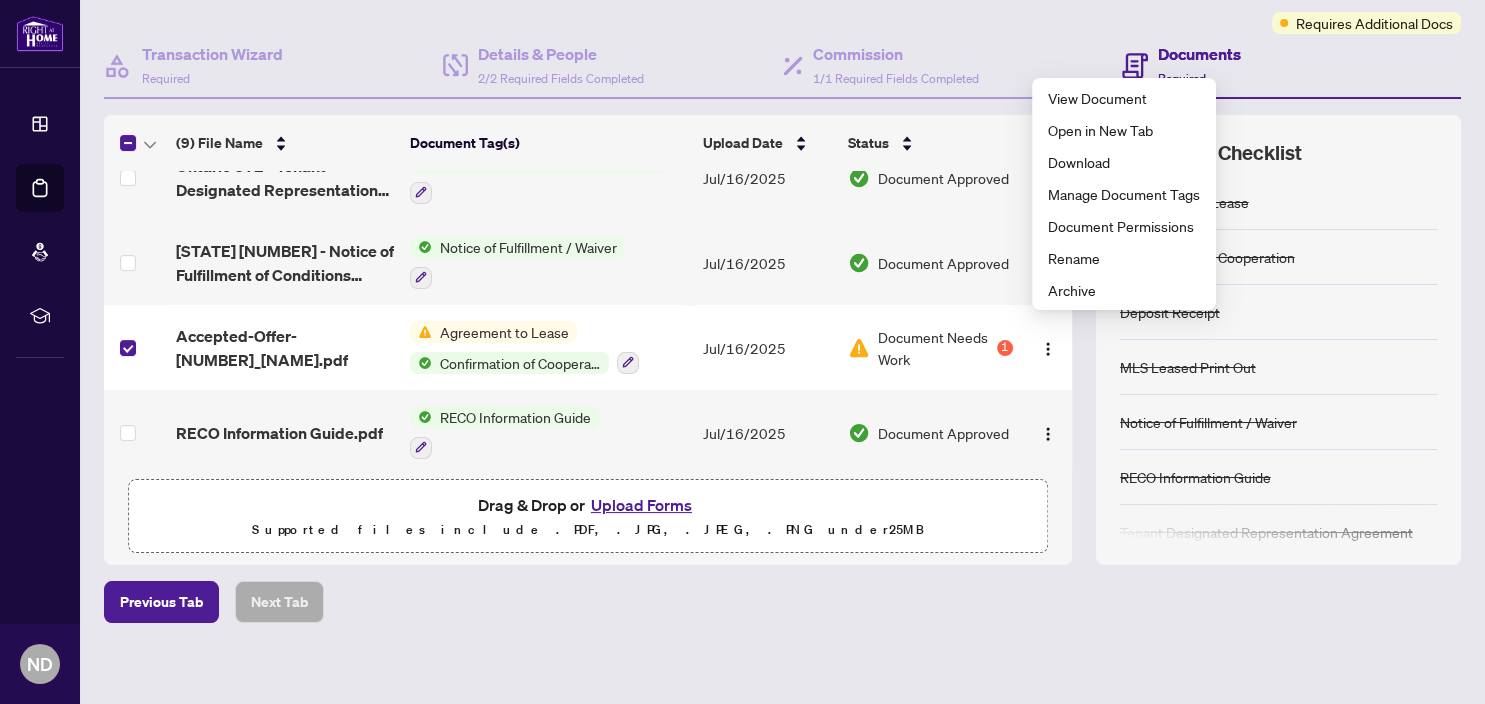 scroll, scrollTop: 169, scrollLeft: 0, axis: vertical 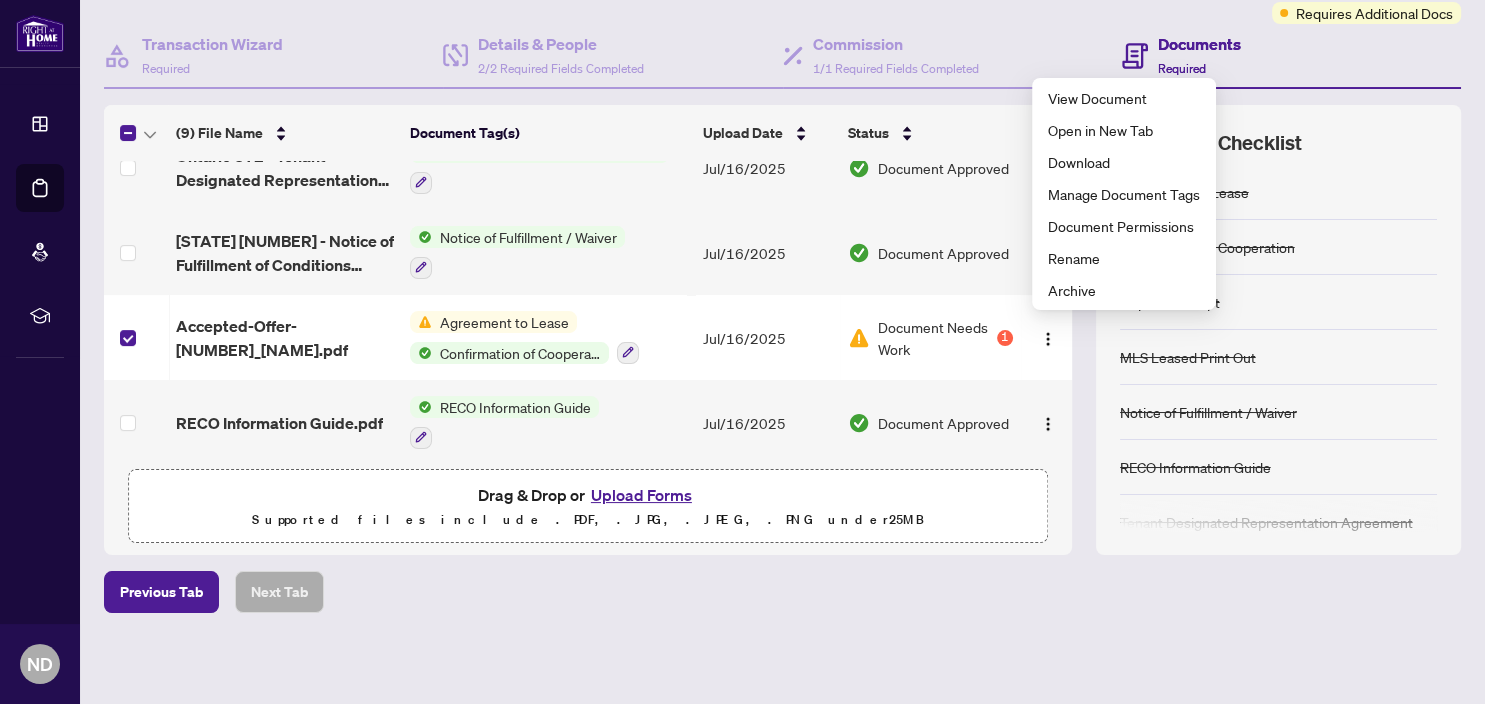 click on "Upload Forms" at bounding box center (641, 495) 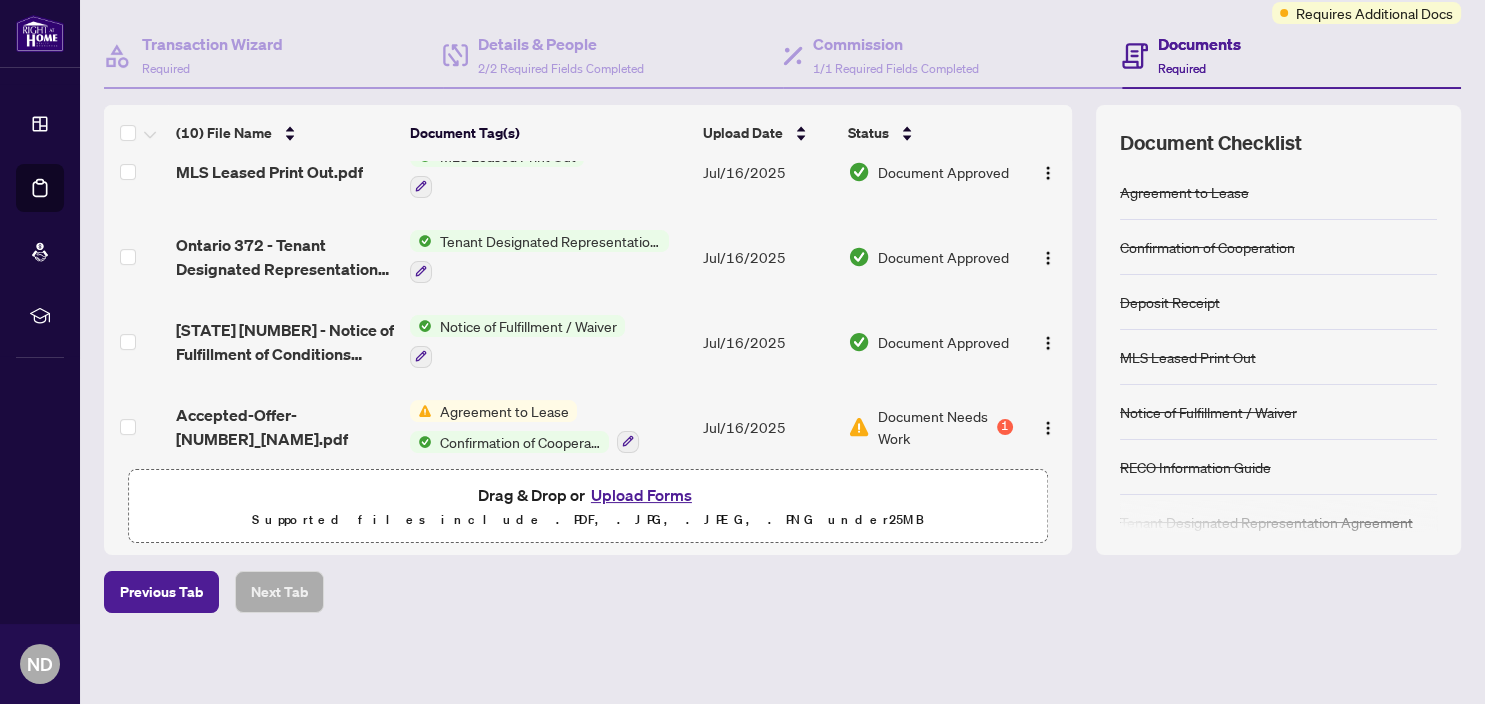 scroll, scrollTop: 0, scrollLeft: 0, axis: both 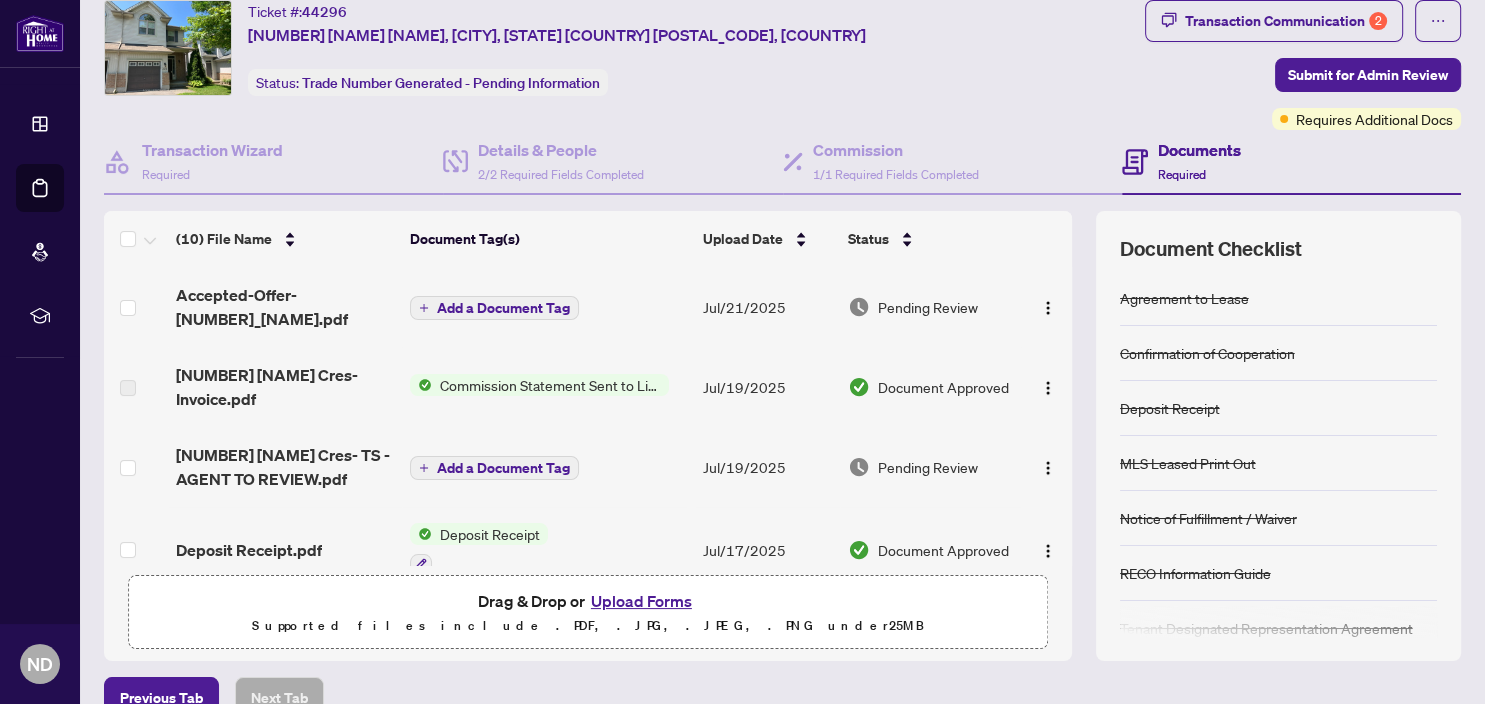 click on "Add a Document Tag" at bounding box center (503, 308) 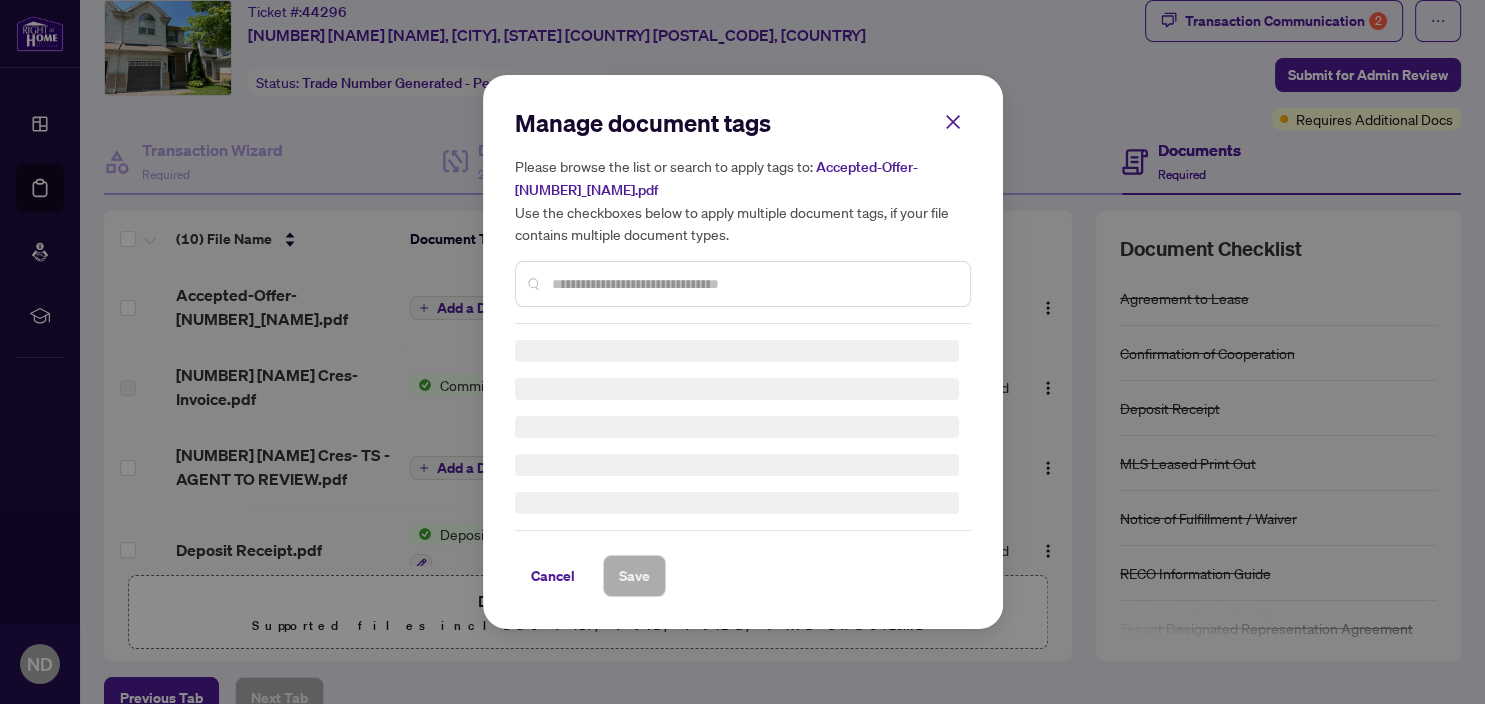 click at bounding box center (753, 284) 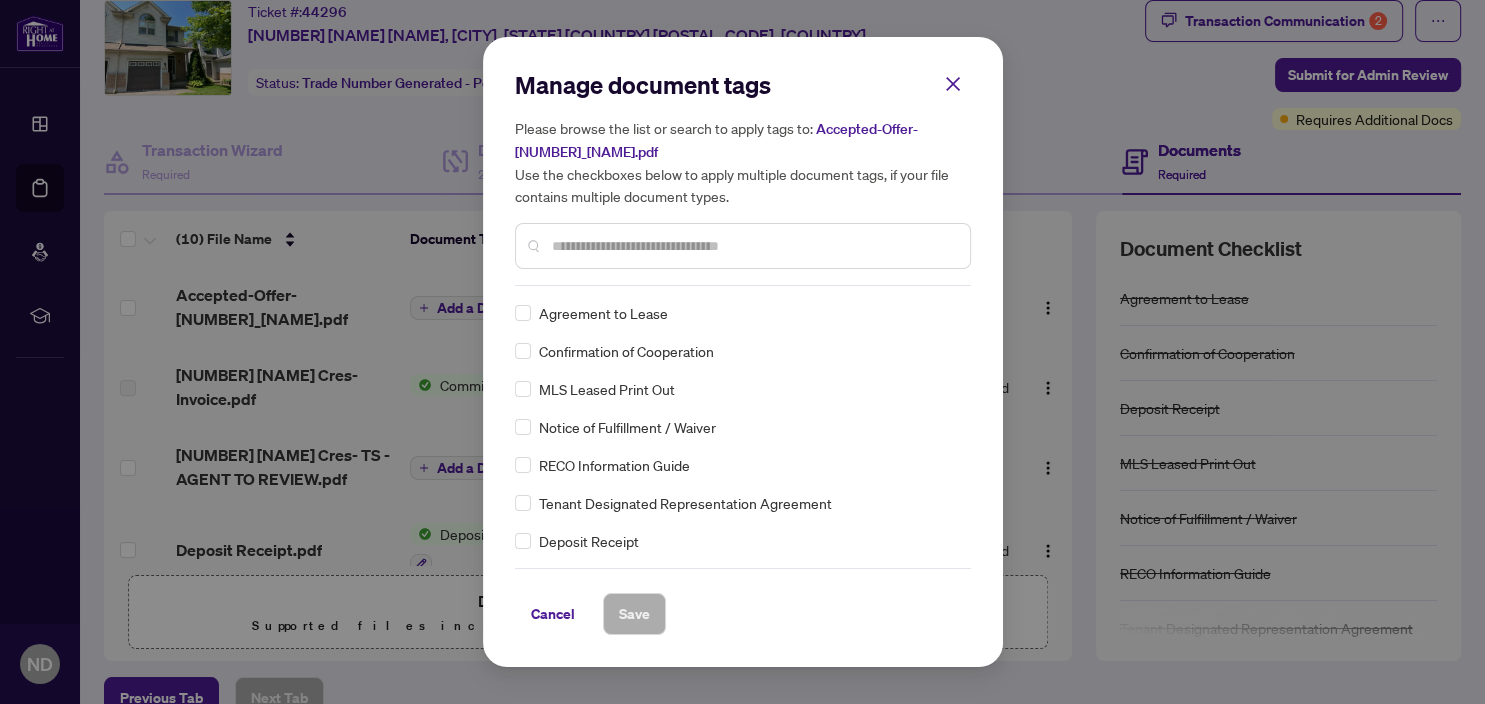 click on "Agreement to Lease" at bounding box center [603, 313] 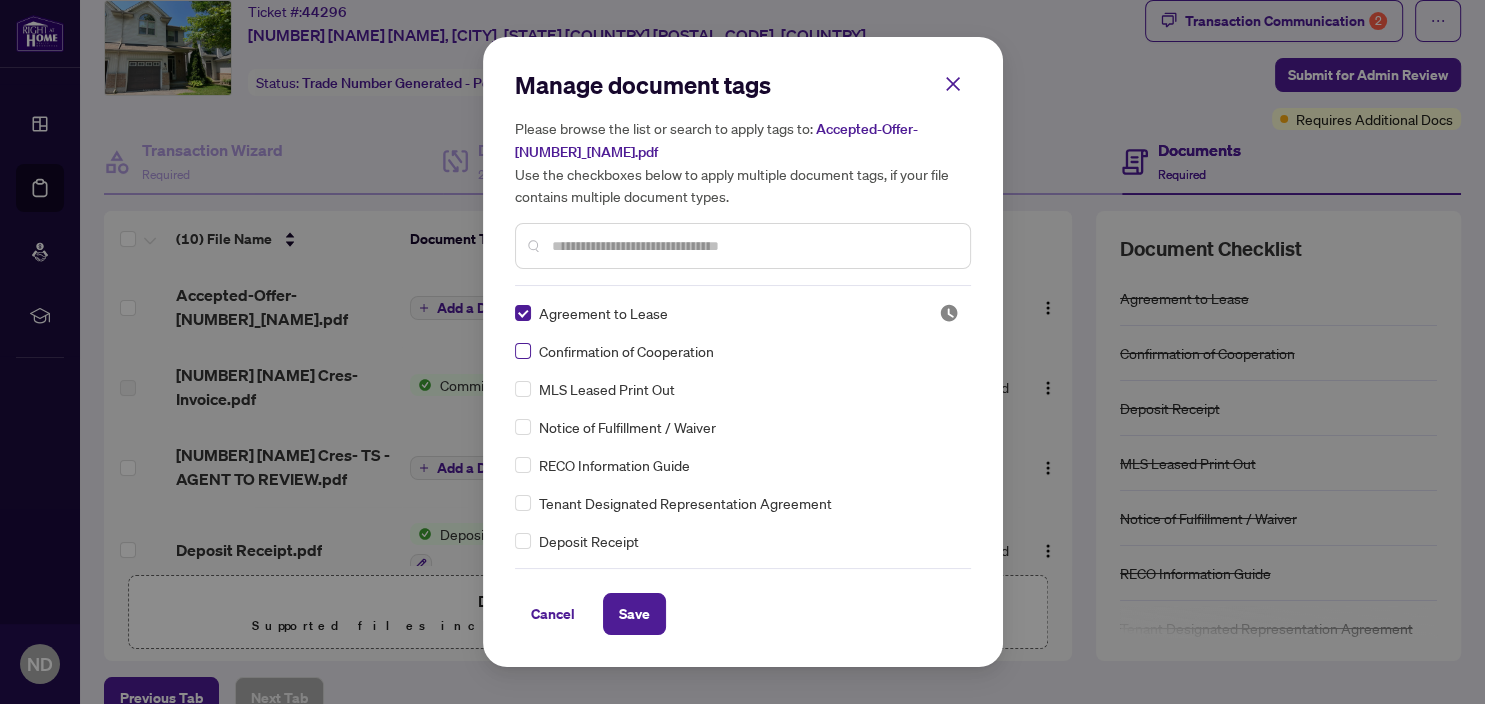 click at bounding box center [523, 351] 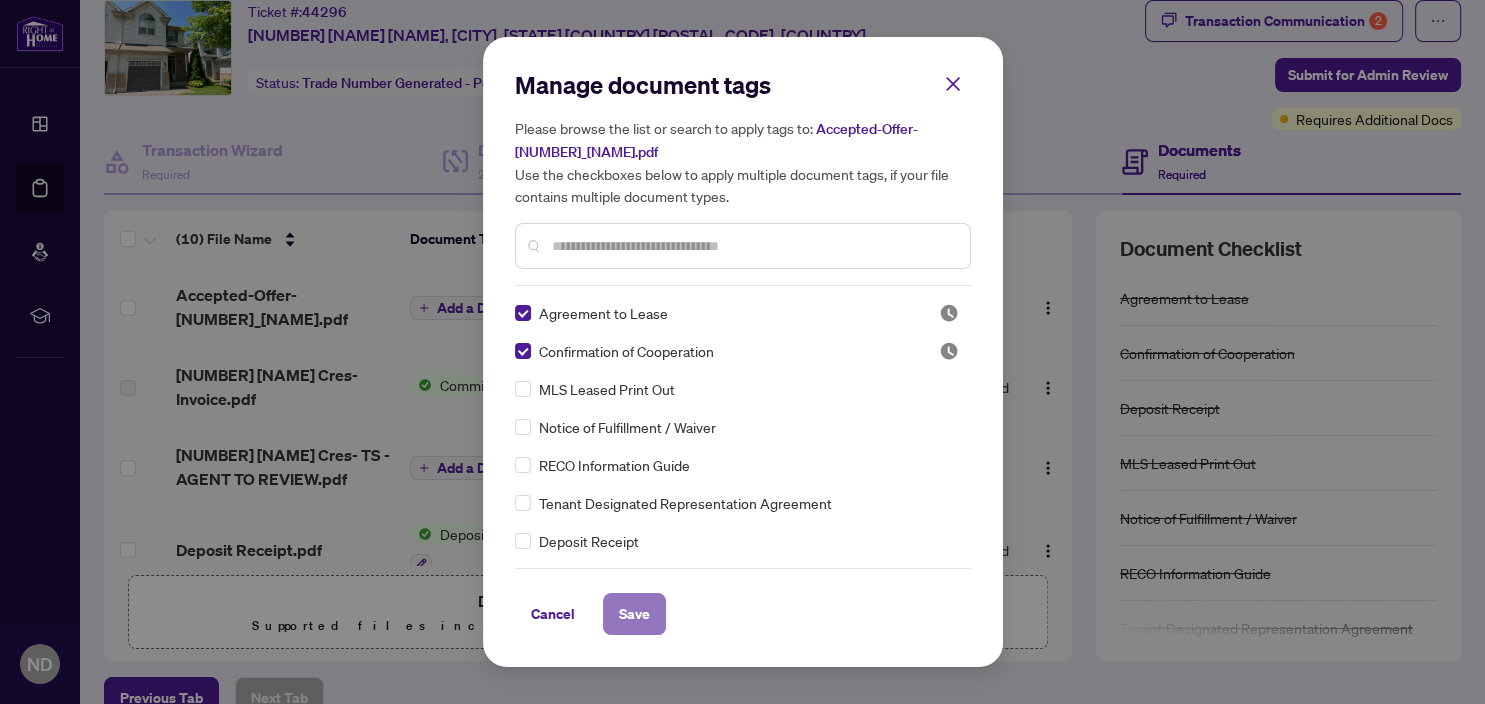 click on "Save" at bounding box center [634, 614] 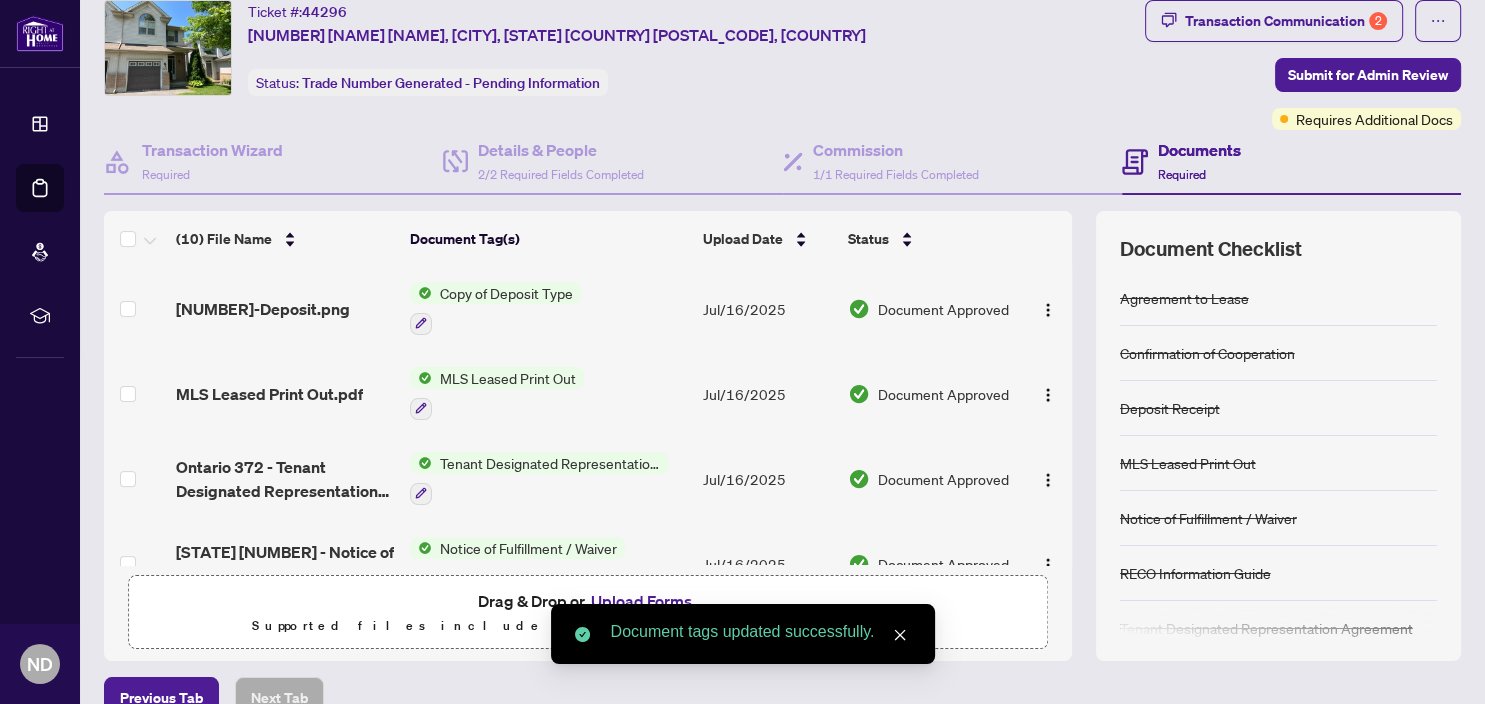 scroll, scrollTop: 535, scrollLeft: 0, axis: vertical 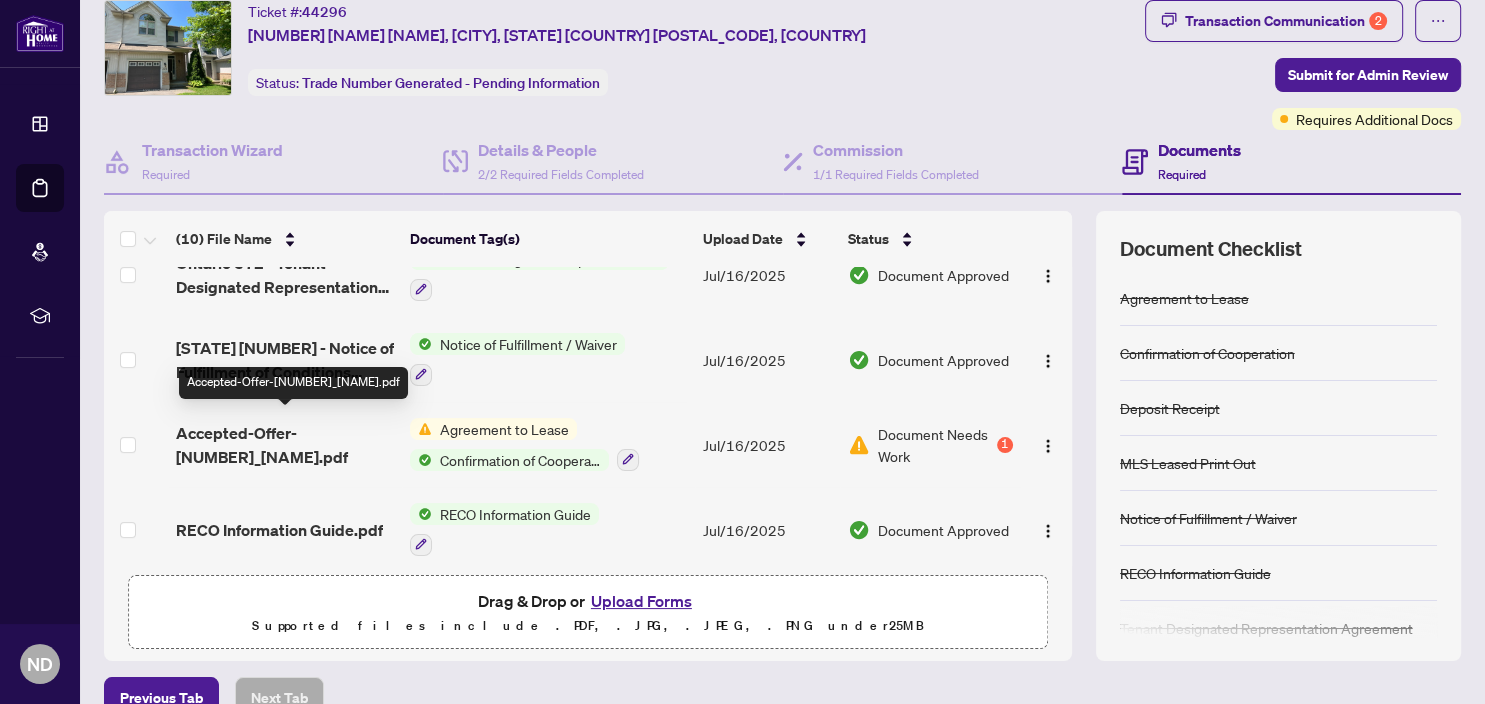click on "Accepted-Offer-[NUMBER]_[NAME].pdf" at bounding box center [285, 445] 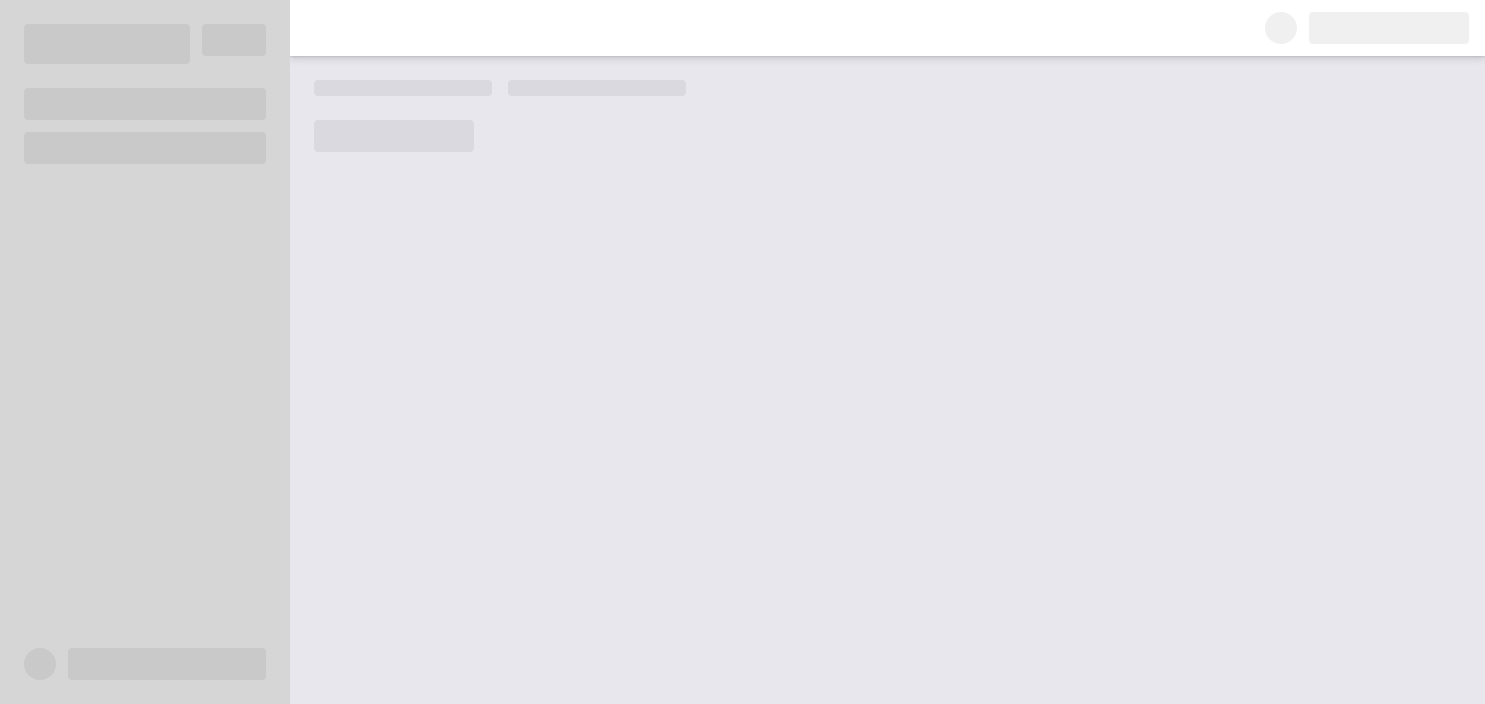 scroll, scrollTop: 0, scrollLeft: 0, axis: both 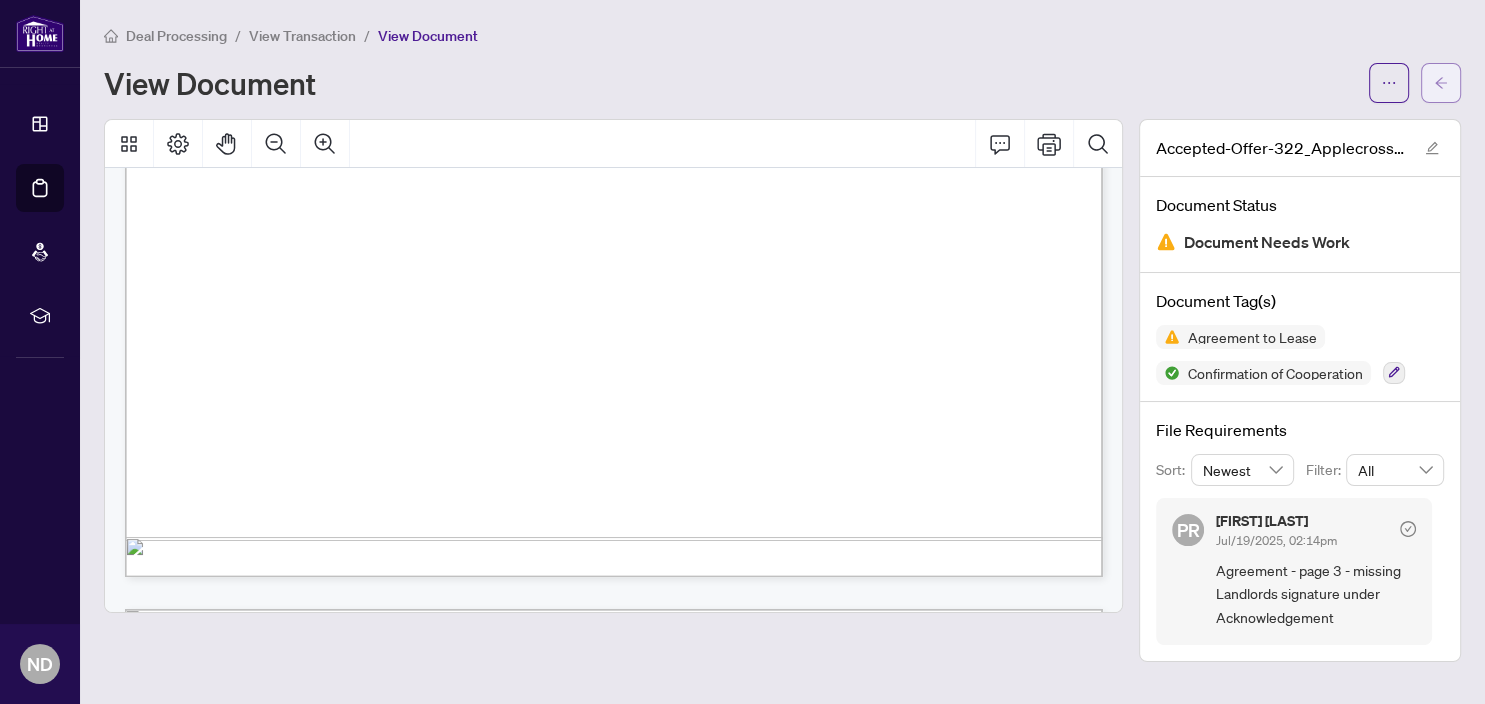 click at bounding box center [1441, 83] 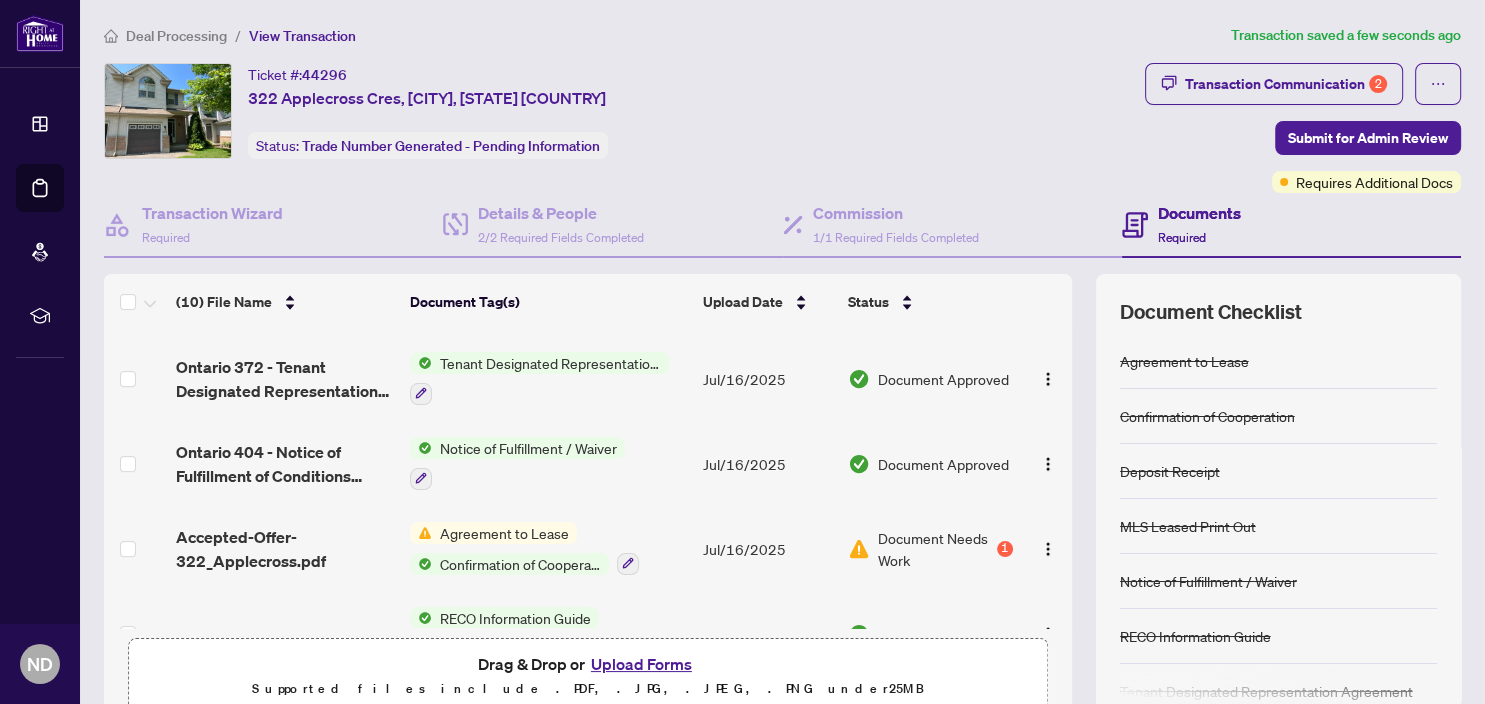 scroll, scrollTop: 535, scrollLeft: 0, axis: vertical 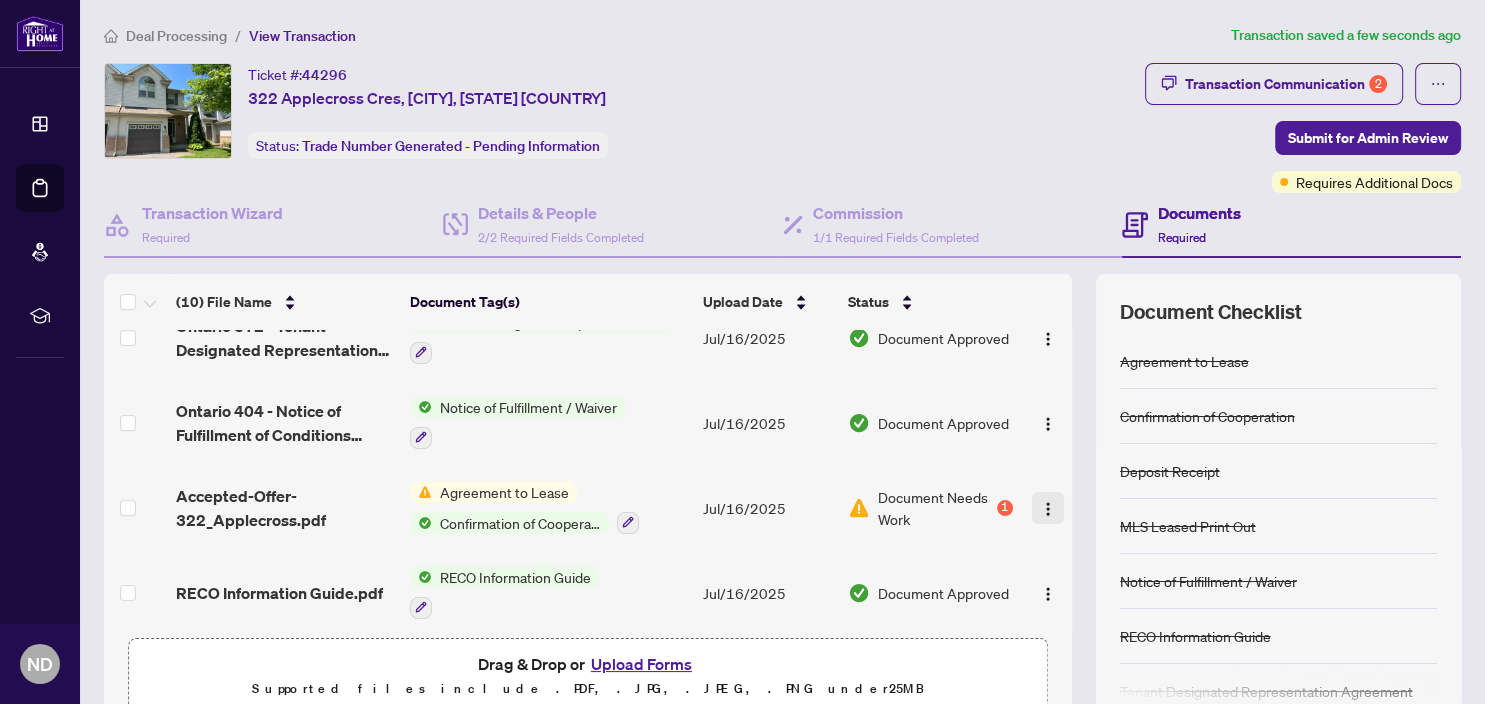 click at bounding box center (1048, 509) 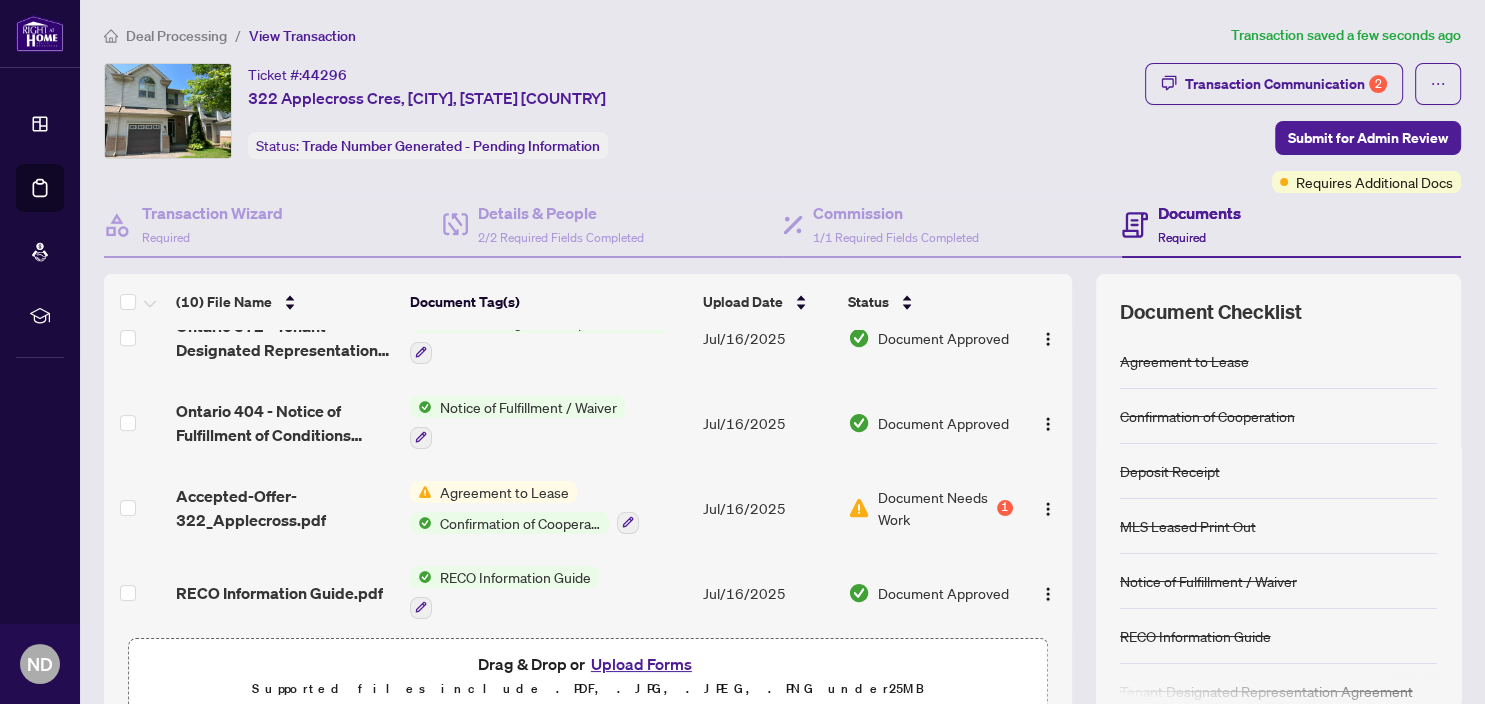 click on "Ticket #:  44296 322 Applecross Cres, Ottawa, Ontario K2K 0C4, Canada Status:   Trade Number Generated - Pending Information" at bounding box center [620, 111] 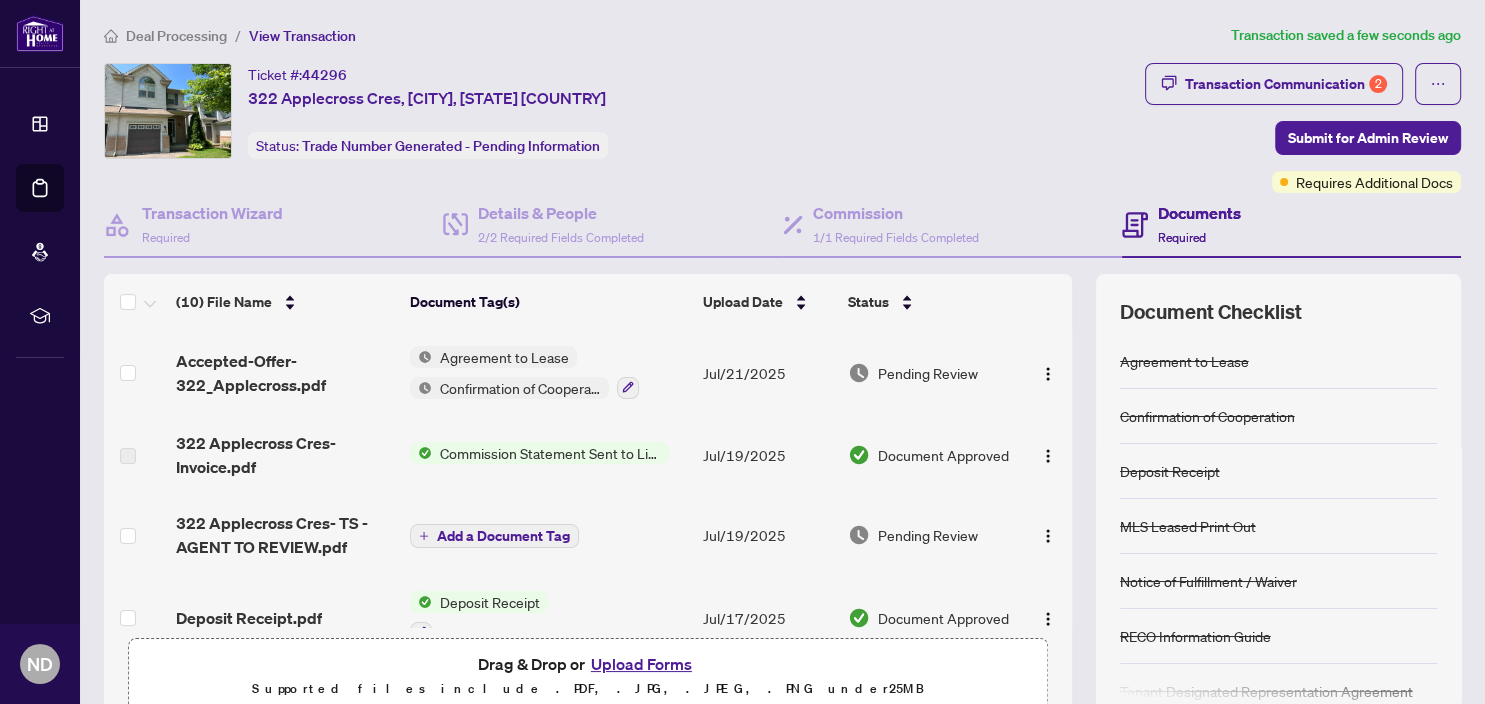scroll, scrollTop: 110, scrollLeft: 0, axis: vertical 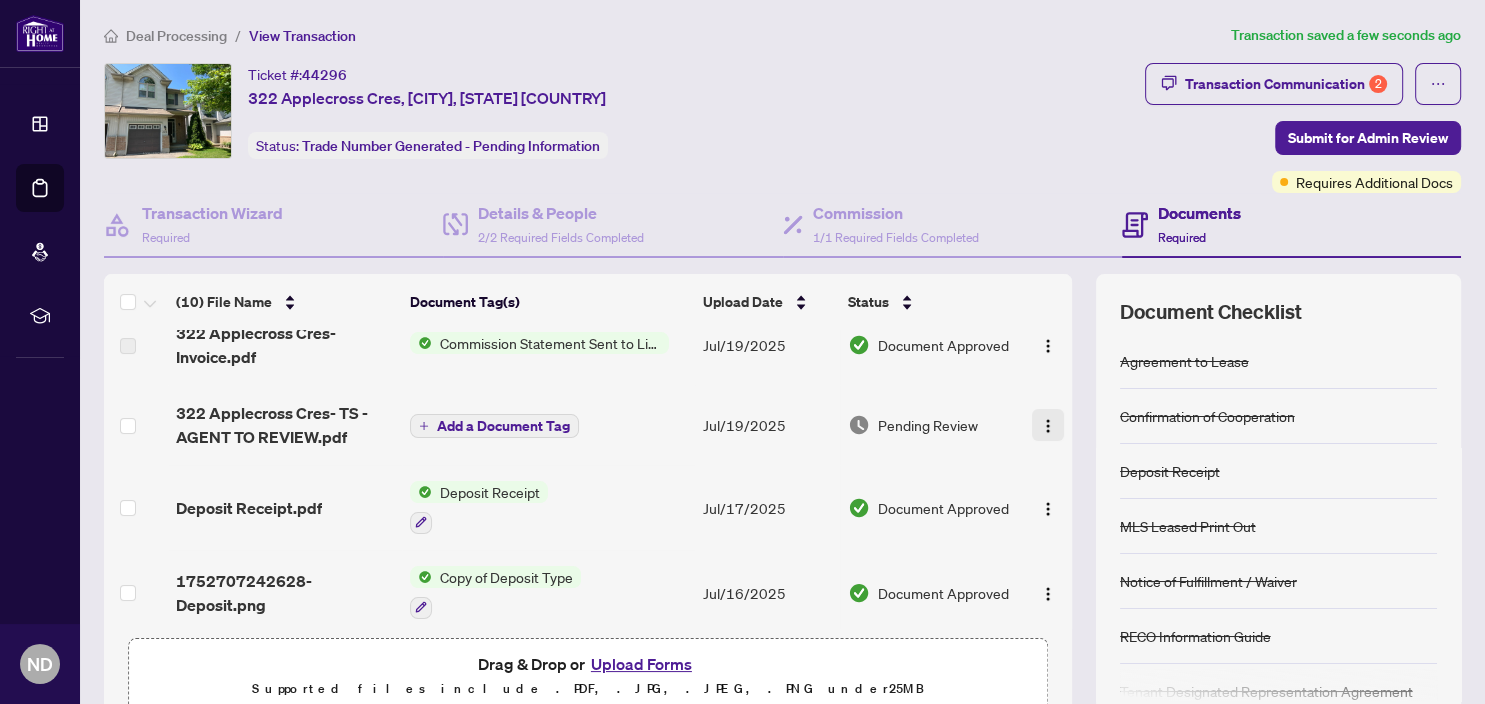 click at bounding box center (1048, 426) 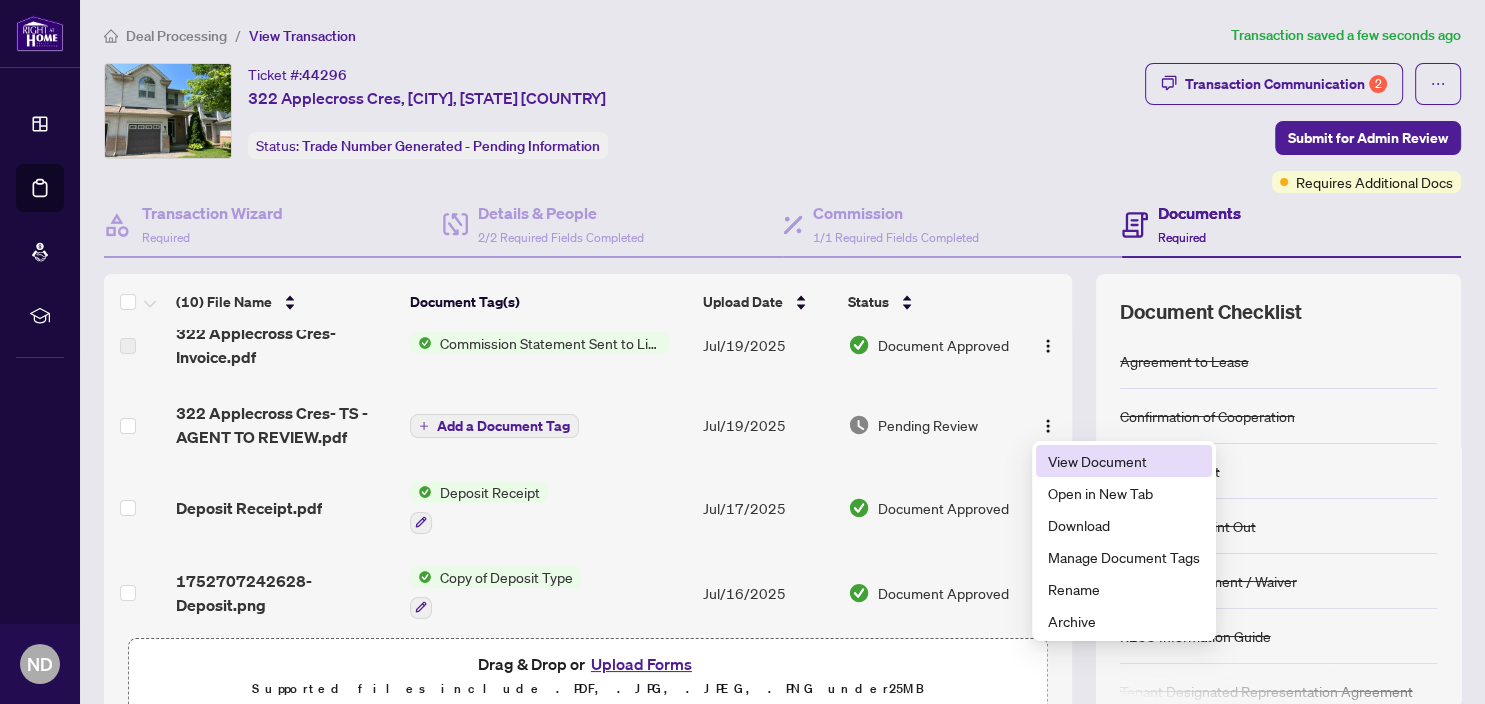 click on "View Document" at bounding box center [1124, 461] 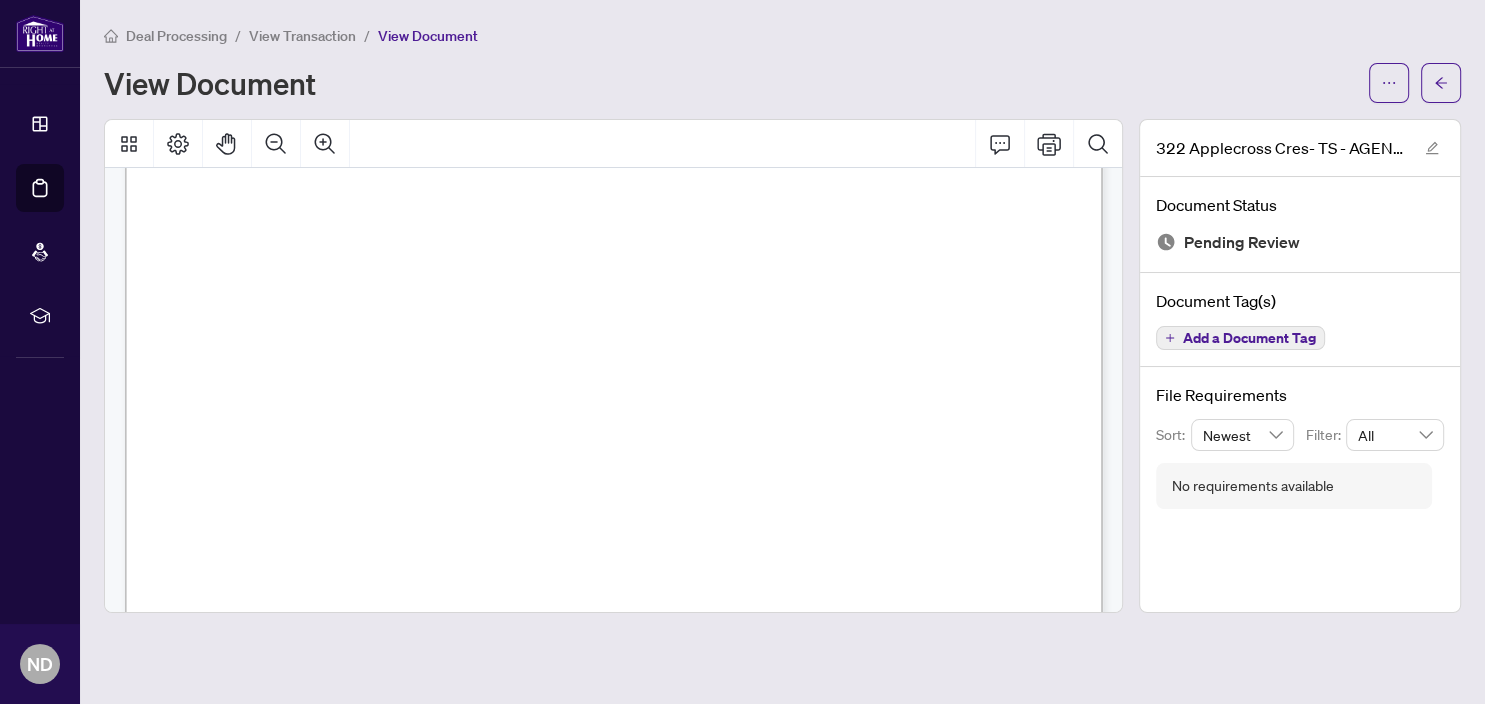 scroll, scrollTop: 389, scrollLeft: 0, axis: vertical 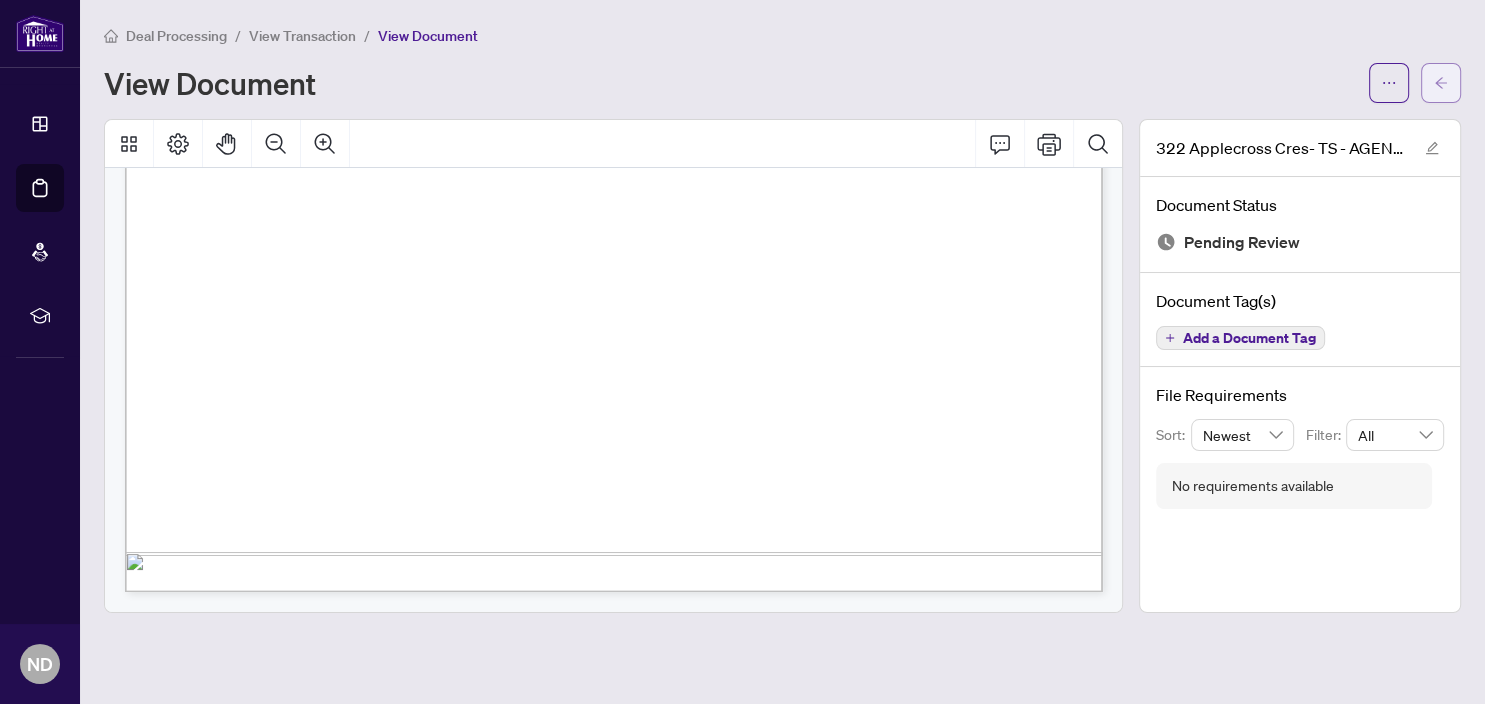 click at bounding box center [1441, 83] 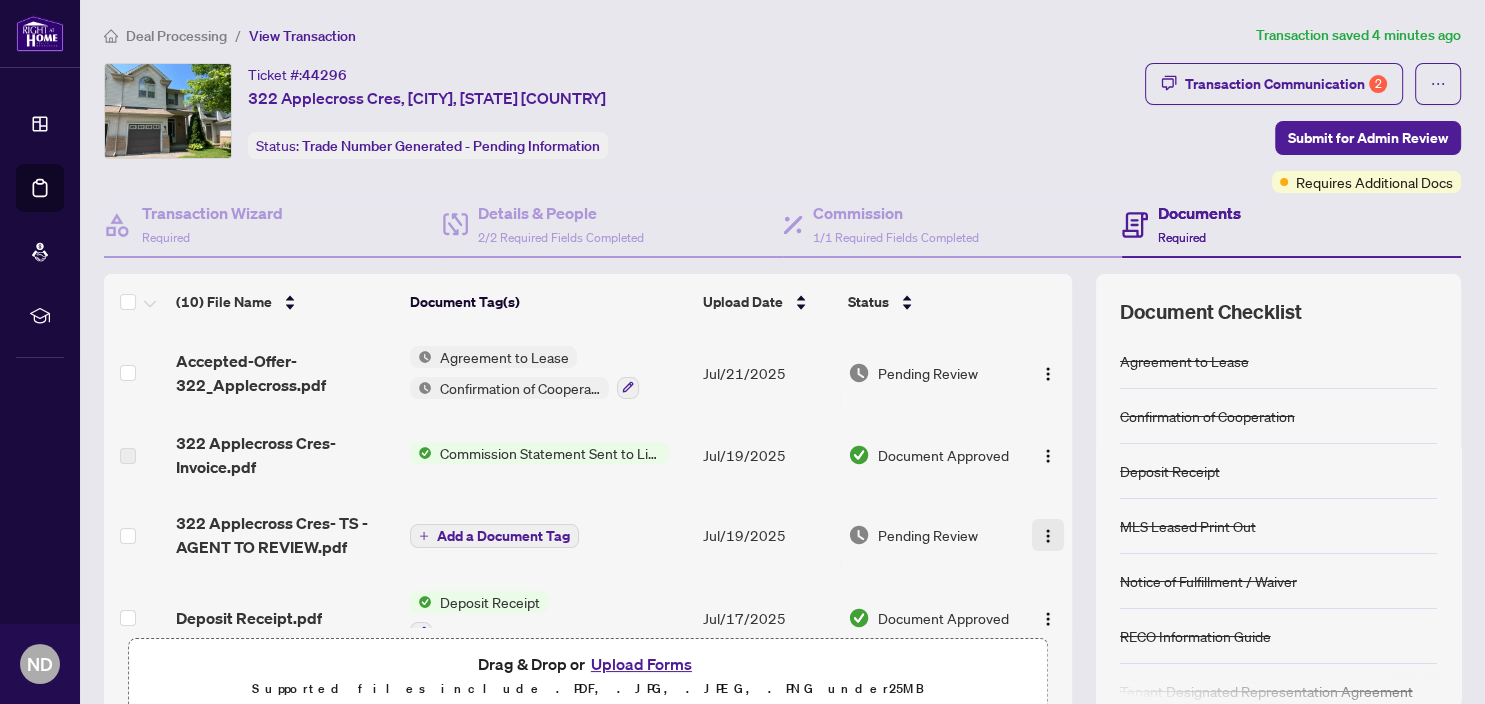 click at bounding box center (1048, 536) 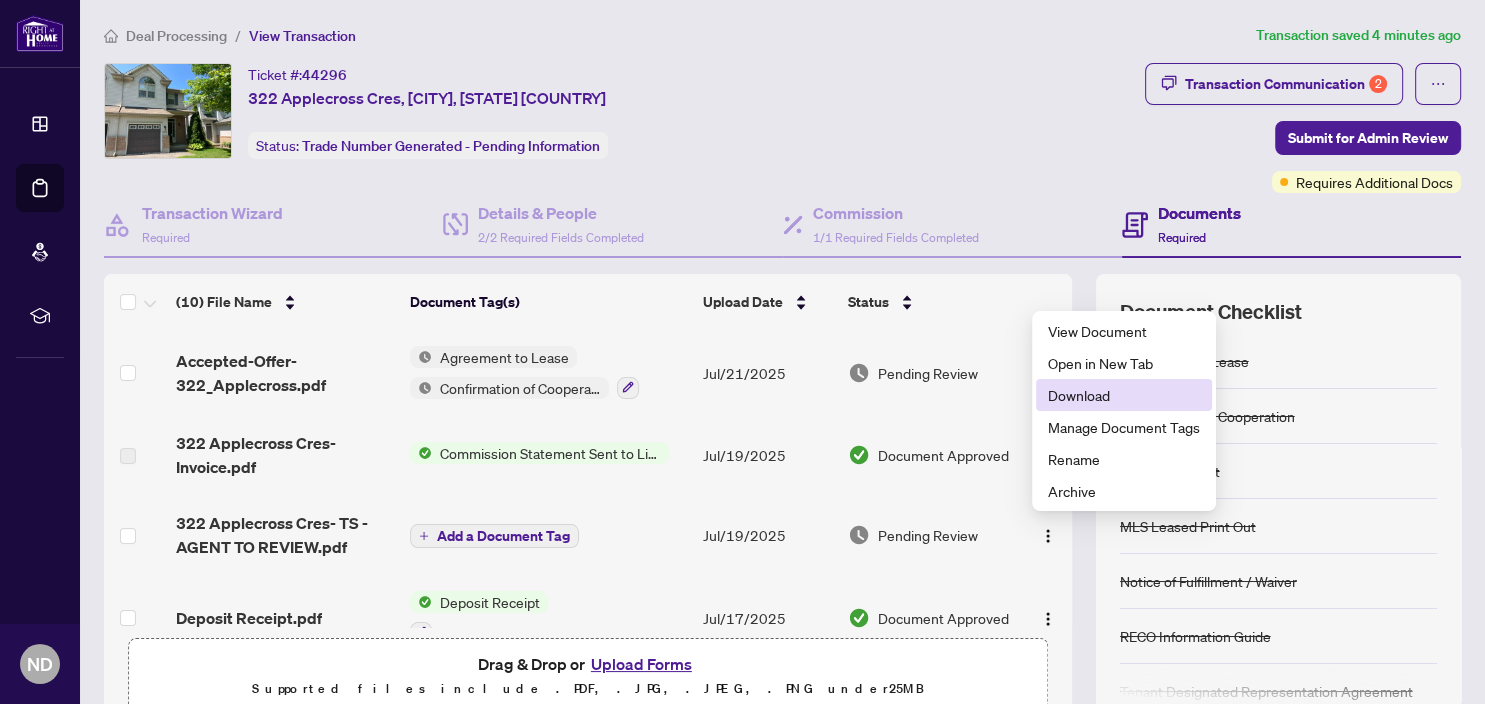 click on "Download" at bounding box center [1124, 395] 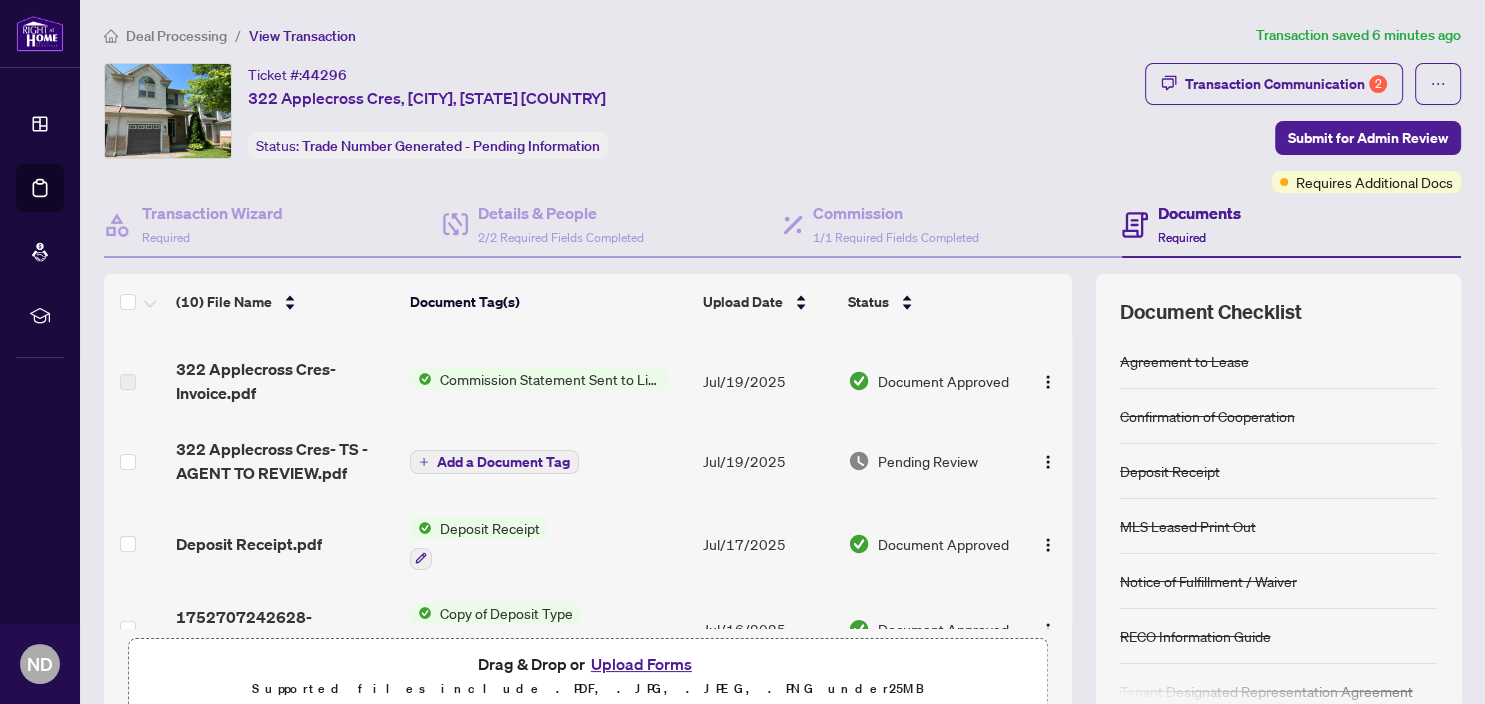 scroll, scrollTop: 110, scrollLeft: 0, axis: vertical 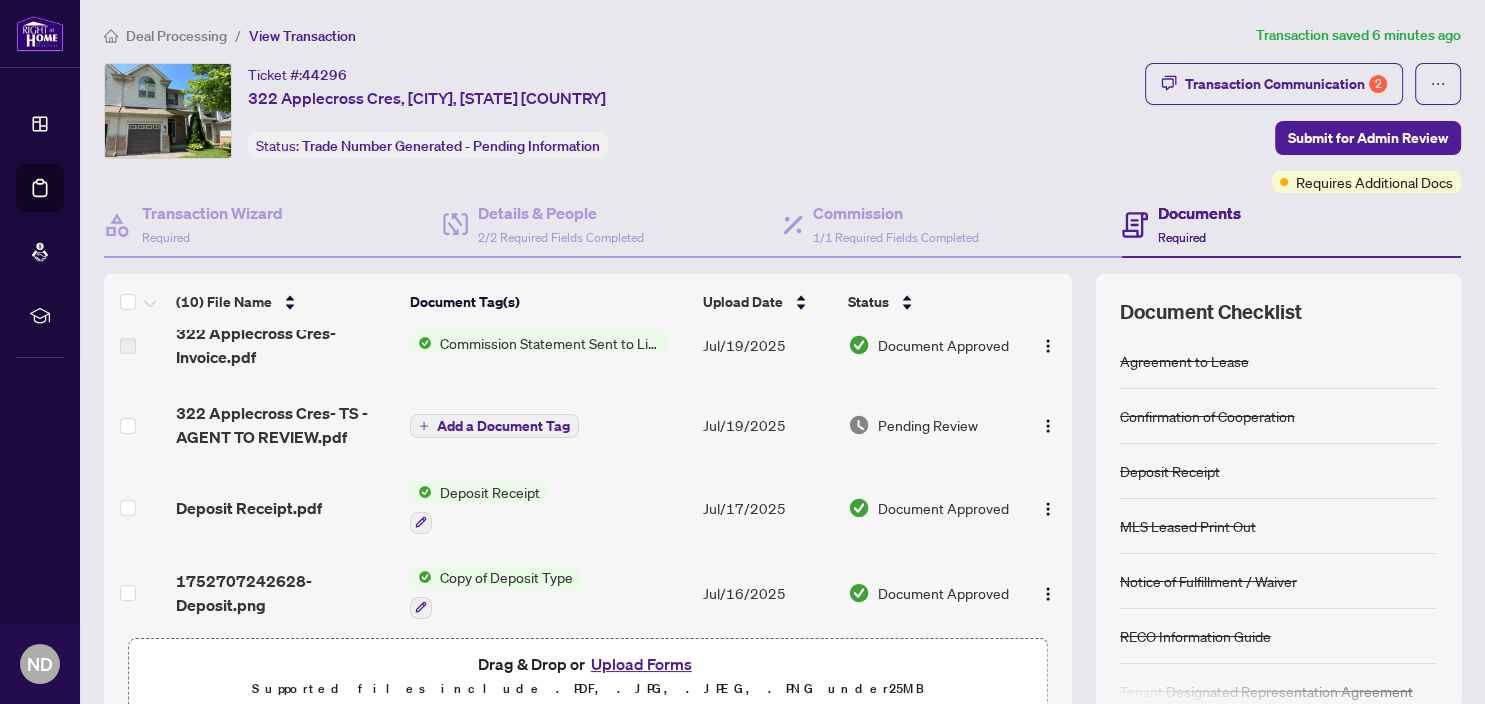 click on "Upload Forms" at bounding box center (641, 664) 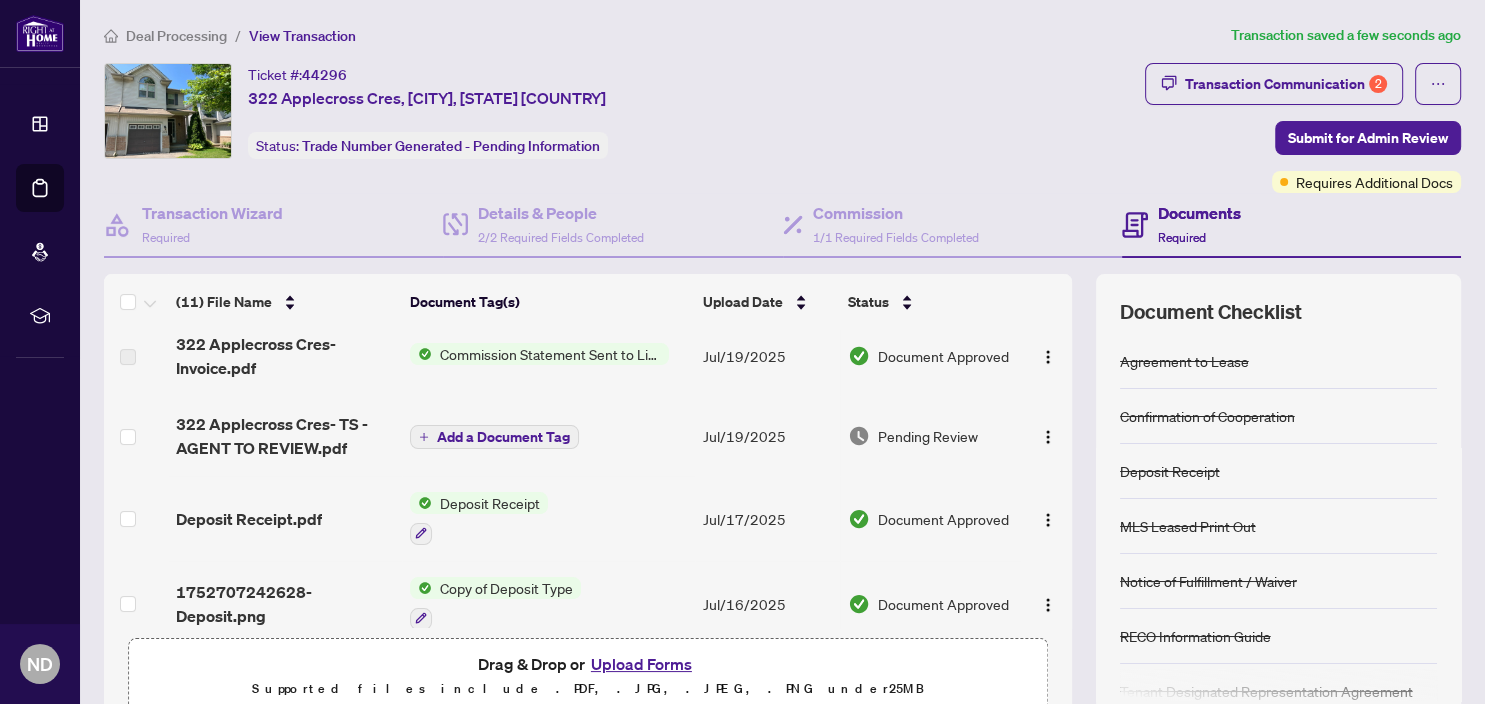 scroll, scrollTop: 0, scrollLeft: 0, axis: both 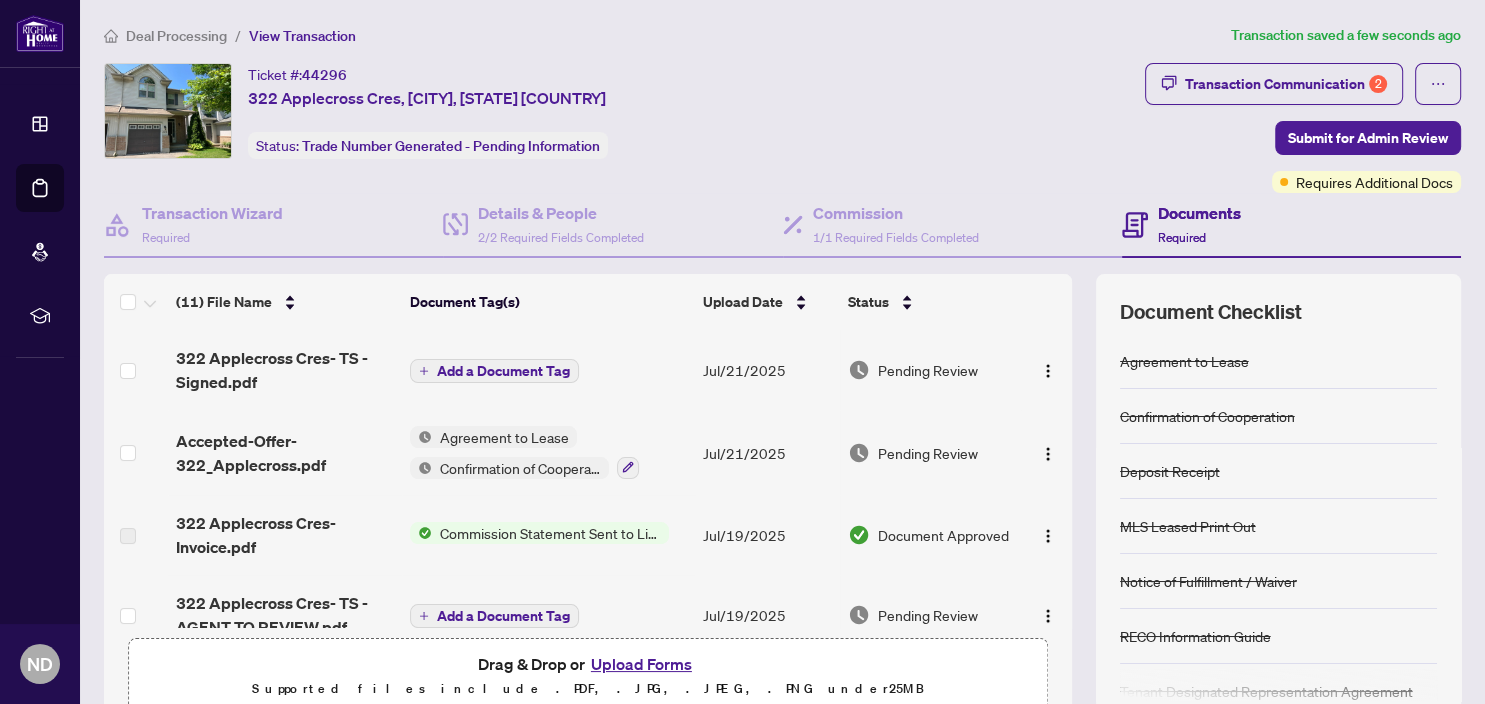 click on "Add a Document Tag" at bounding box center (503, 371) 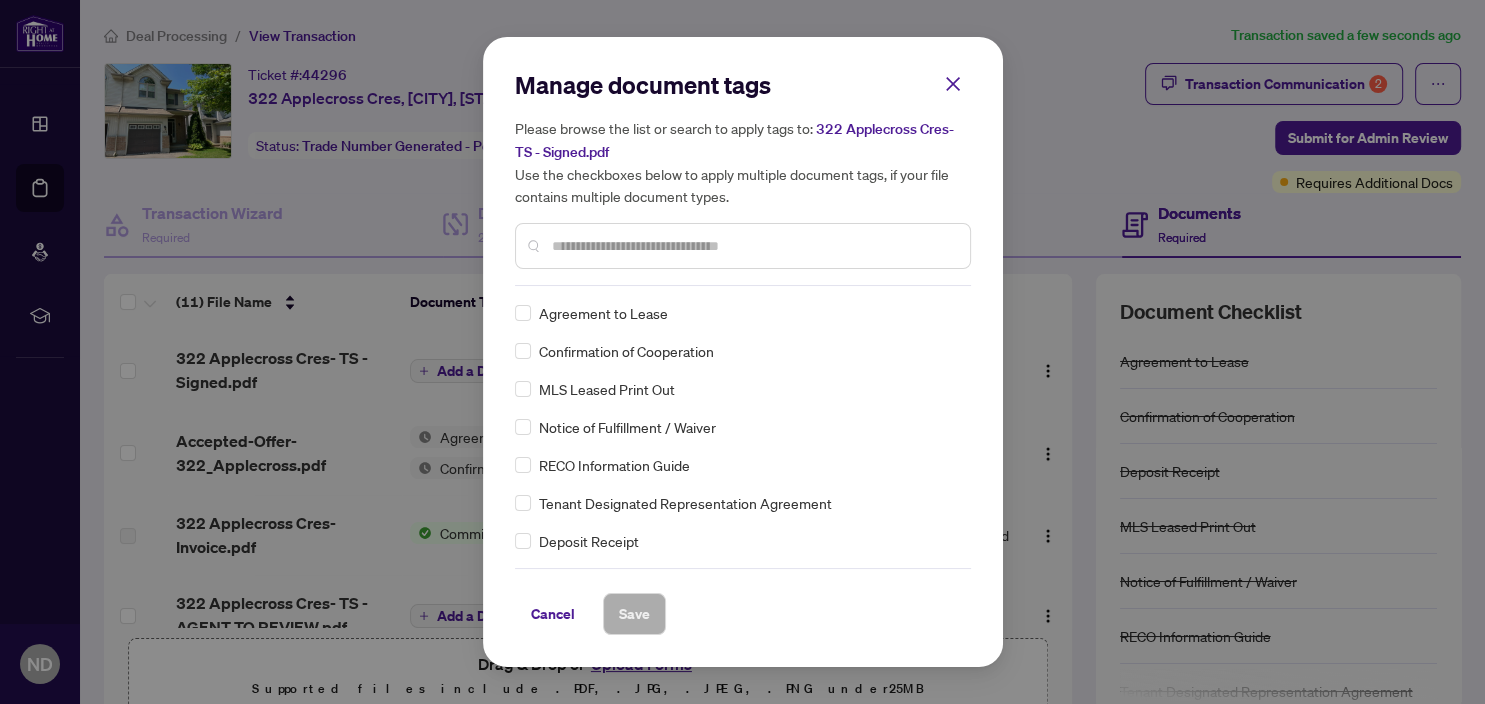click at bounding box center [753, 246] 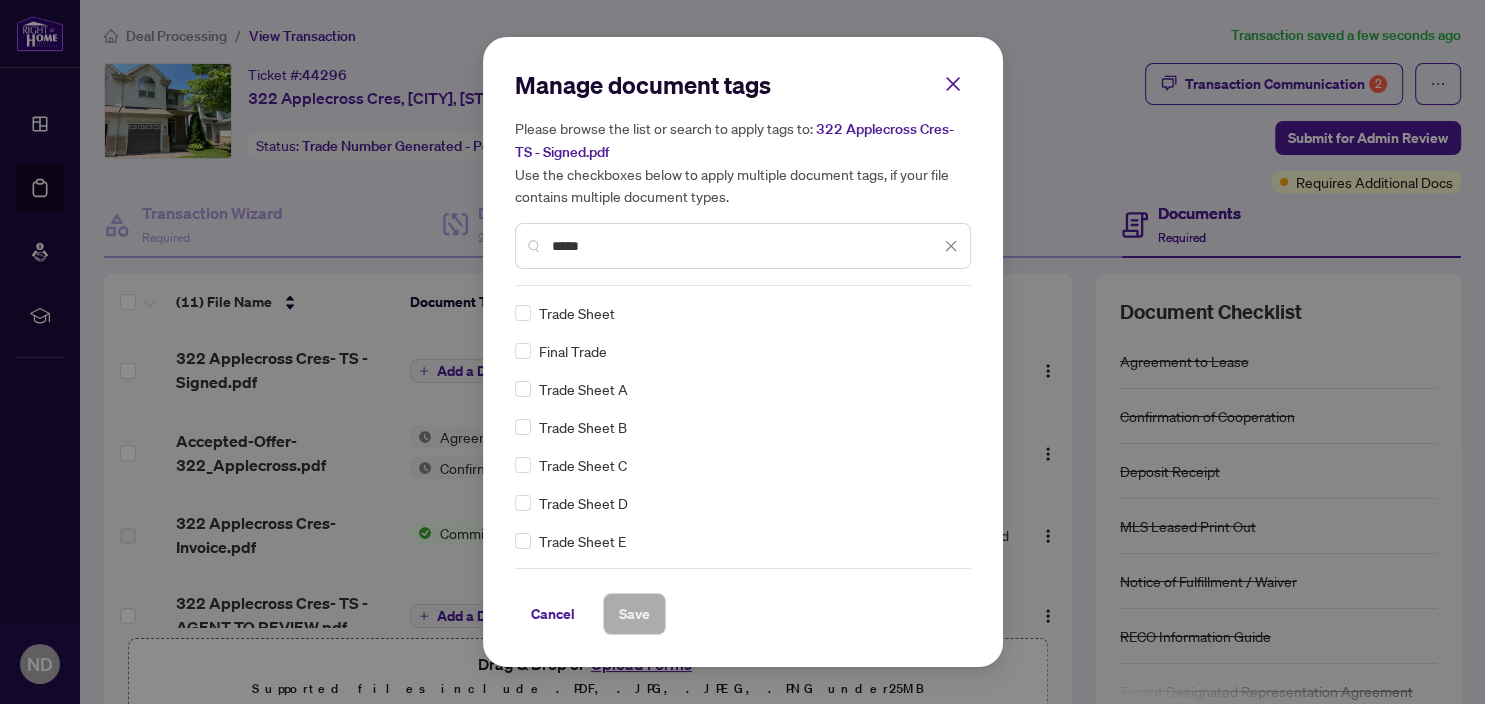 type on "*****" 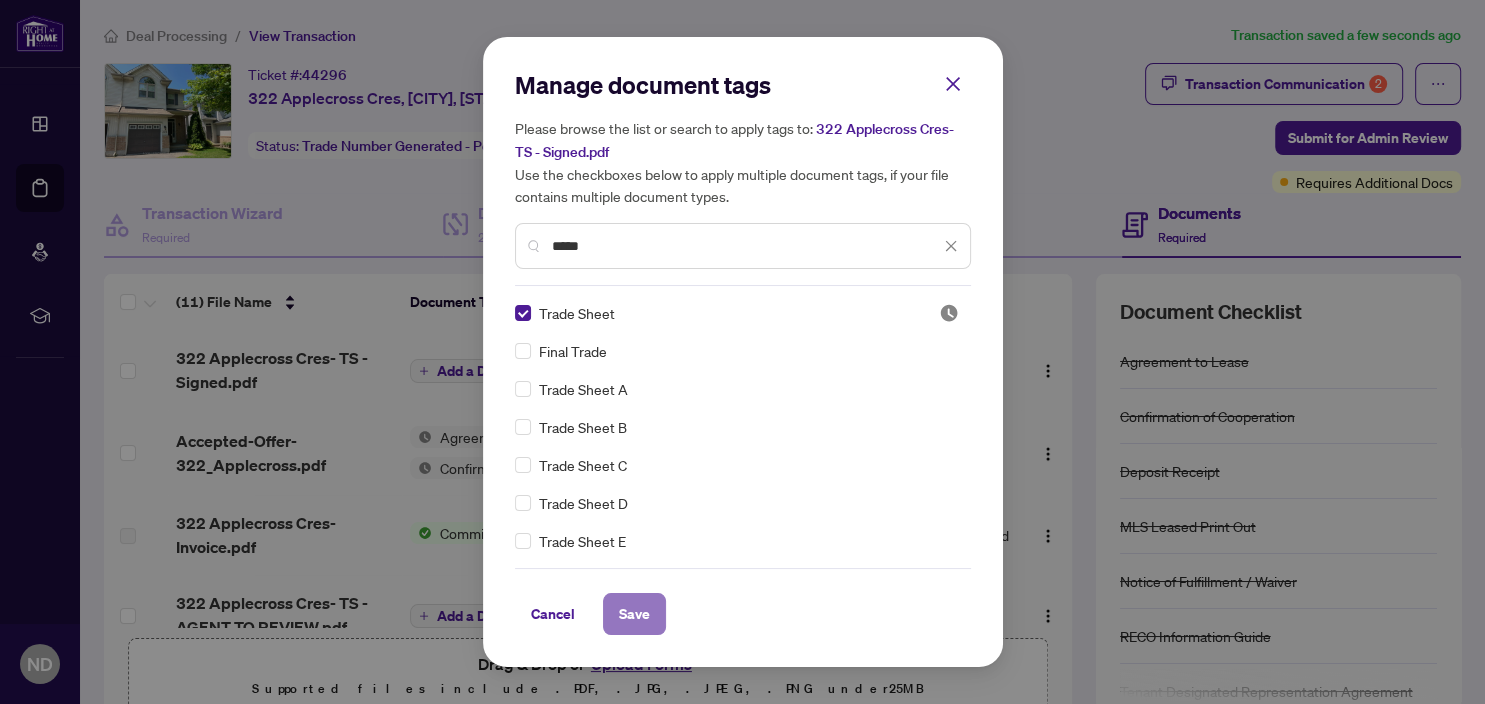 click on "Save" at bounding box center [634, 614] 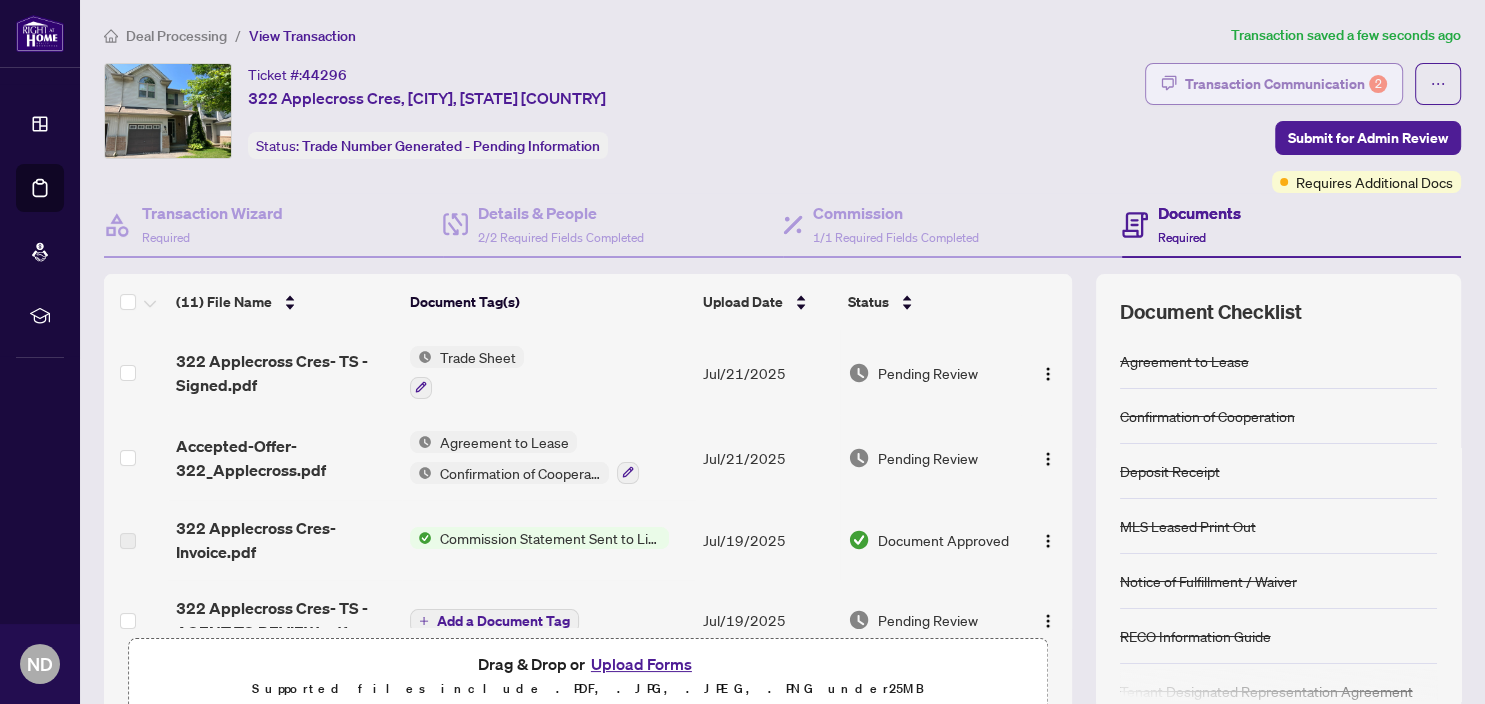 click on "Transaction Communication 2" at bounding box center [1286, 84] 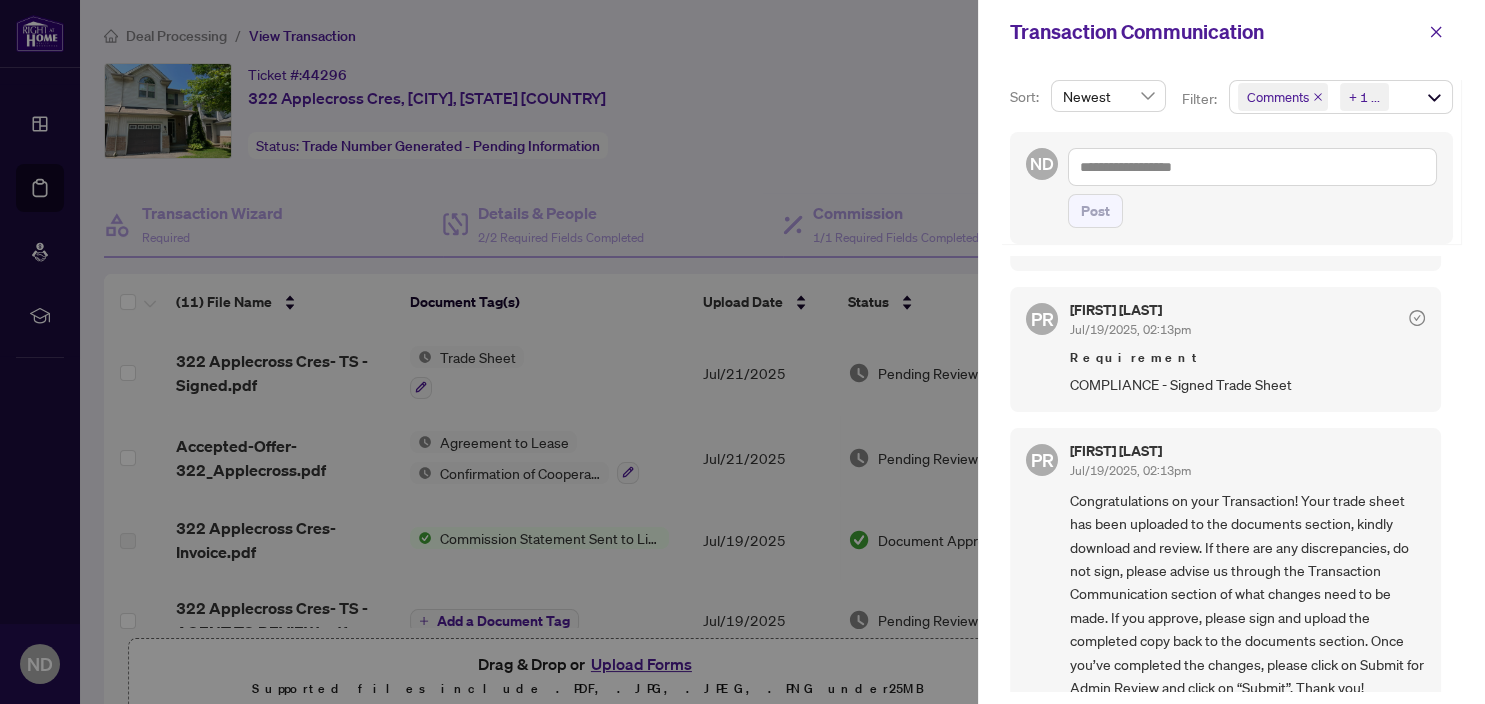 scroll, scrollTop: 0, scrollLeft: 0, axis: both 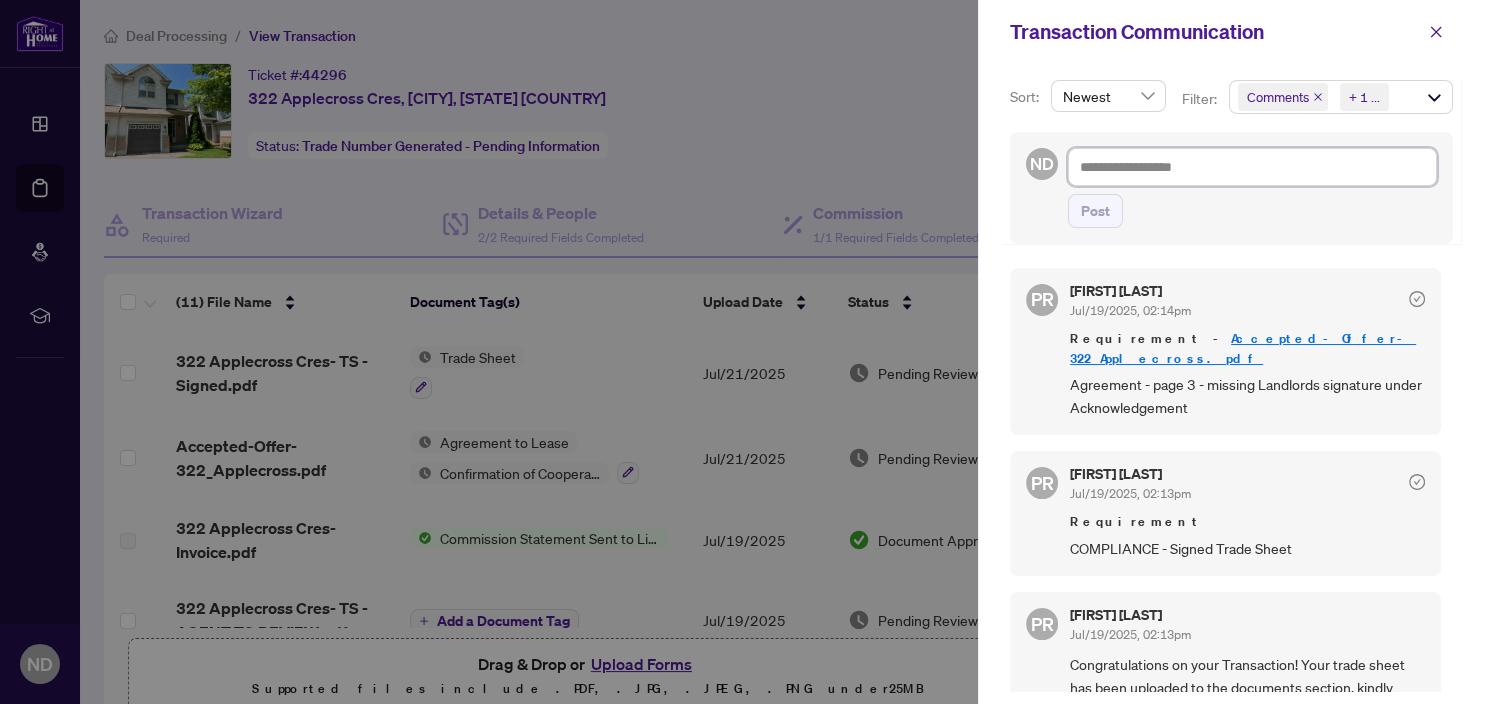 click at bounding box center [1252, 167] 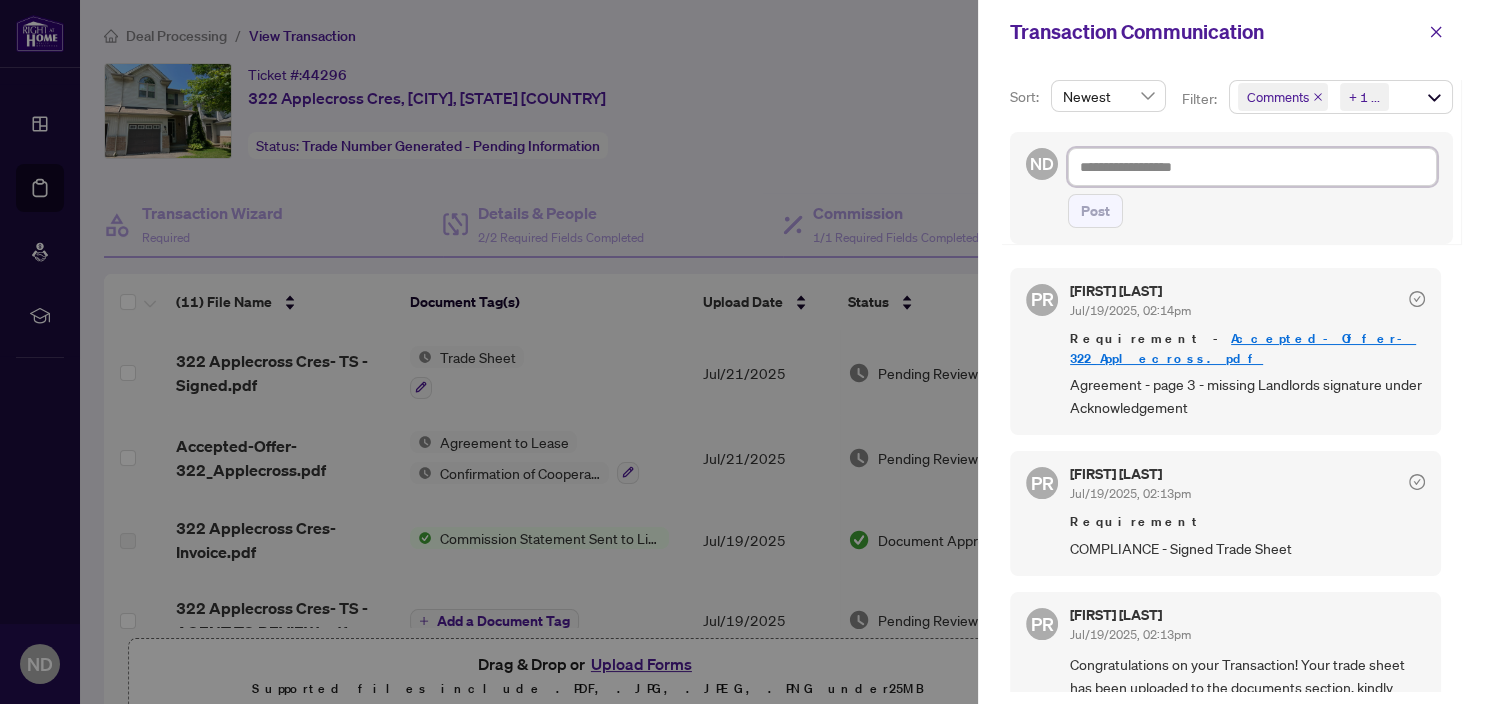 scroll, scrollTop: 3, scrollLeft: 0, axis: vertical 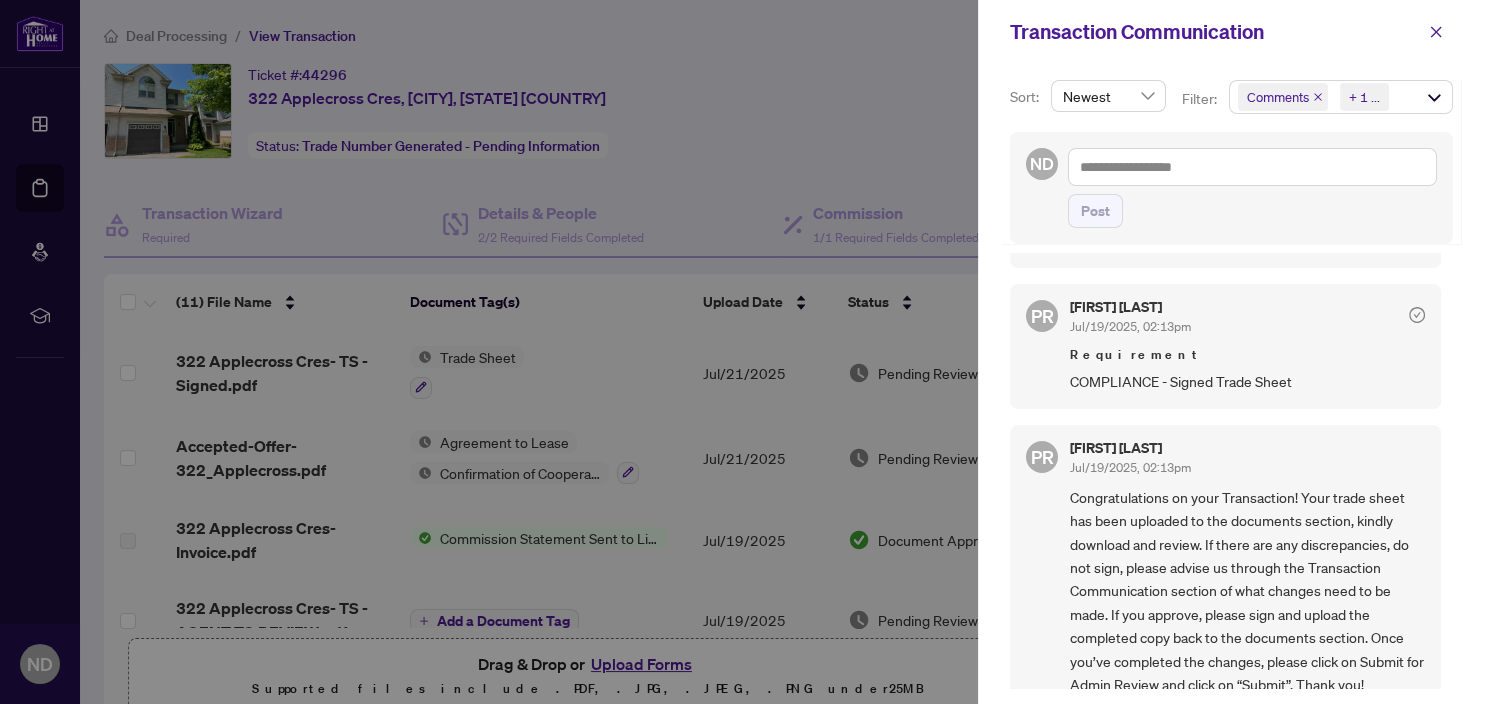 click at bounding box center [742, 352] 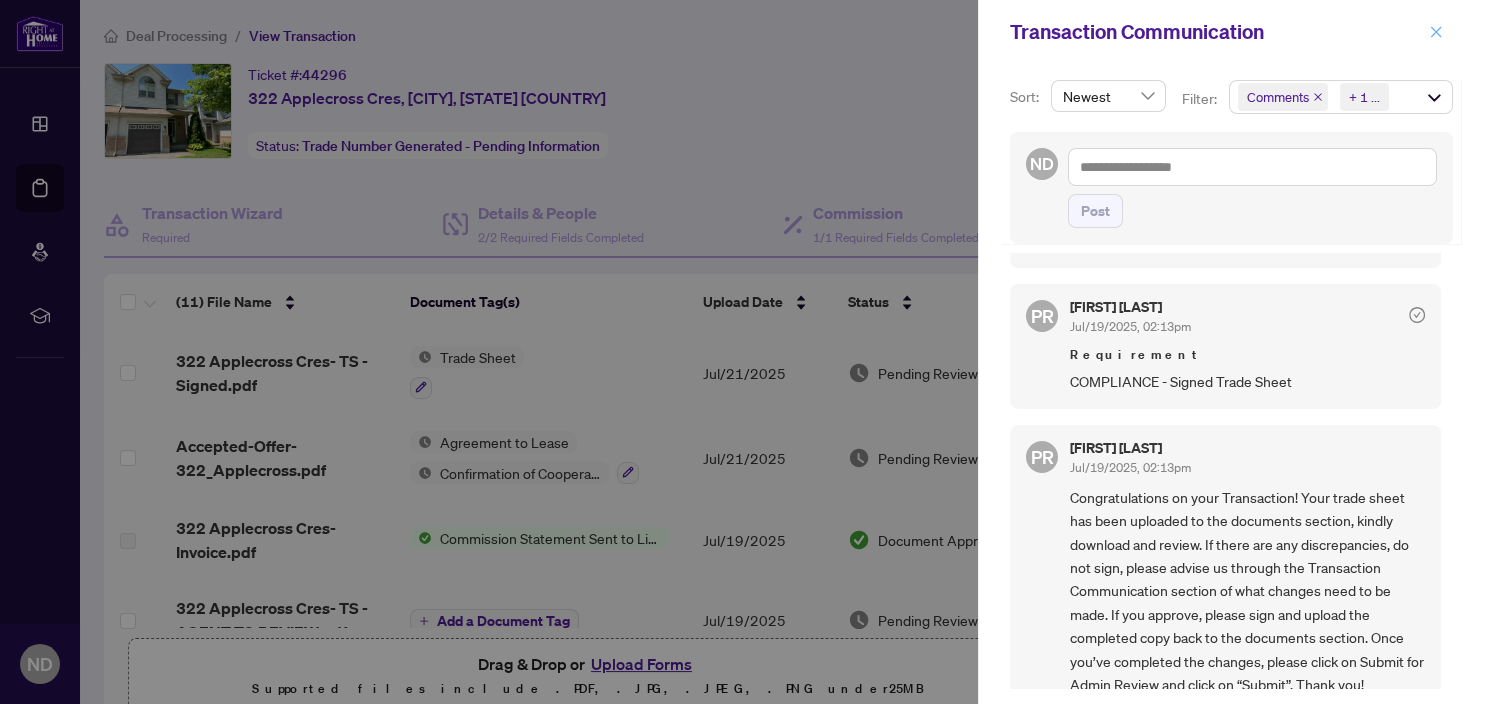 click 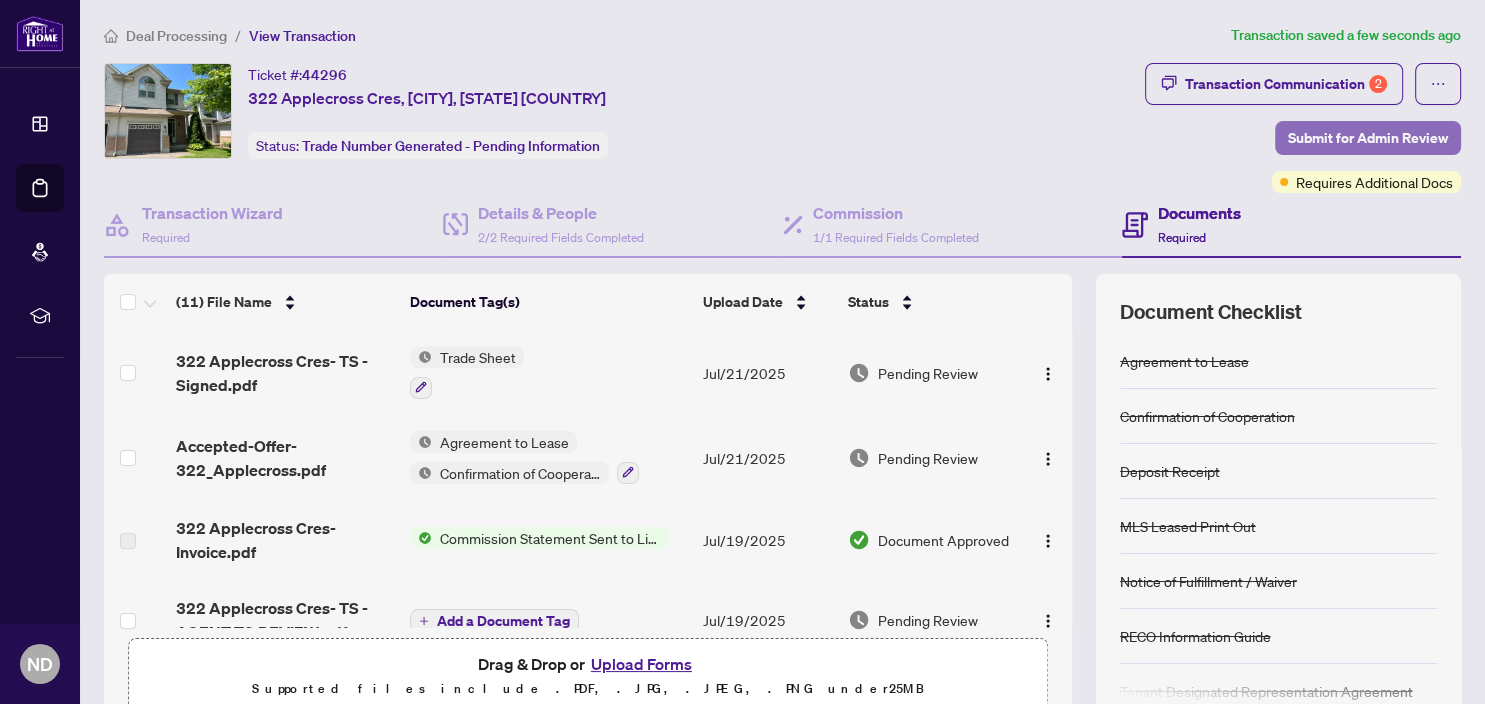 click on "Submit for Admin Review" at bounding box center [1368, 138] 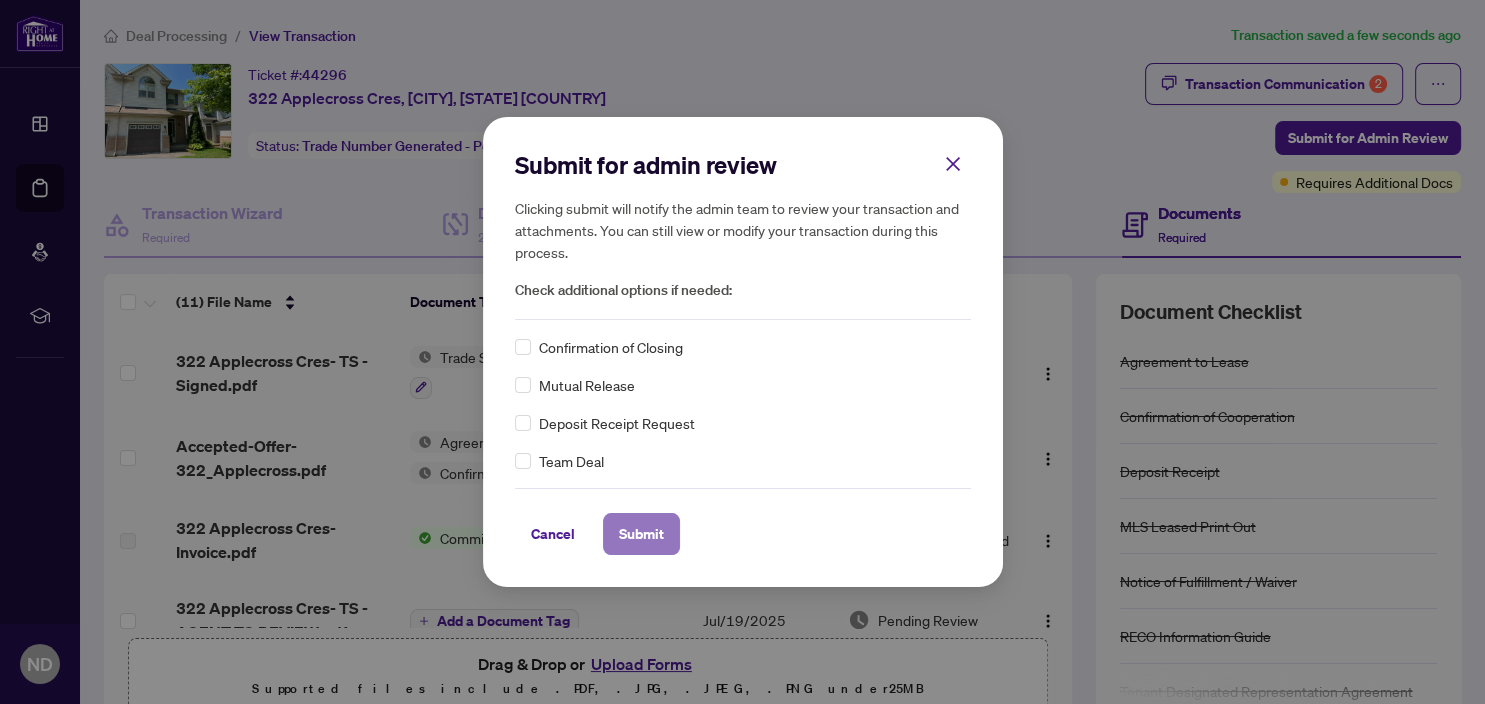 click on "Submit" at bounding box center [641, 534] 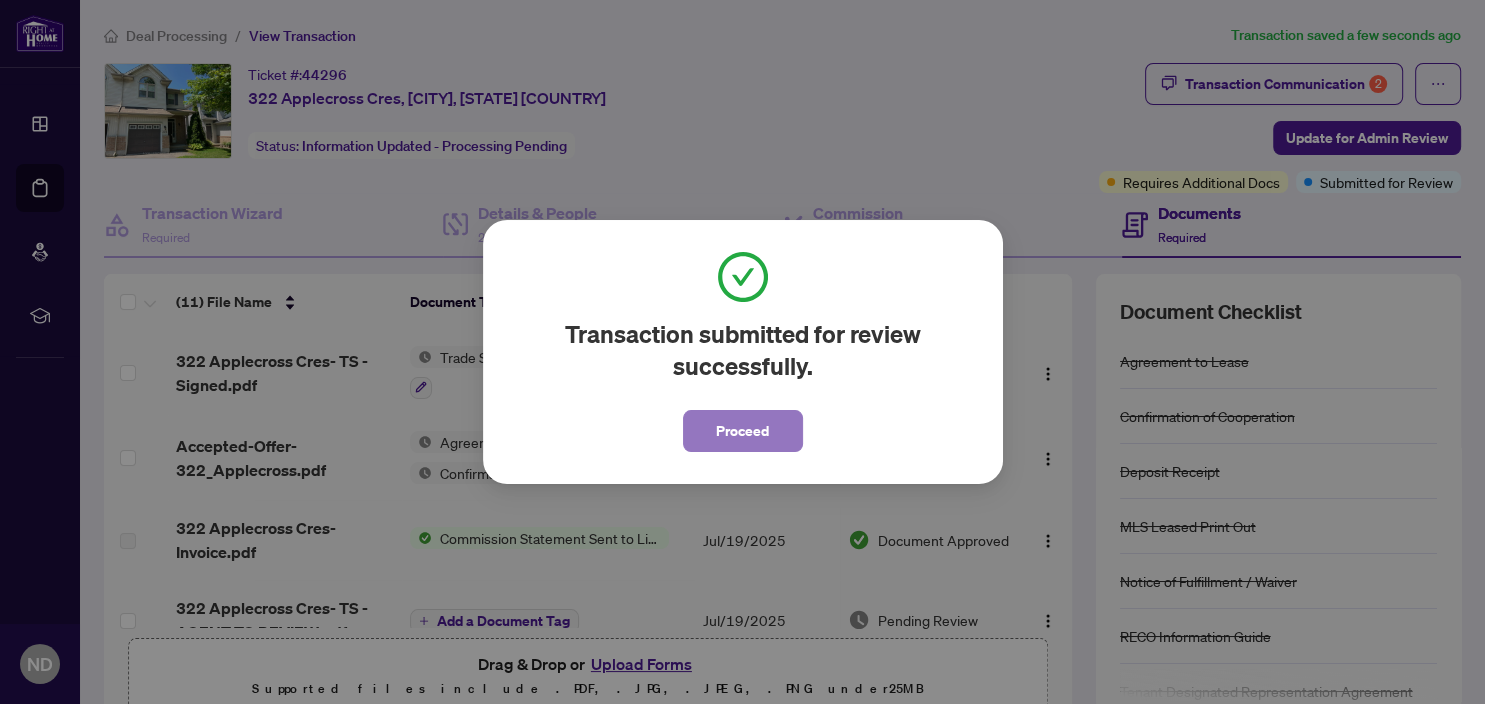 click on "Proceed" at bounding box center [742, 431] 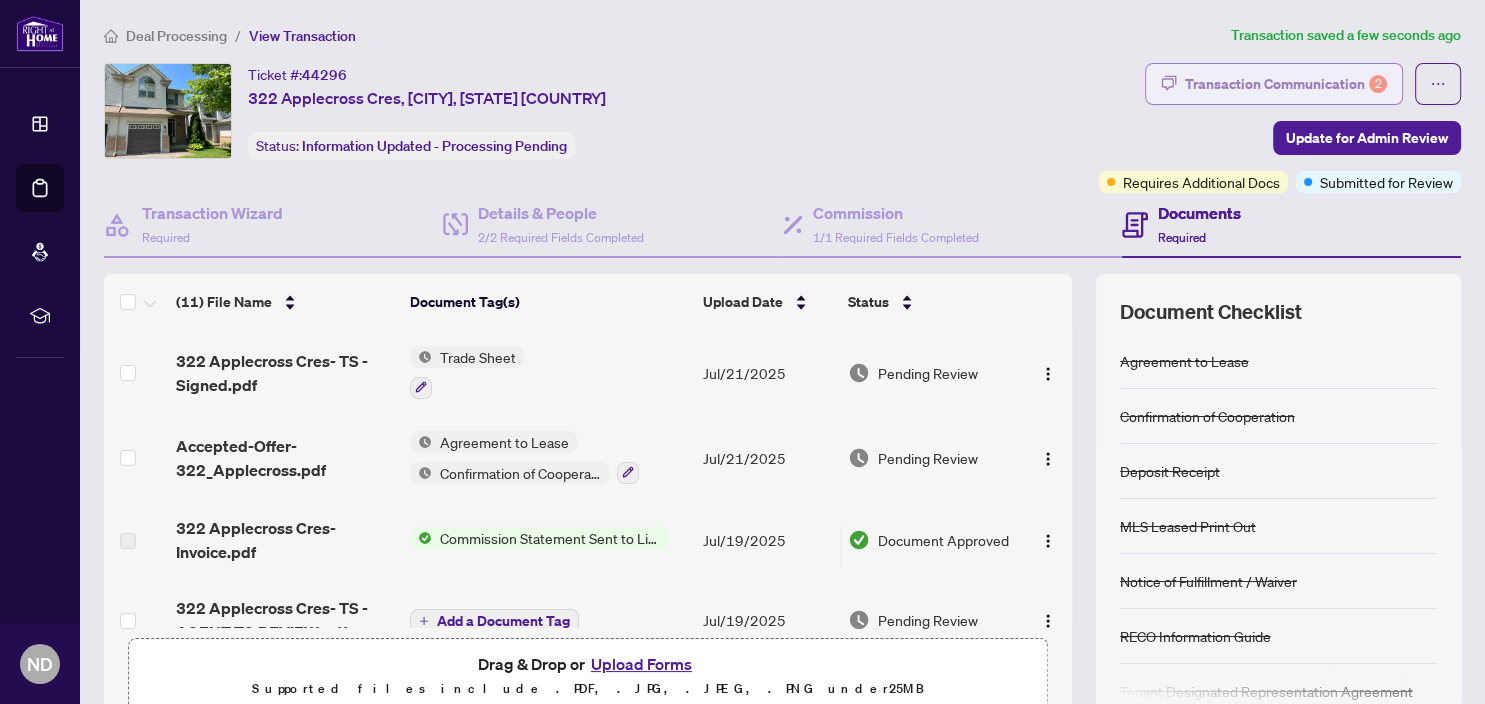 click on "Transaction Communication 2" at bounding box center [1286, 84] 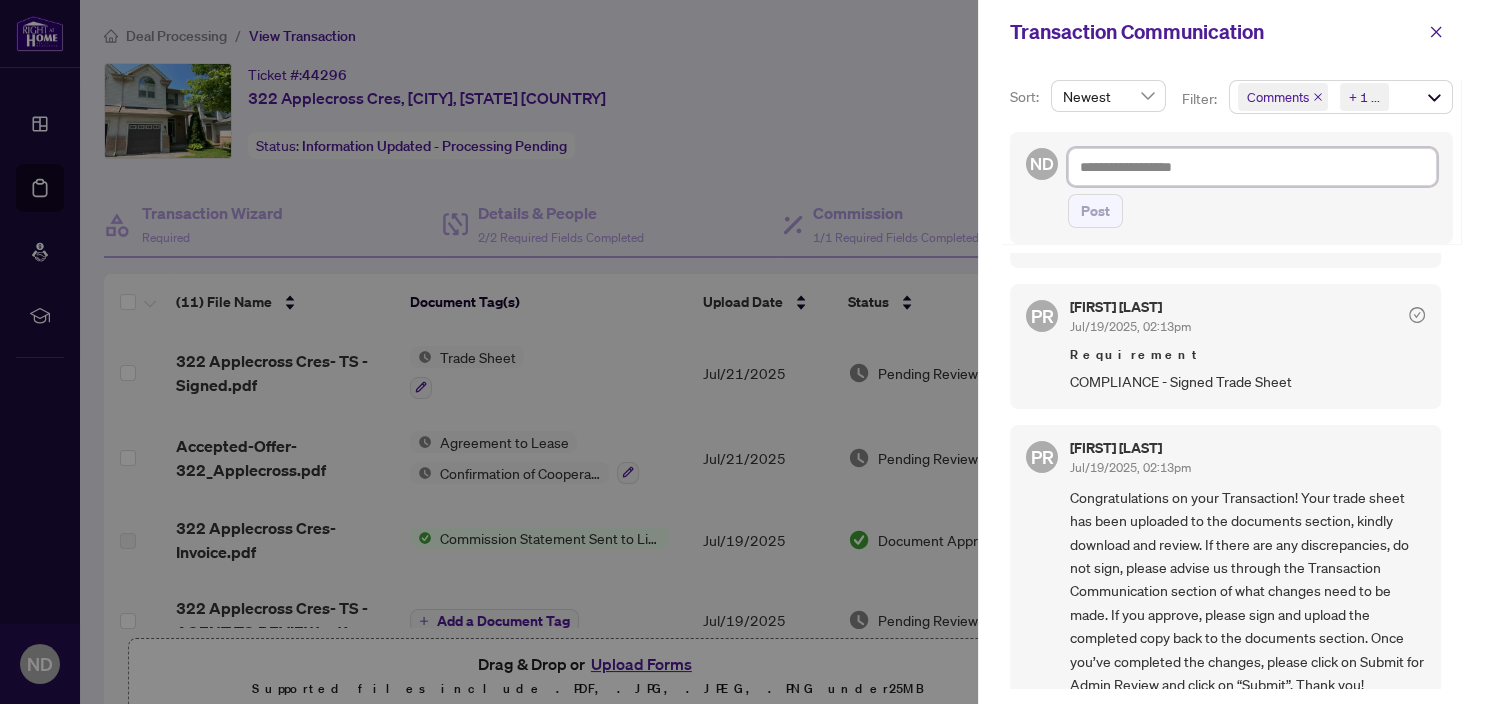 click at bounding box center (1252, 167) 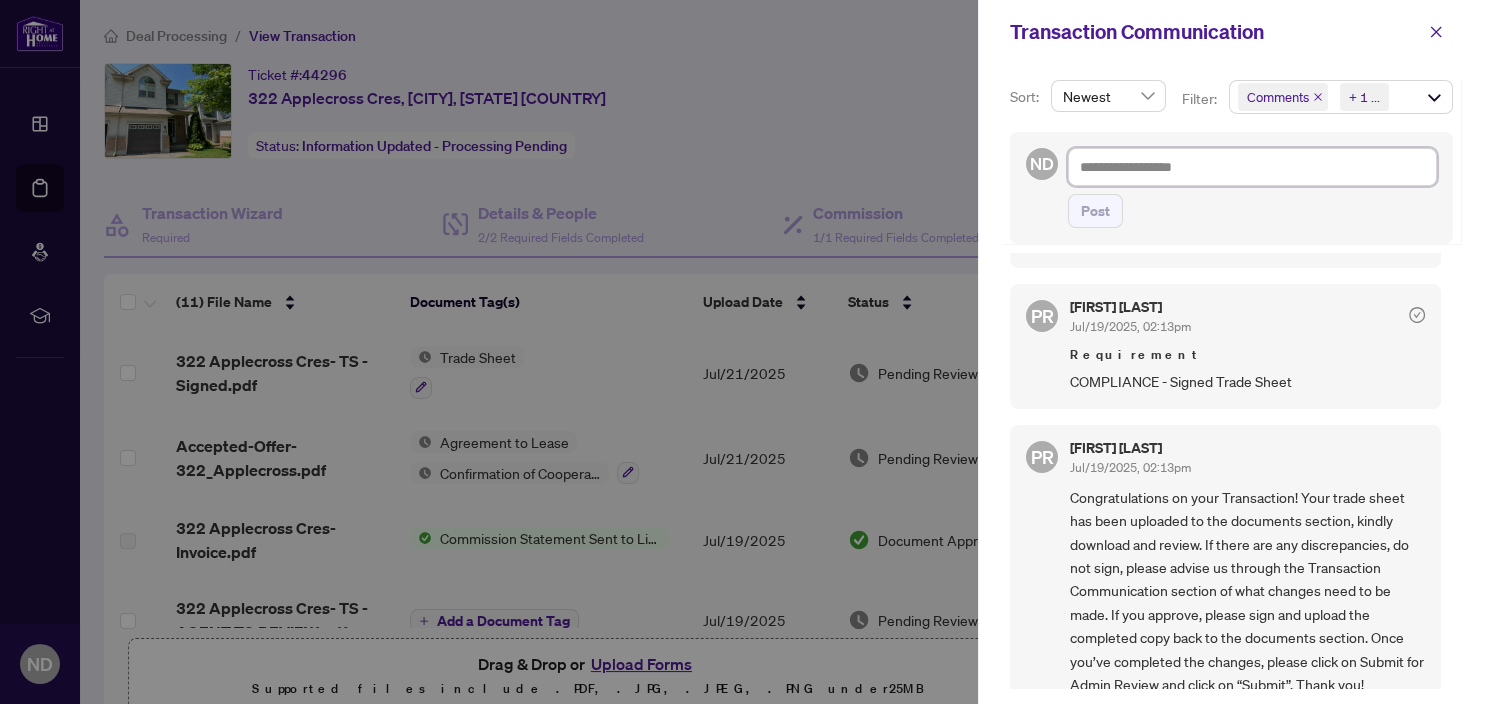 type on "*" 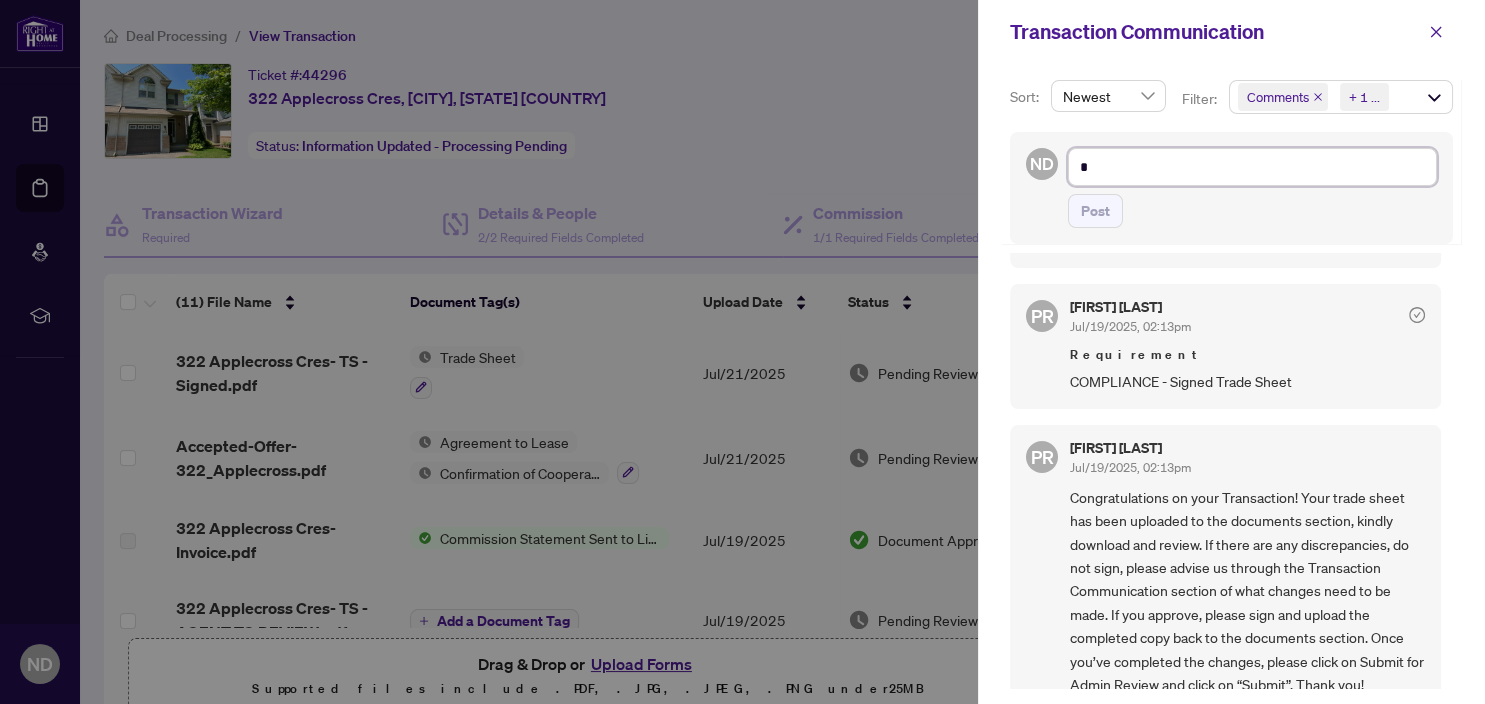 type on "*" 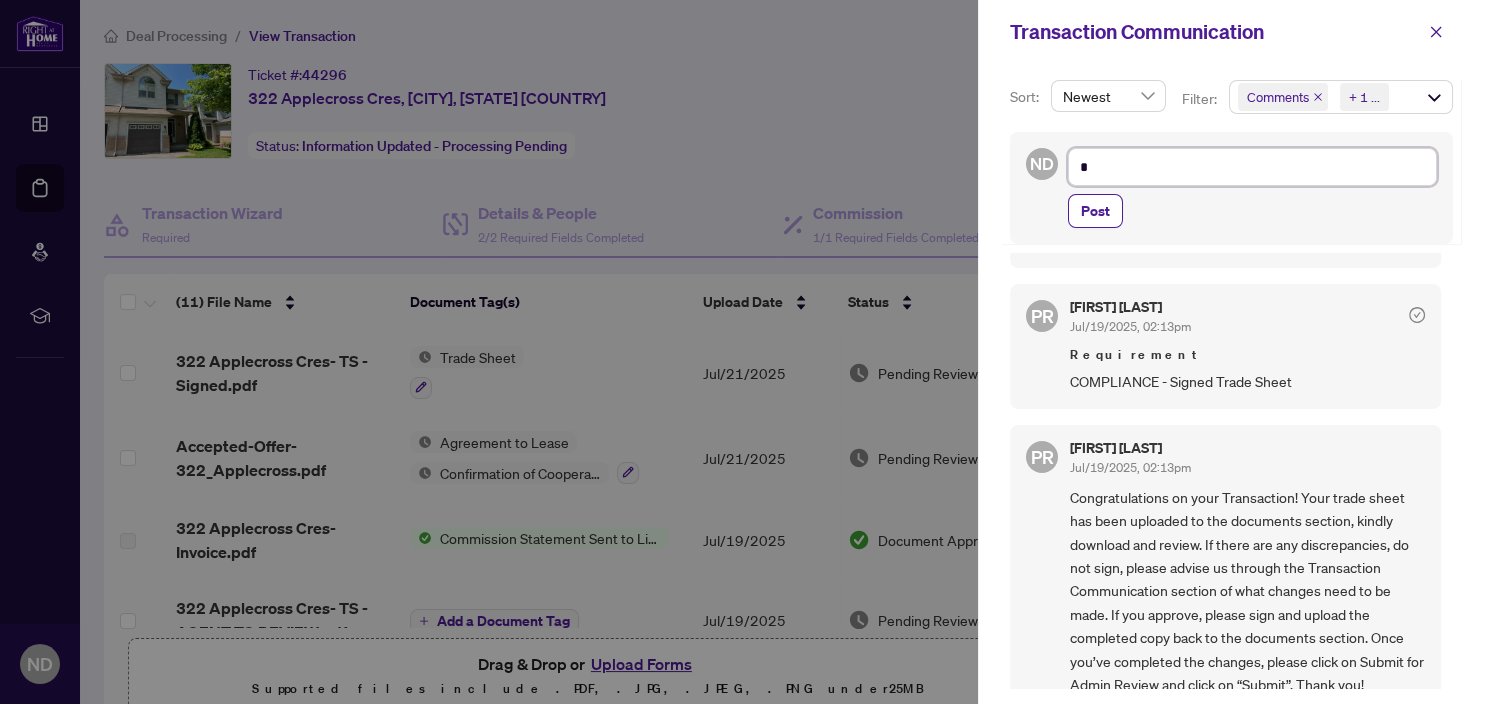type on "**" 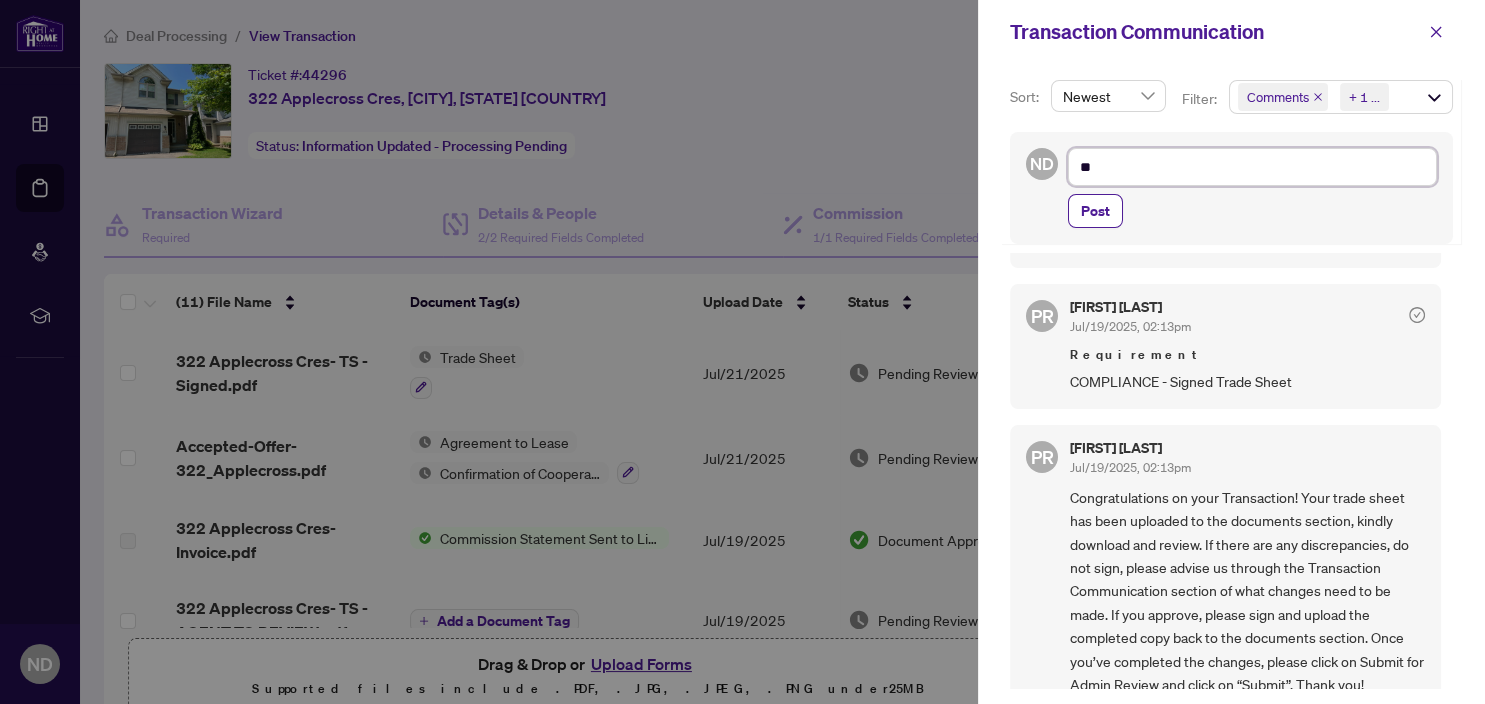 type on "***" 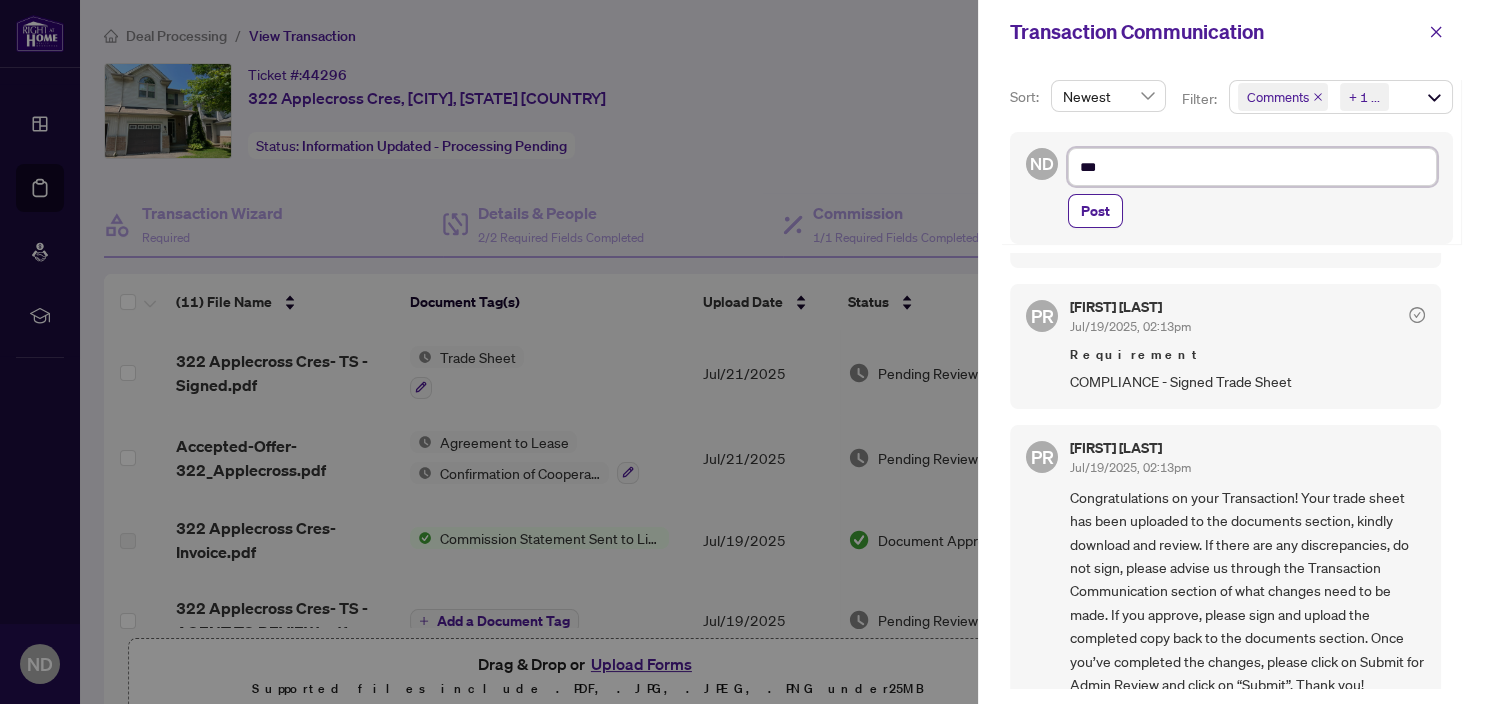type on "****" 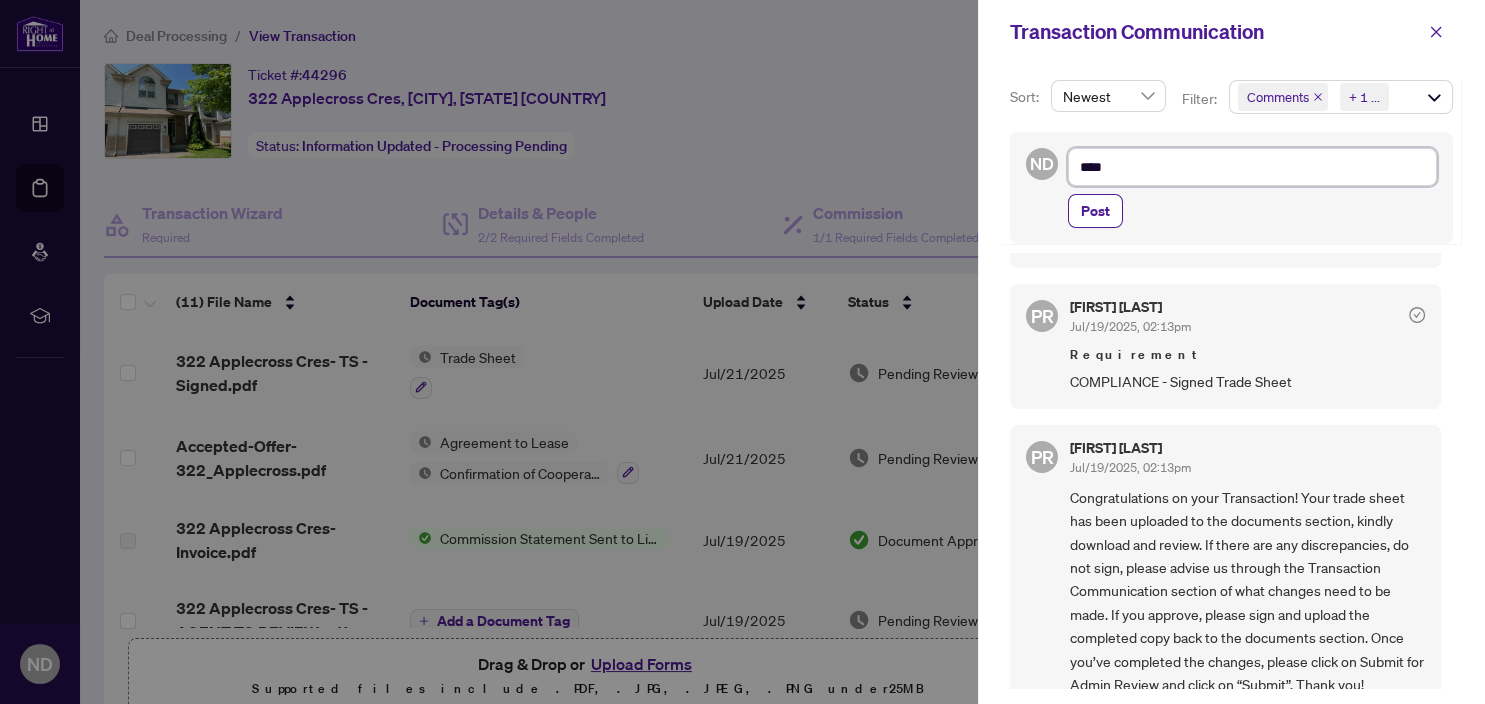 type on "*****" 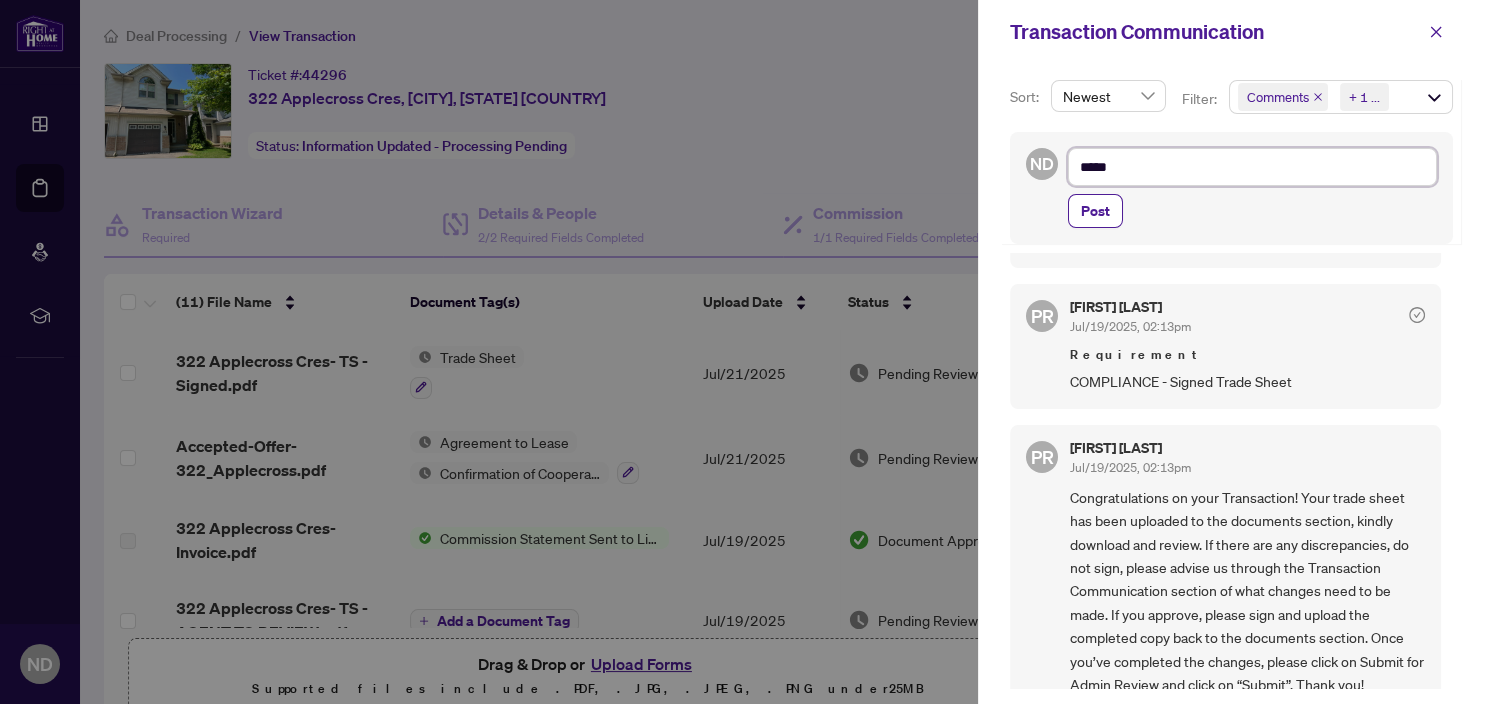 type on "******" 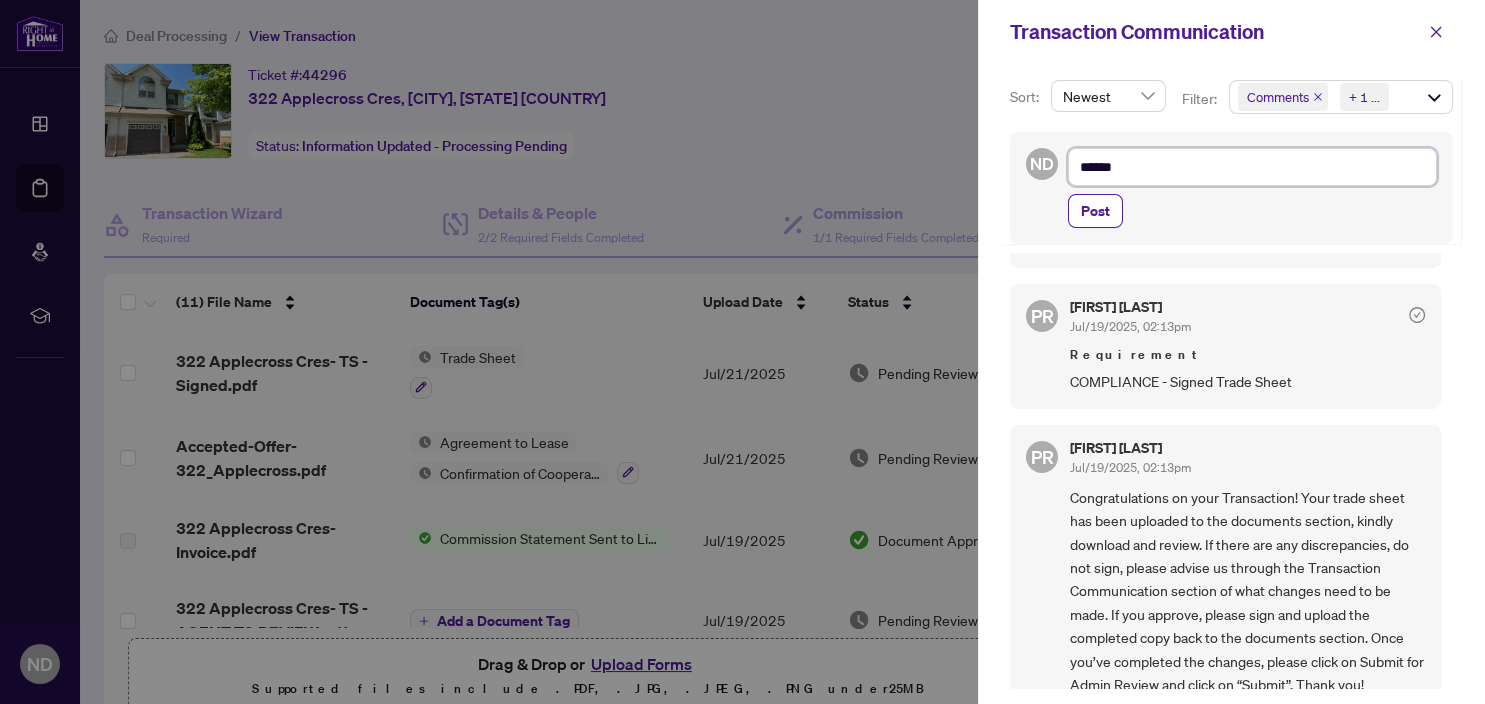 type on "*******" 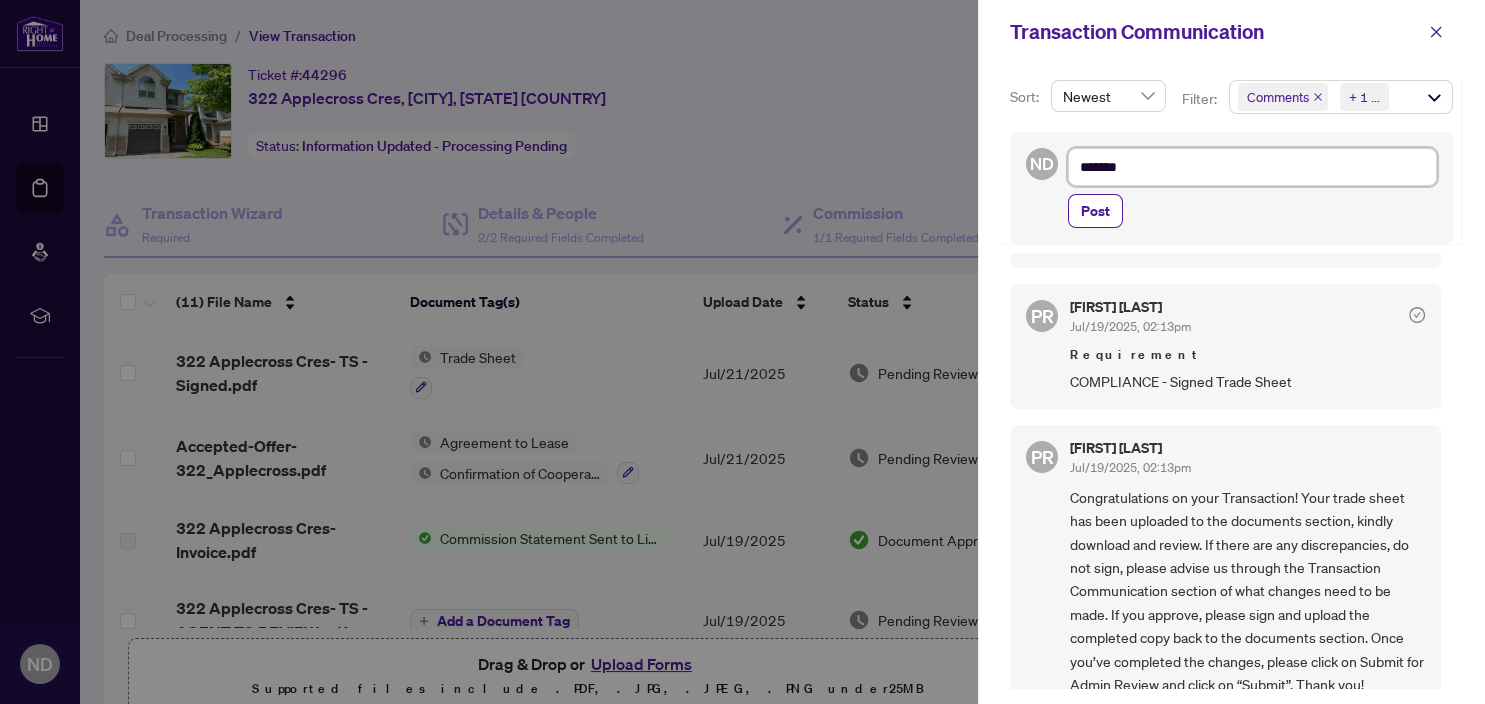 type on "********" 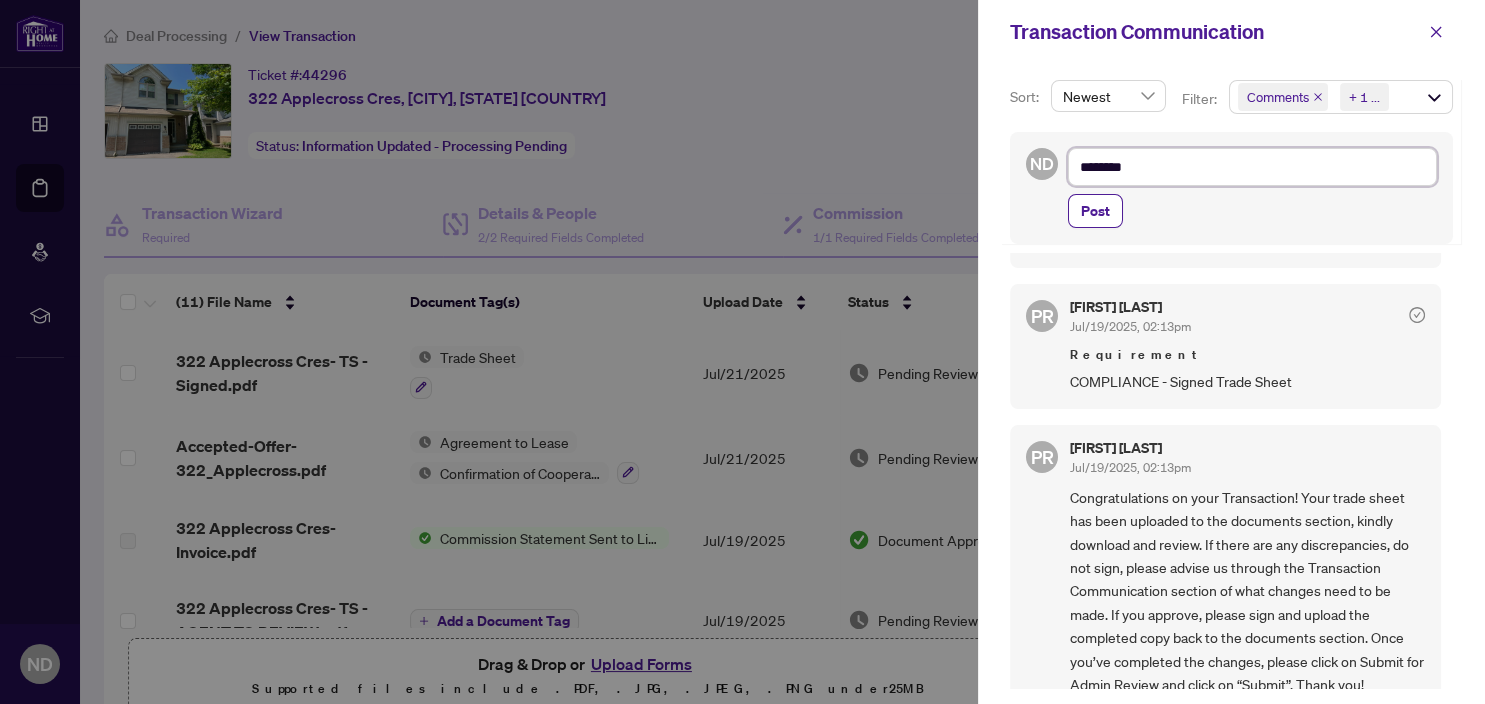 type on "********" 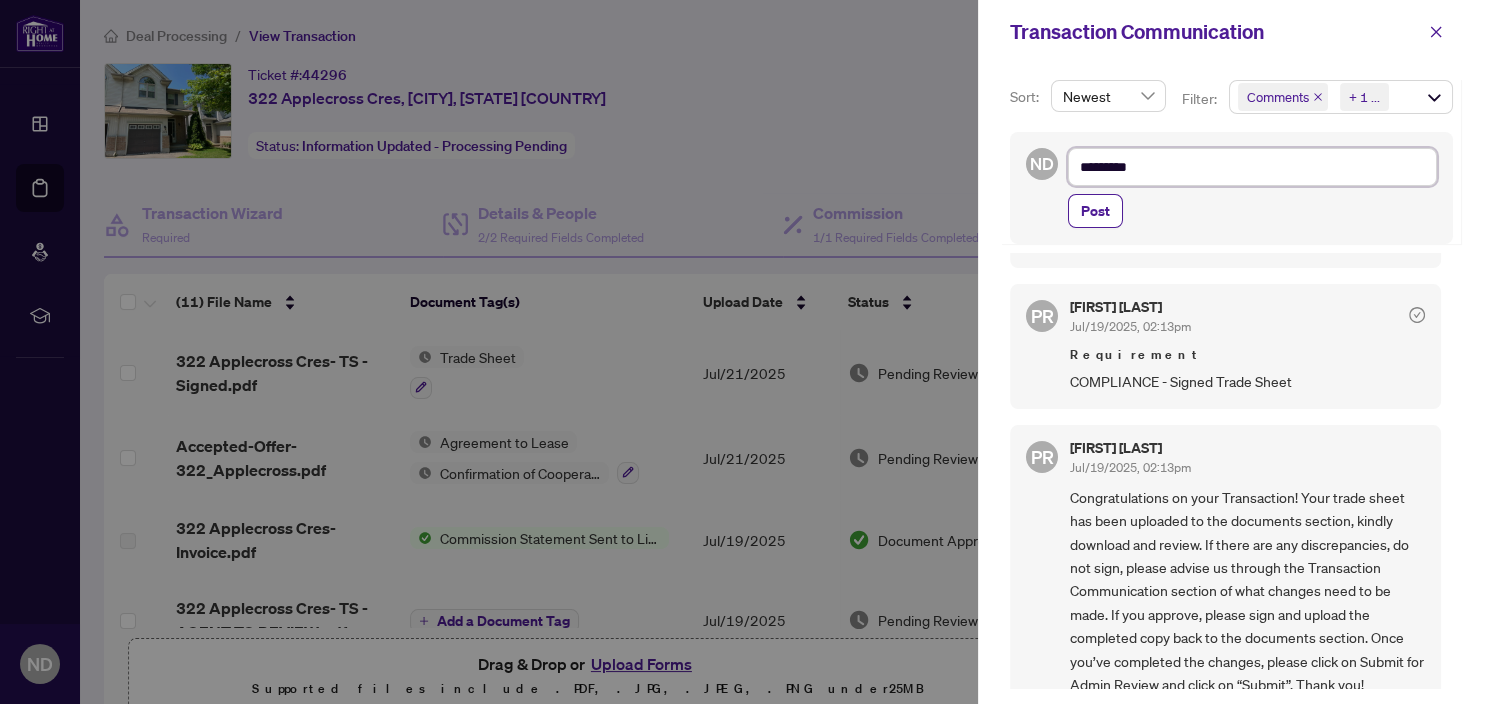 type on "**********" 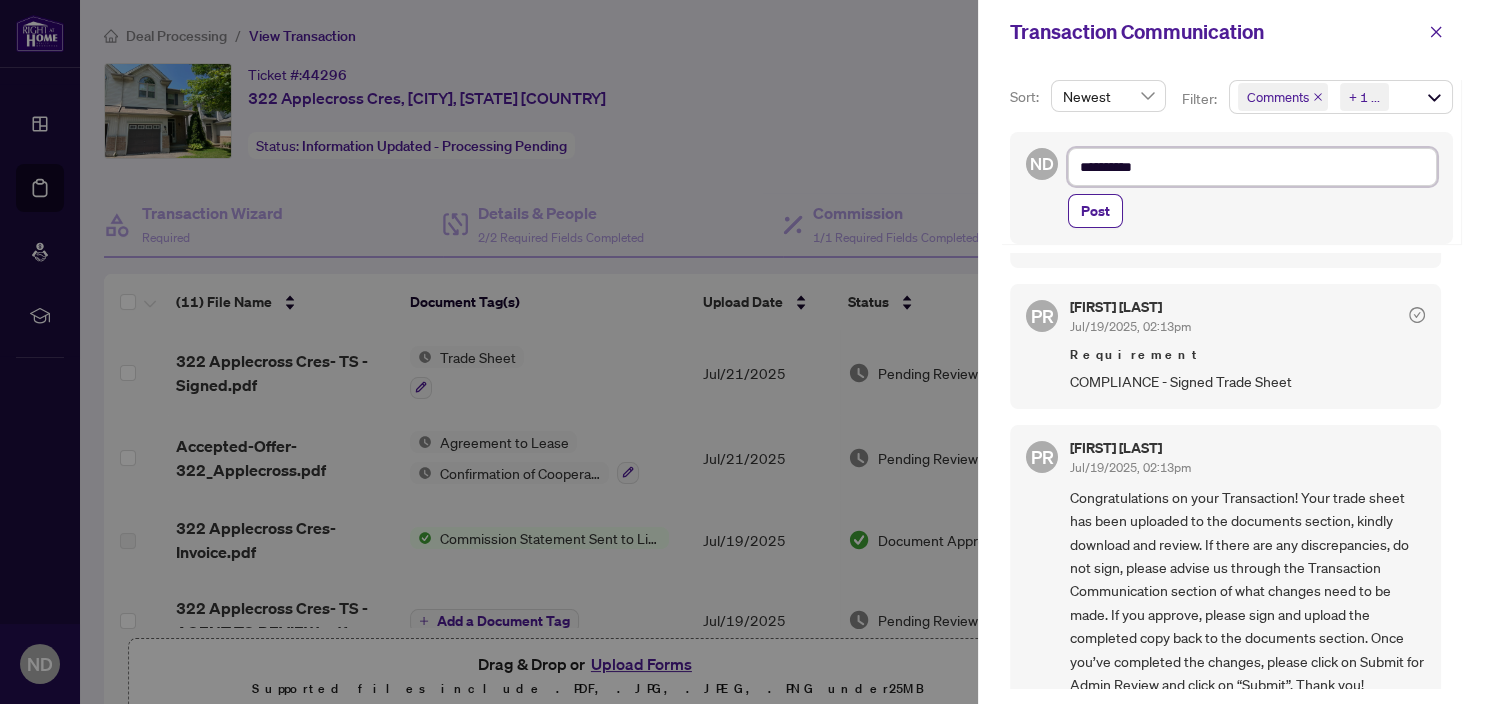 type on "**********" 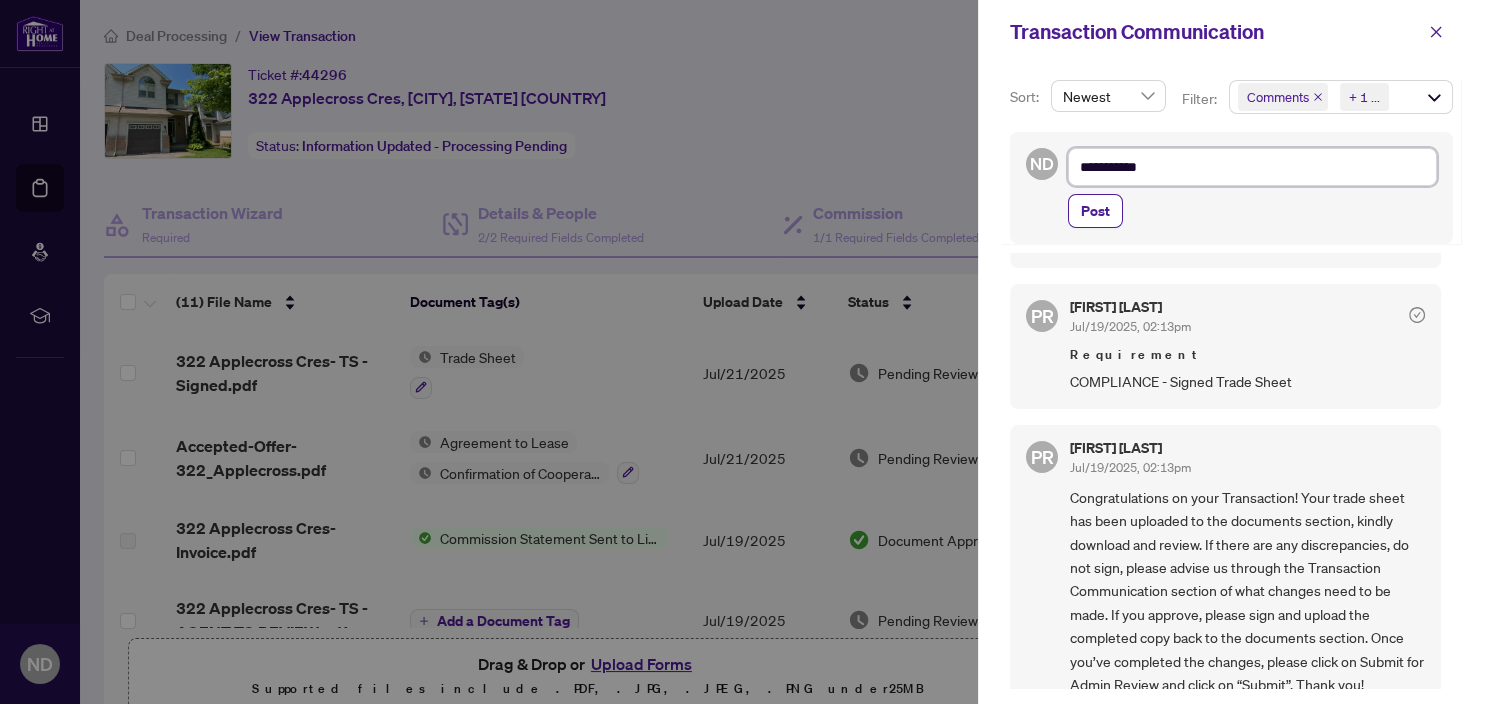 type on "**********" 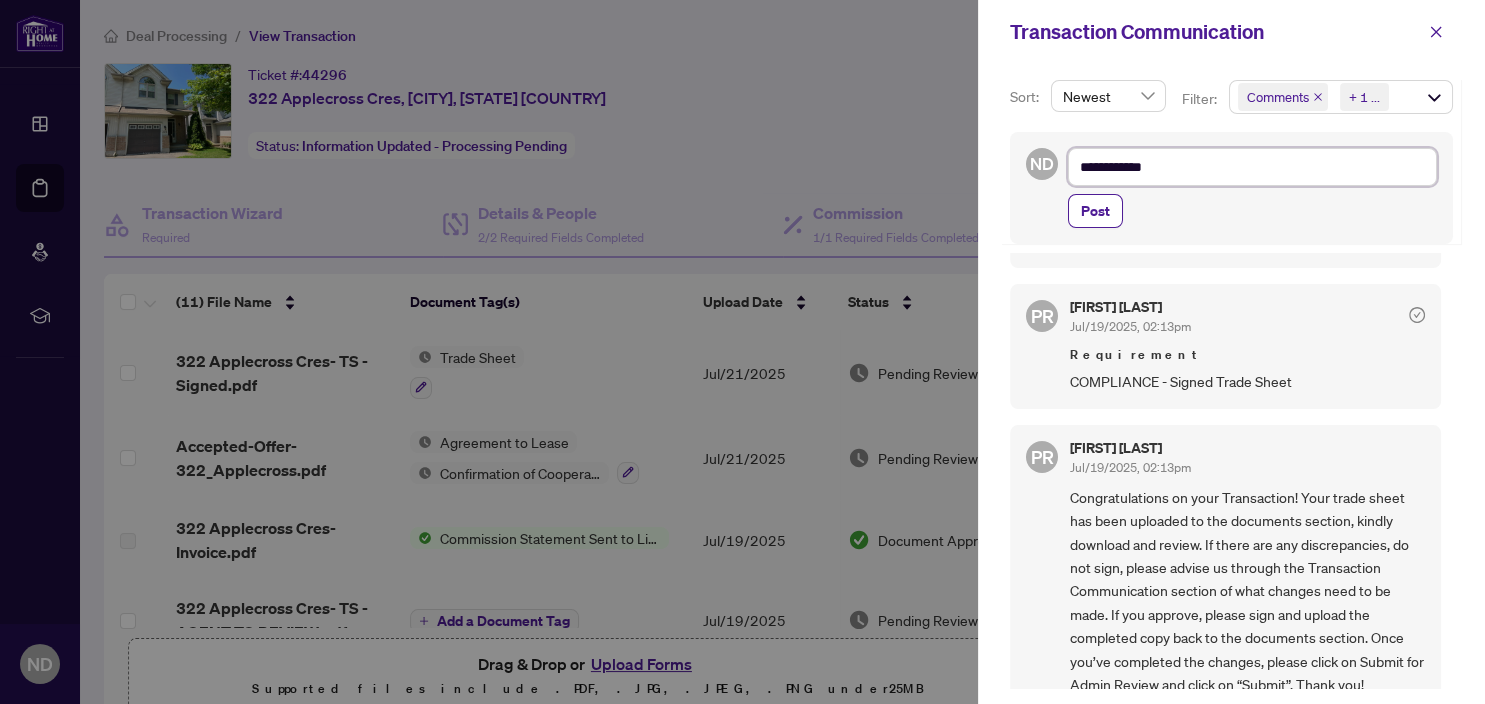 type on "**********" 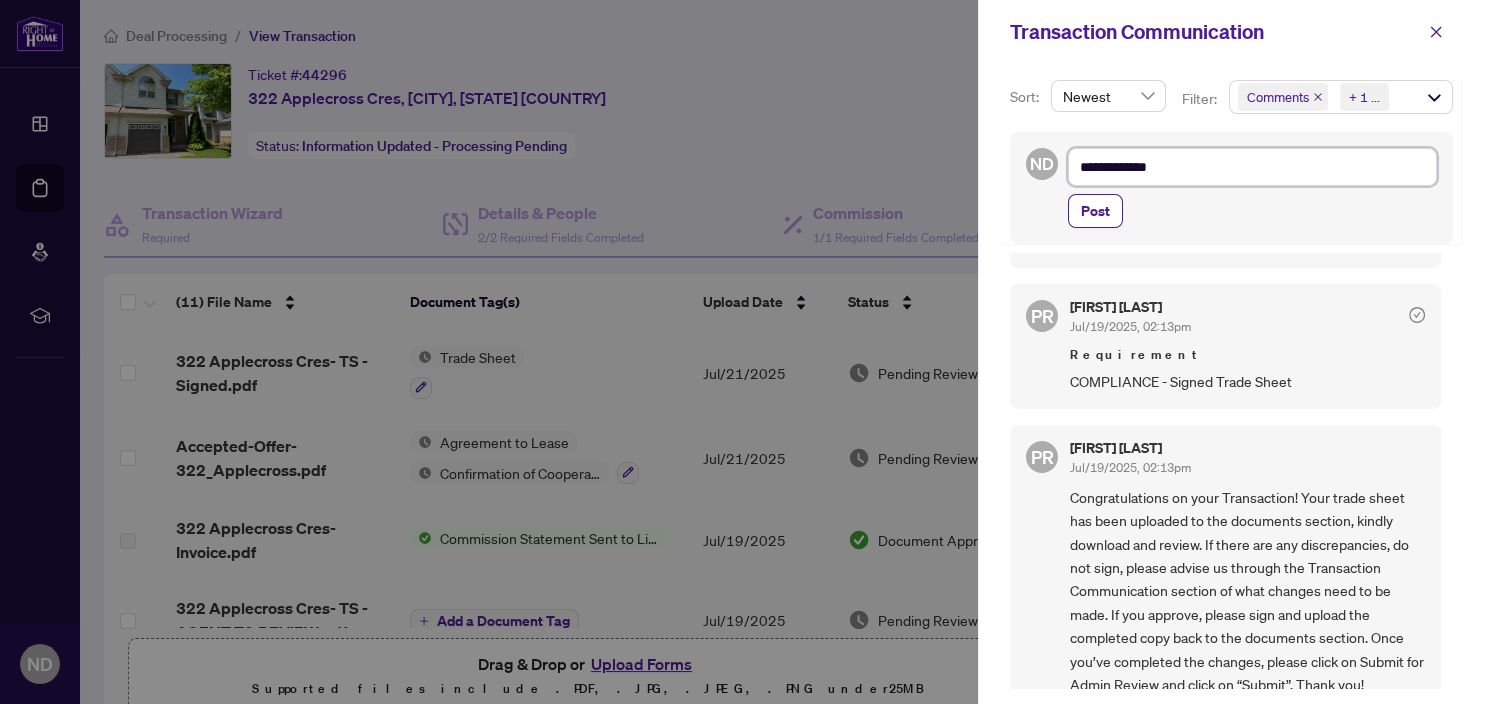 type on "**********" 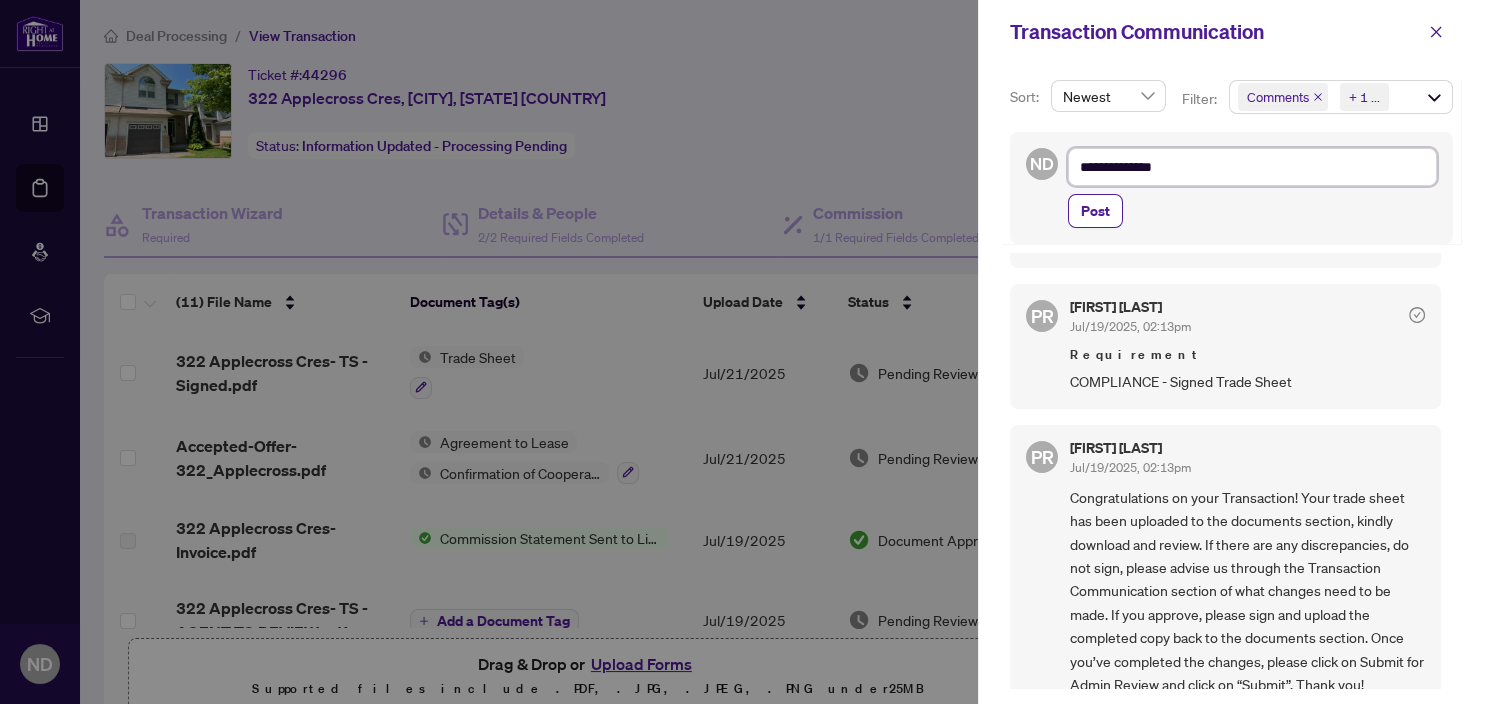 type on "**********" 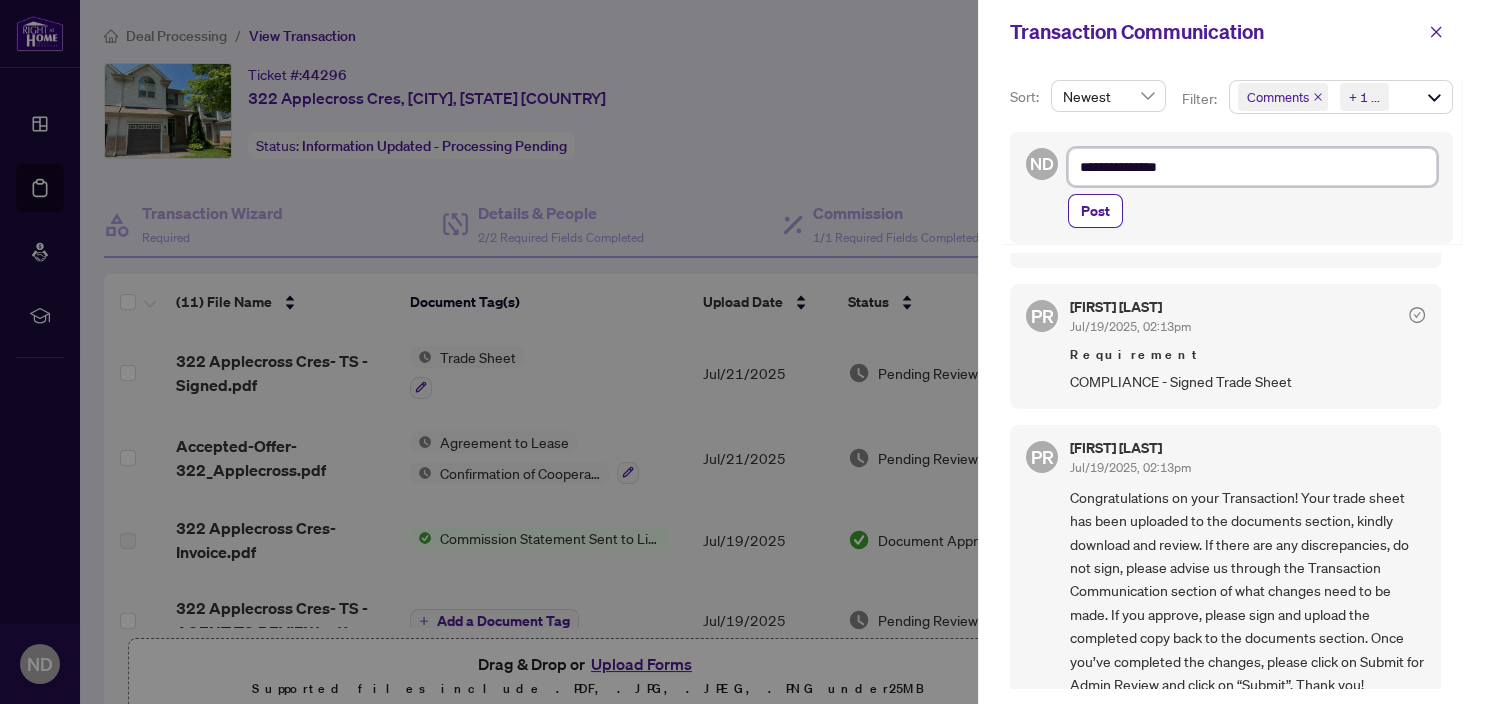 type on "**********" 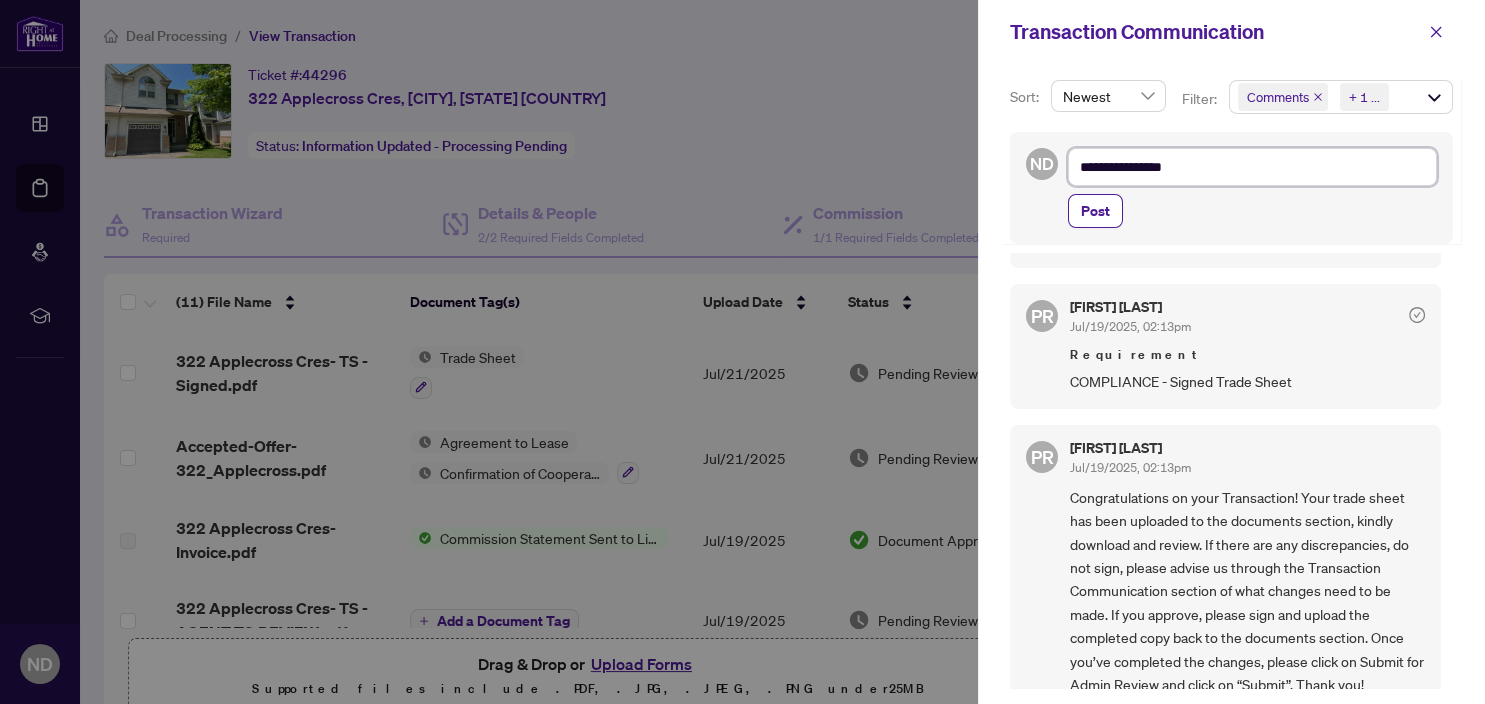 type on "**********" 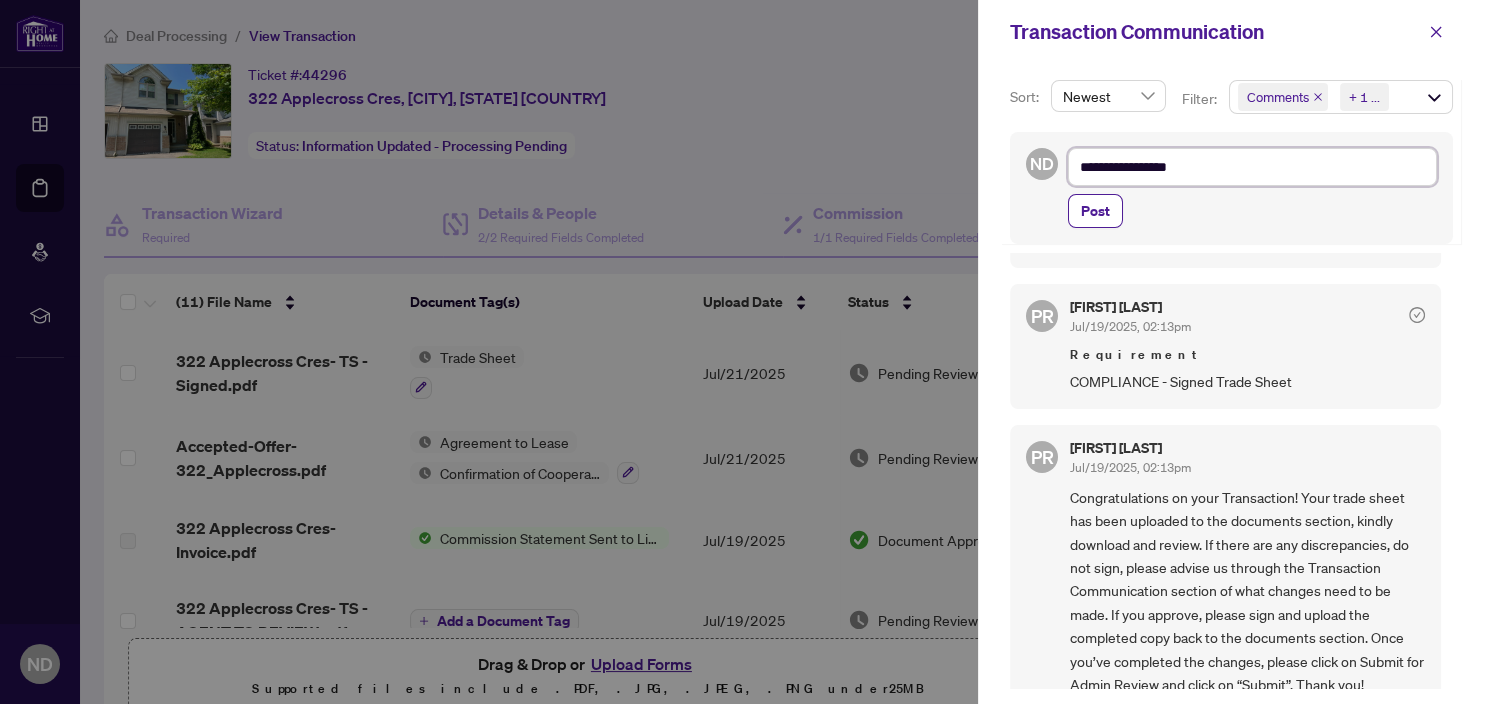type on "**********" 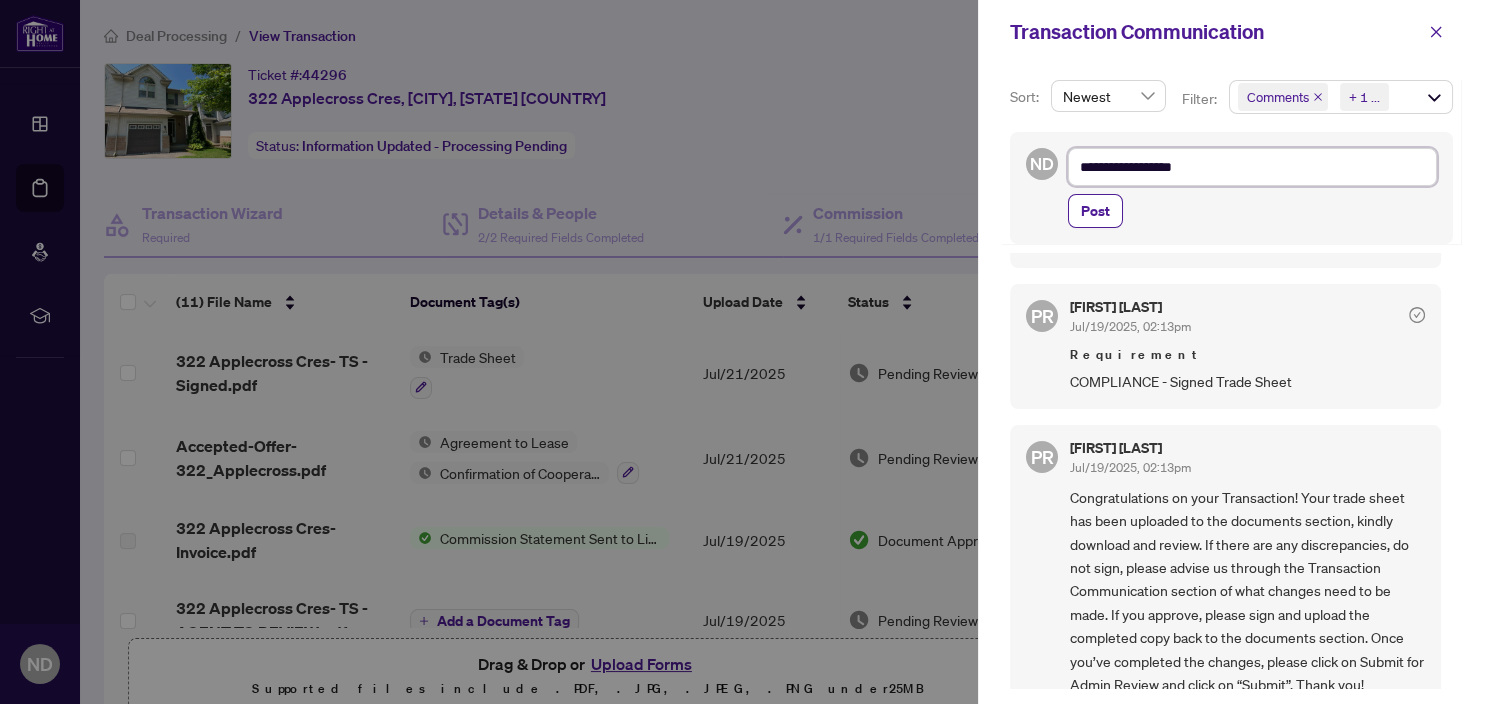 type on "**********" 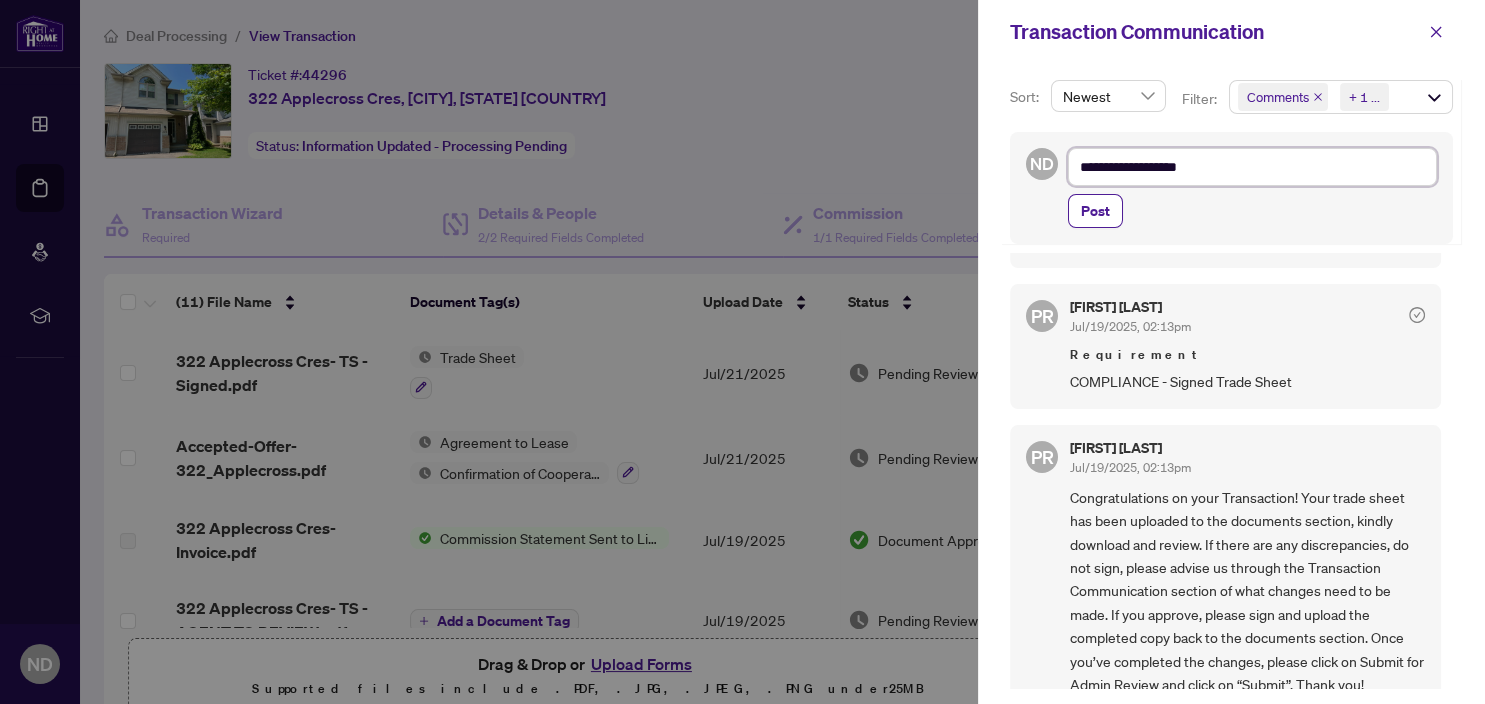 type on "**********" 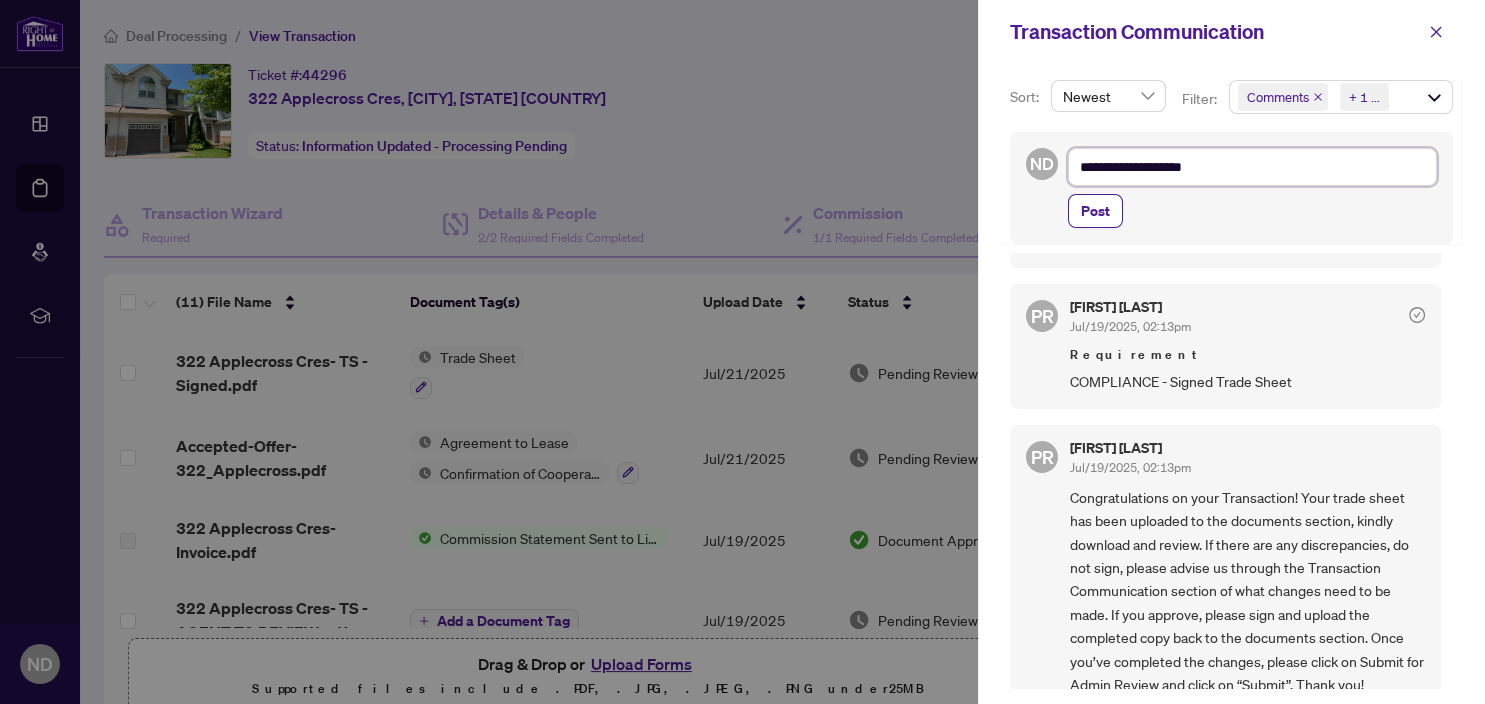 type on "**********" 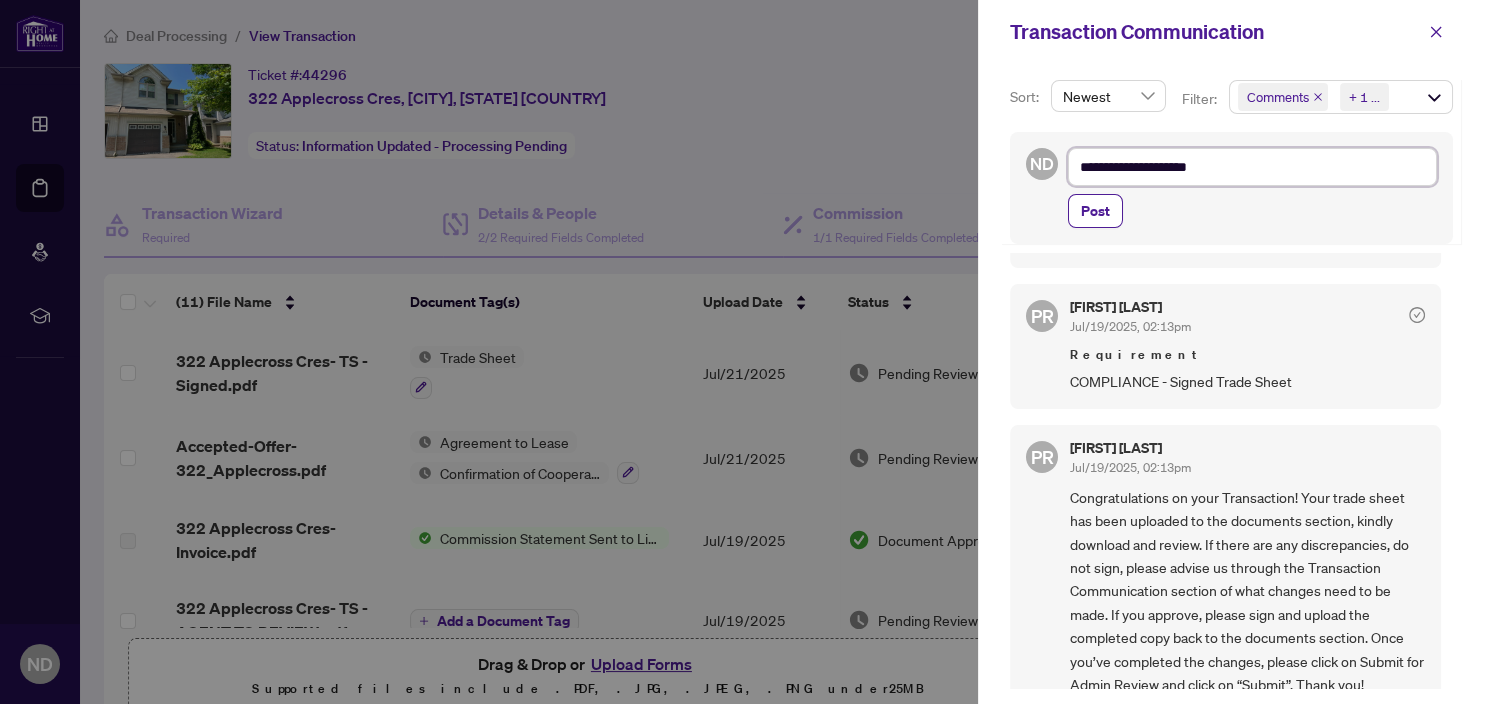 type on "**********" 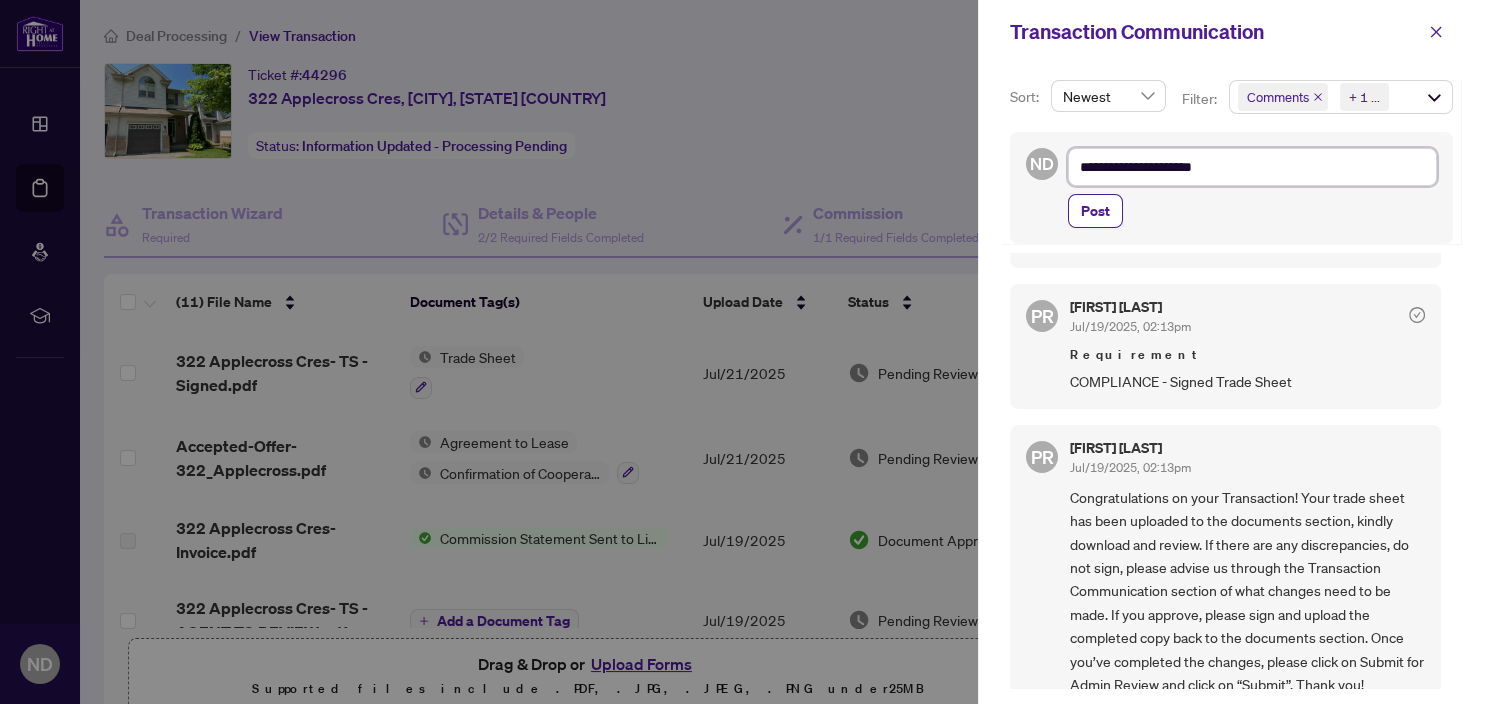 type on "**********" 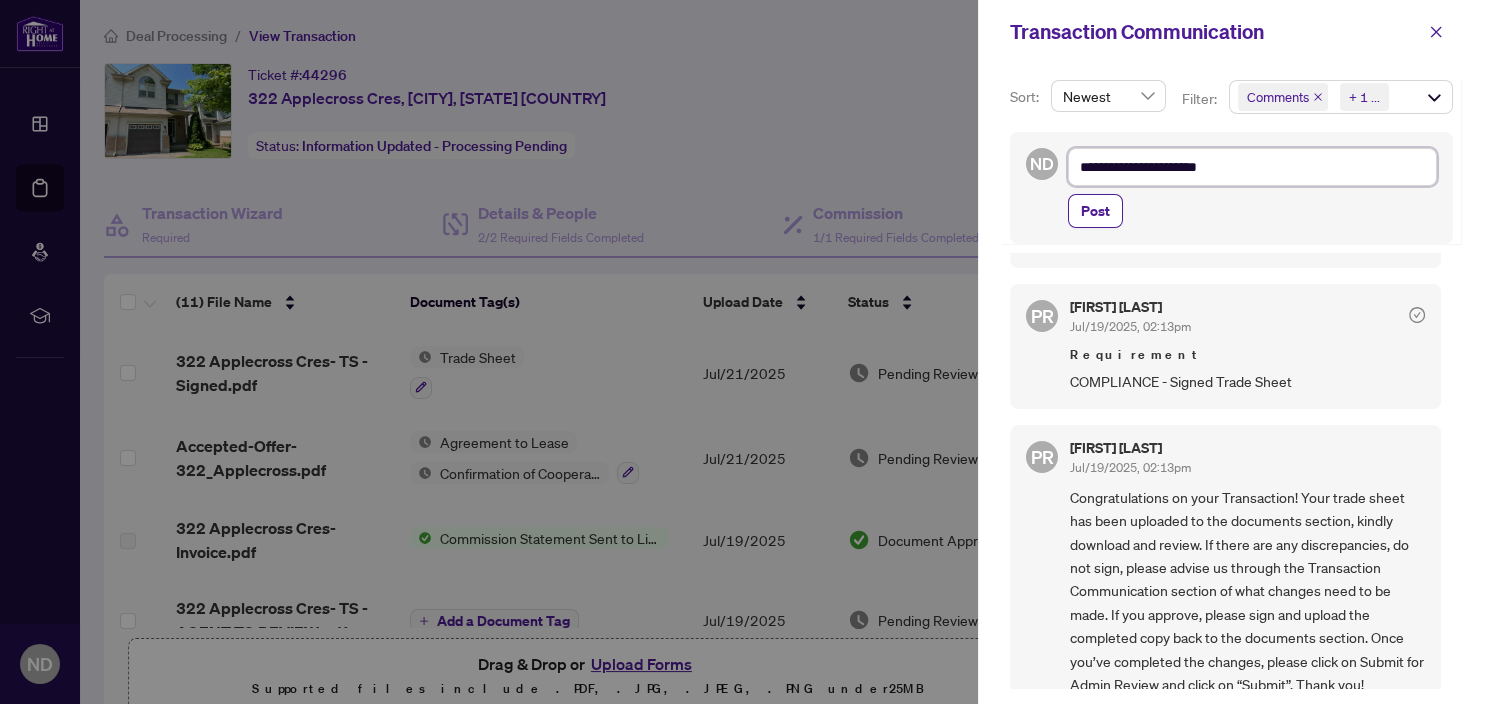 type on "**********" 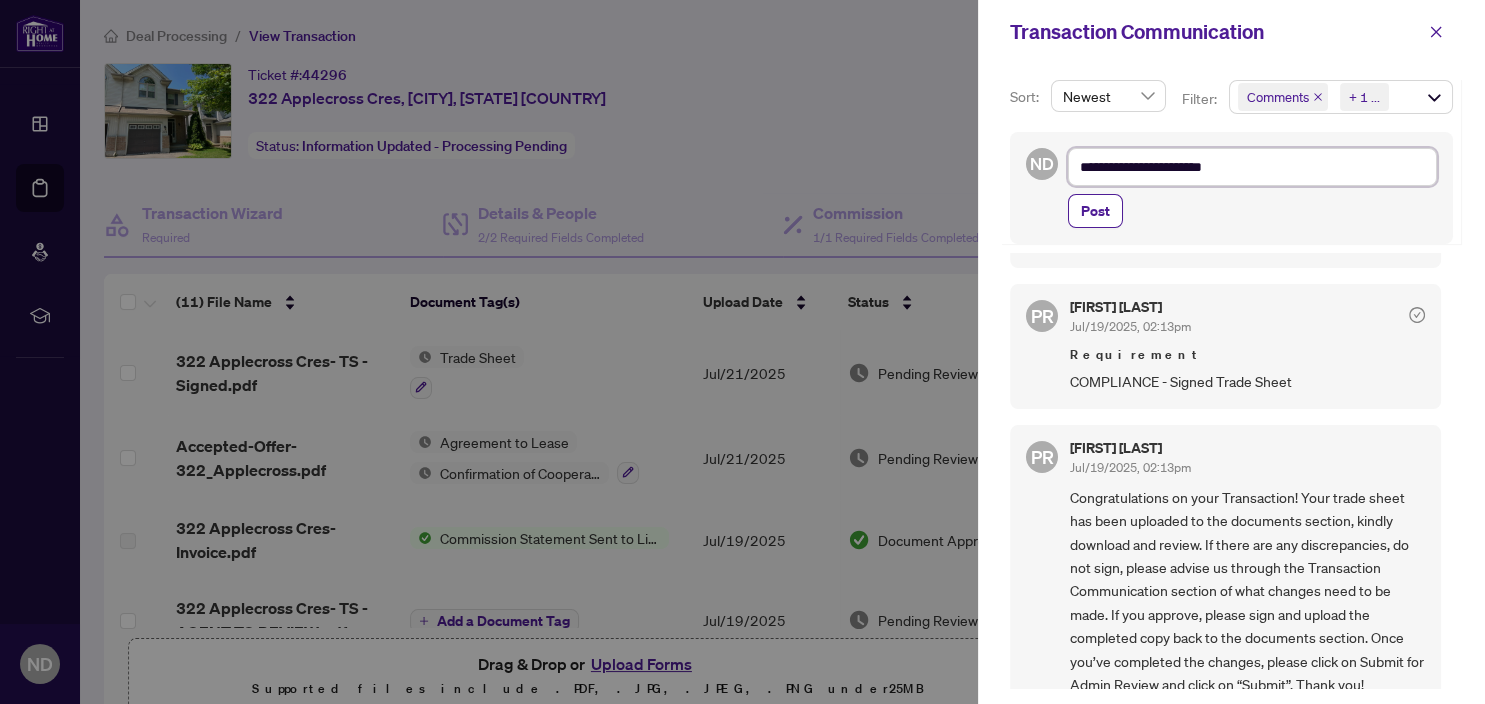 click on "**********" at bounding box center (1252, 167) 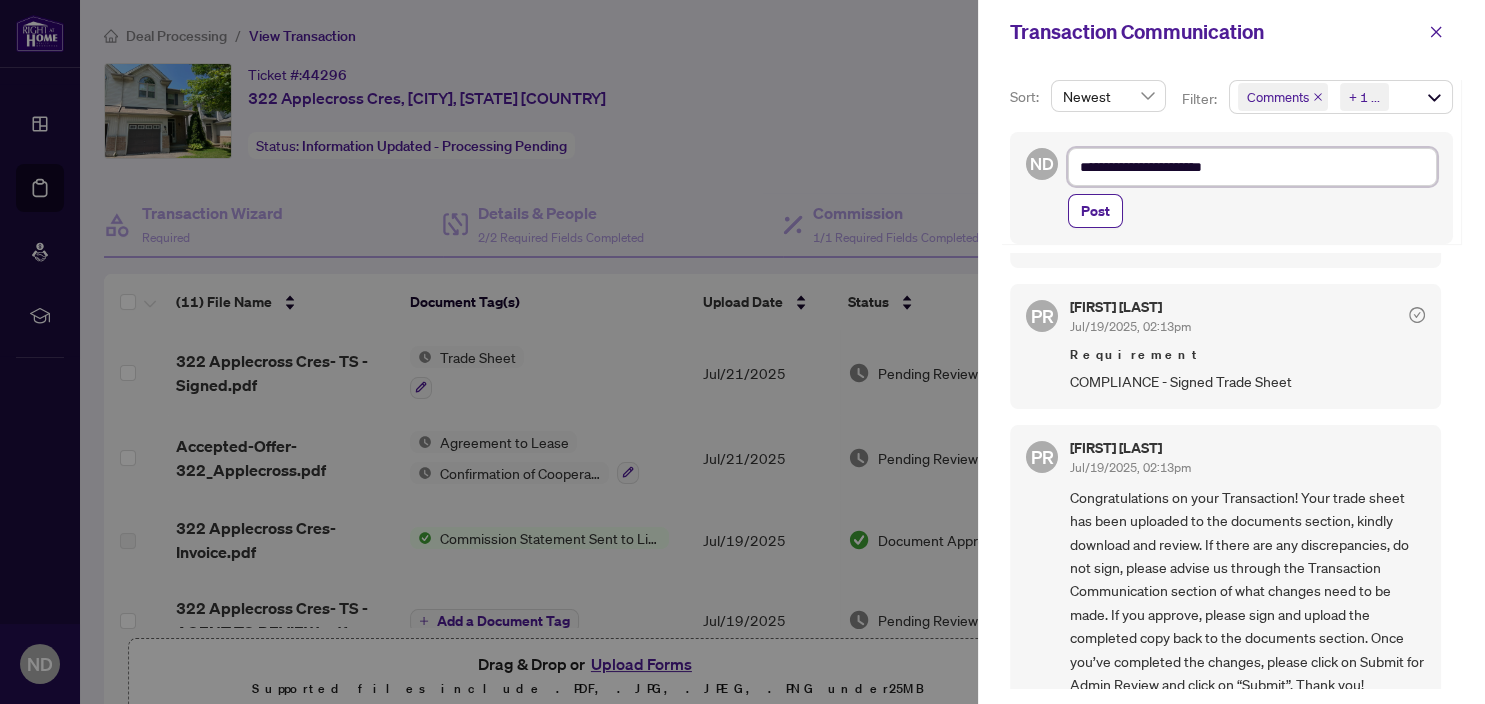 type on "**********" 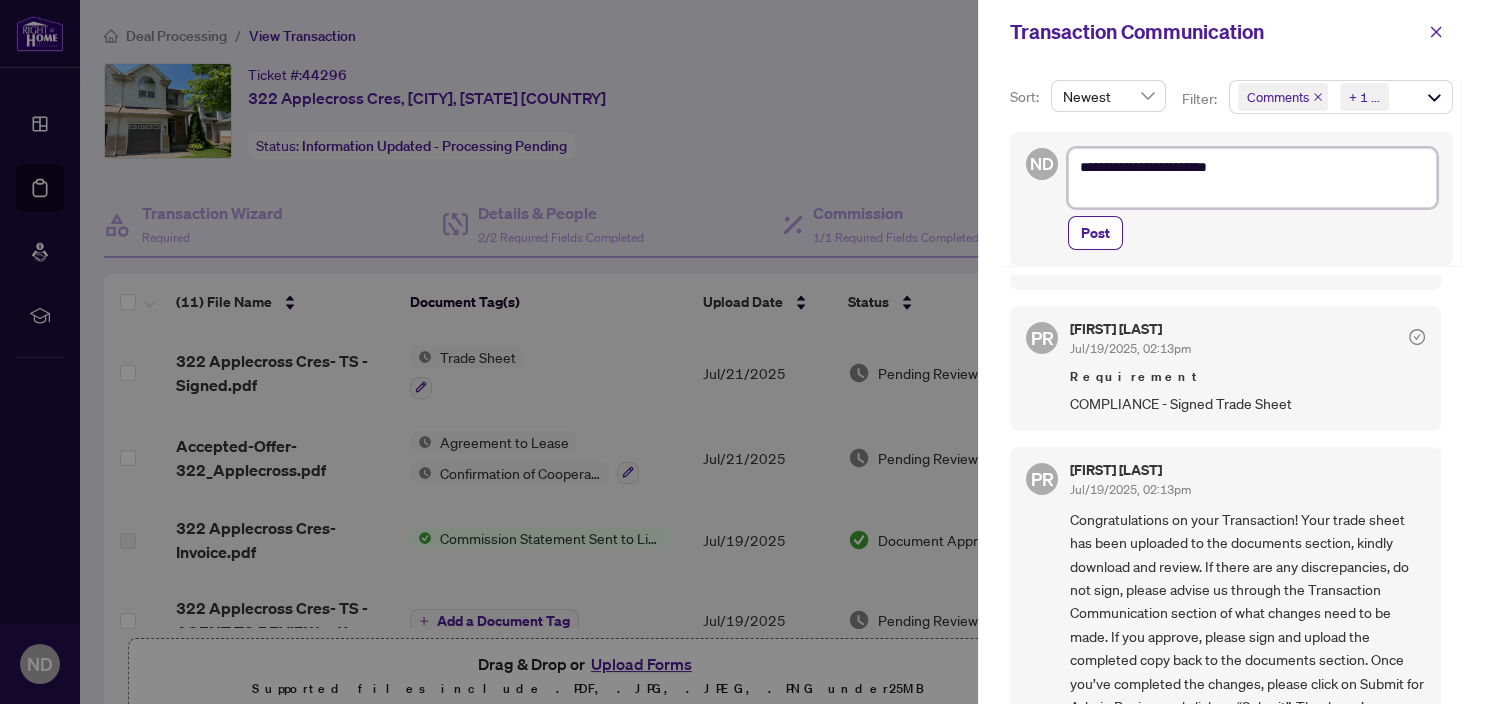 type on "**********" 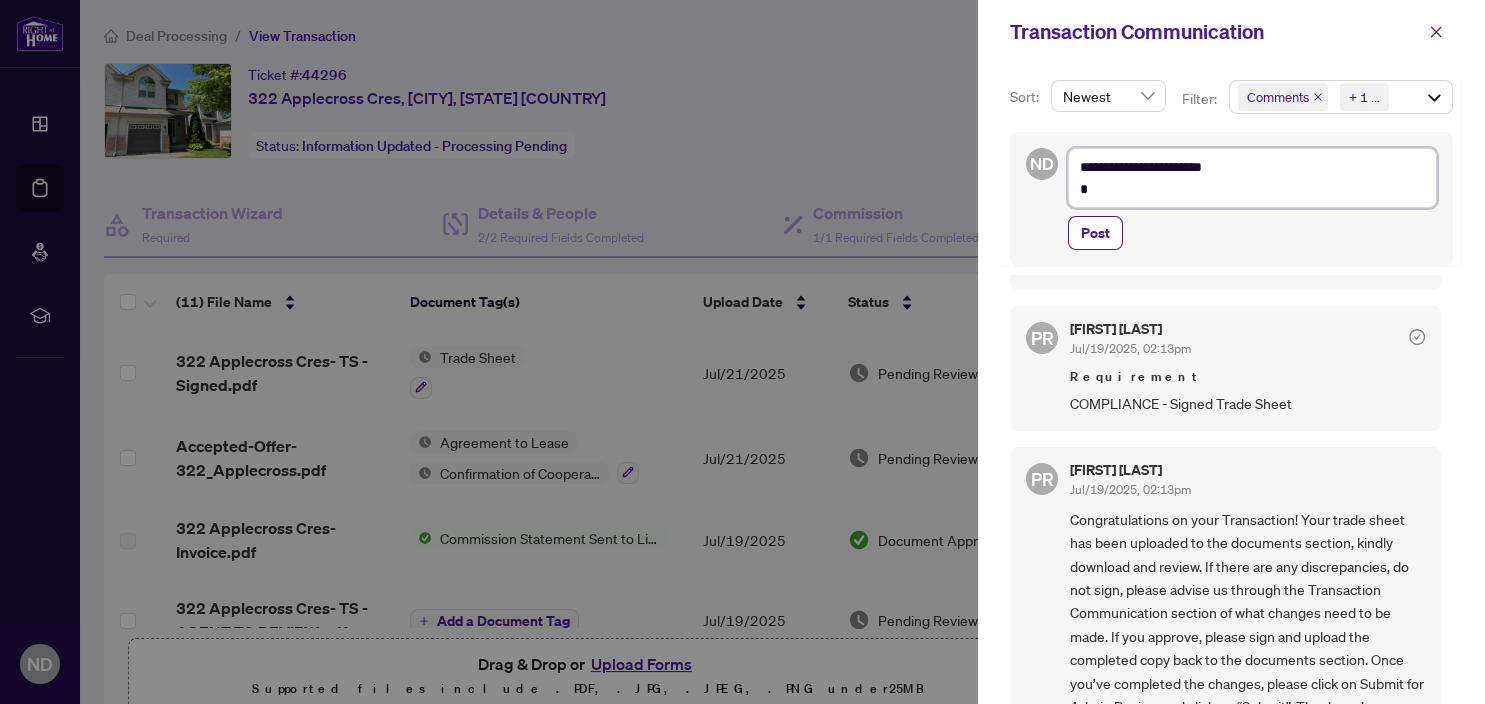 type on "**********" 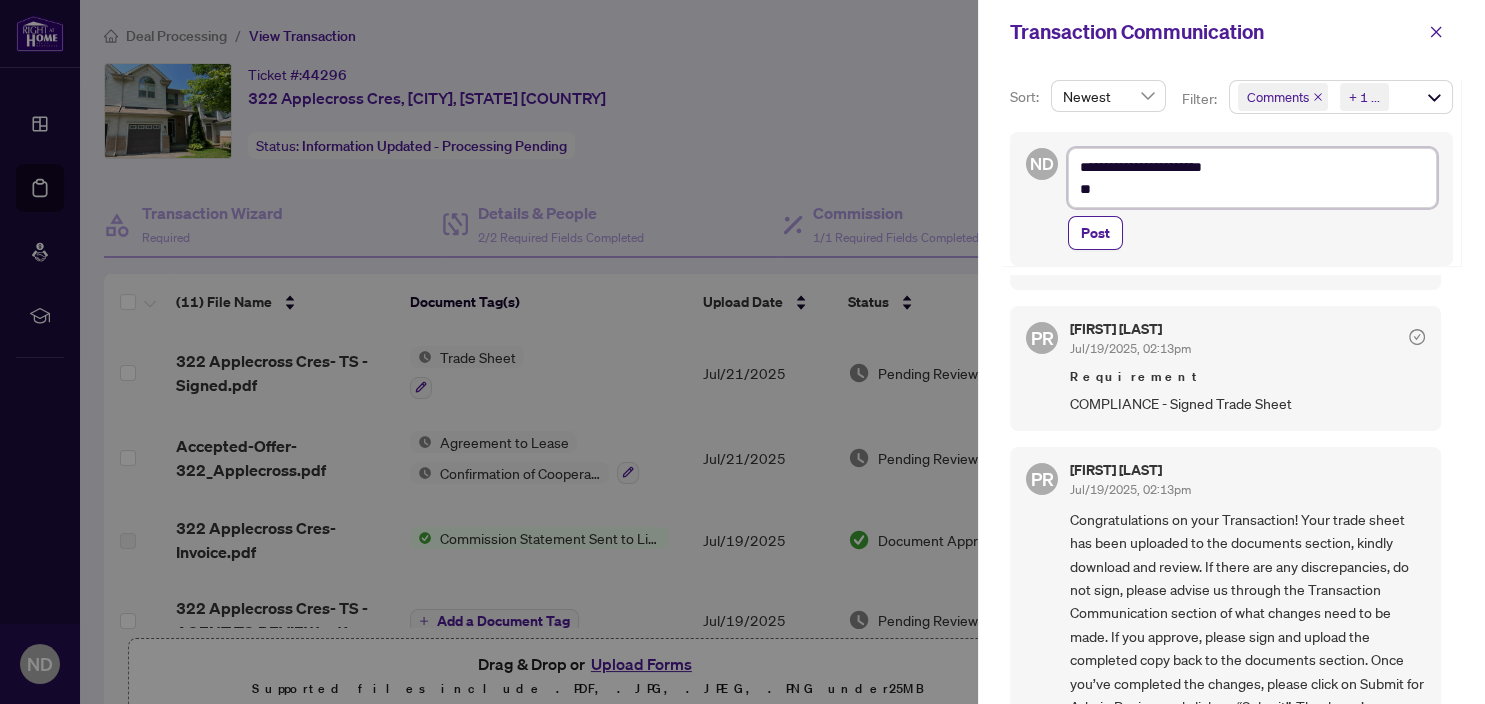 type on "**********" 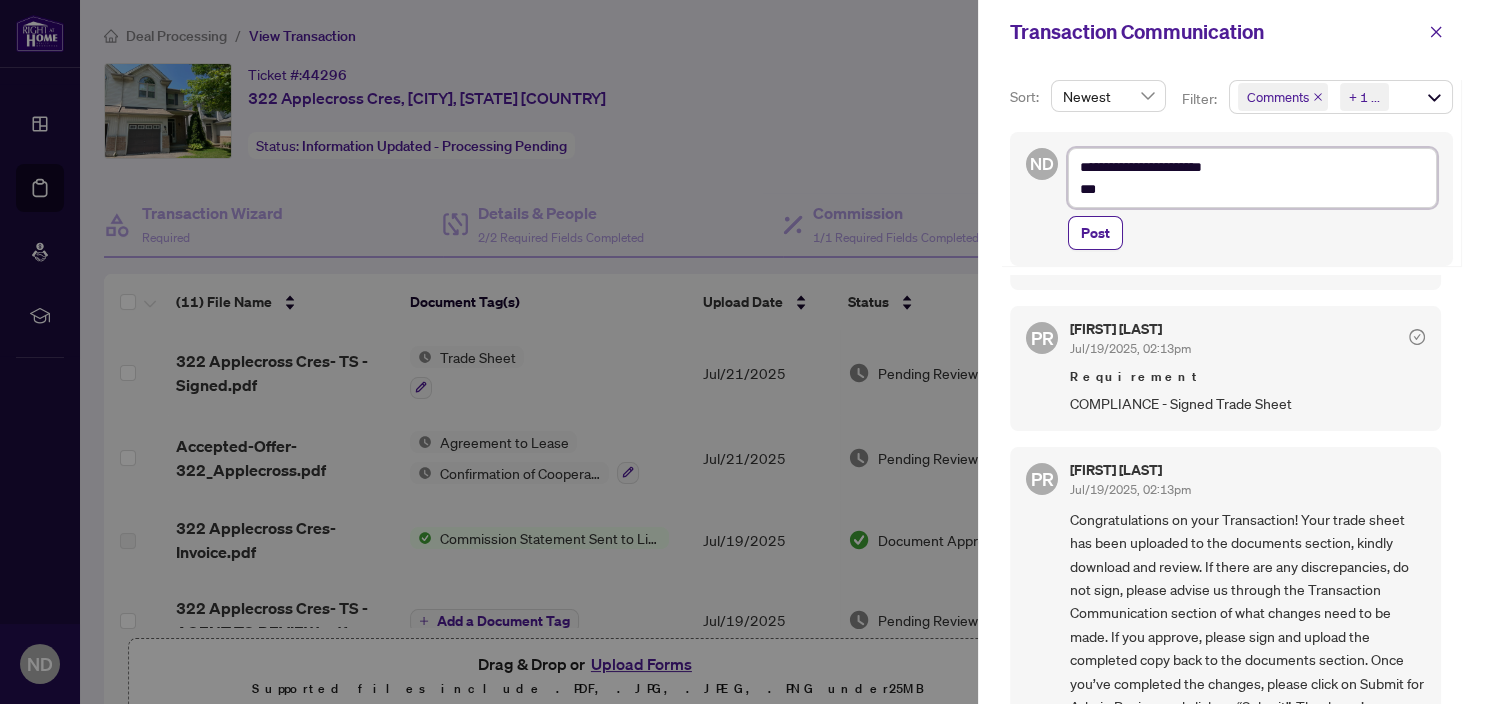 type on "**********" 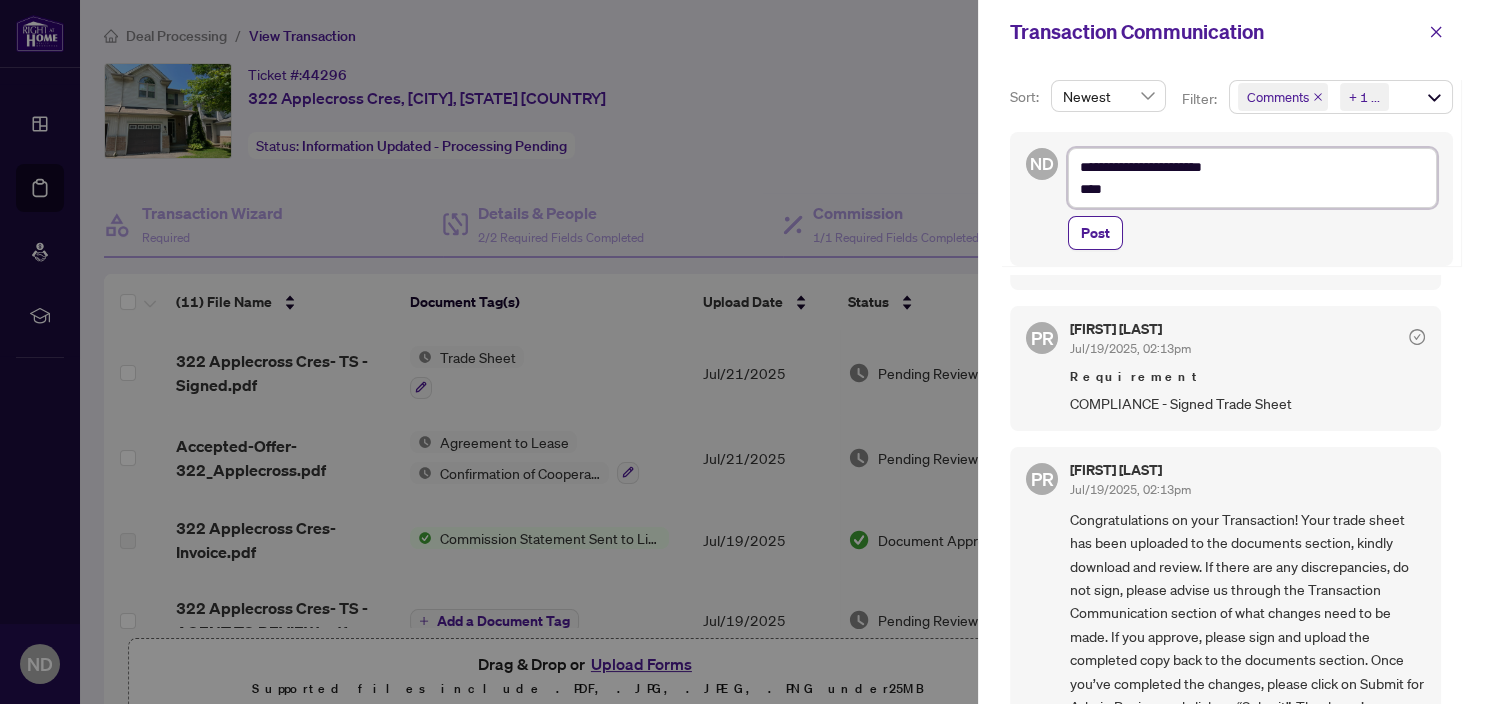 type on "**********" 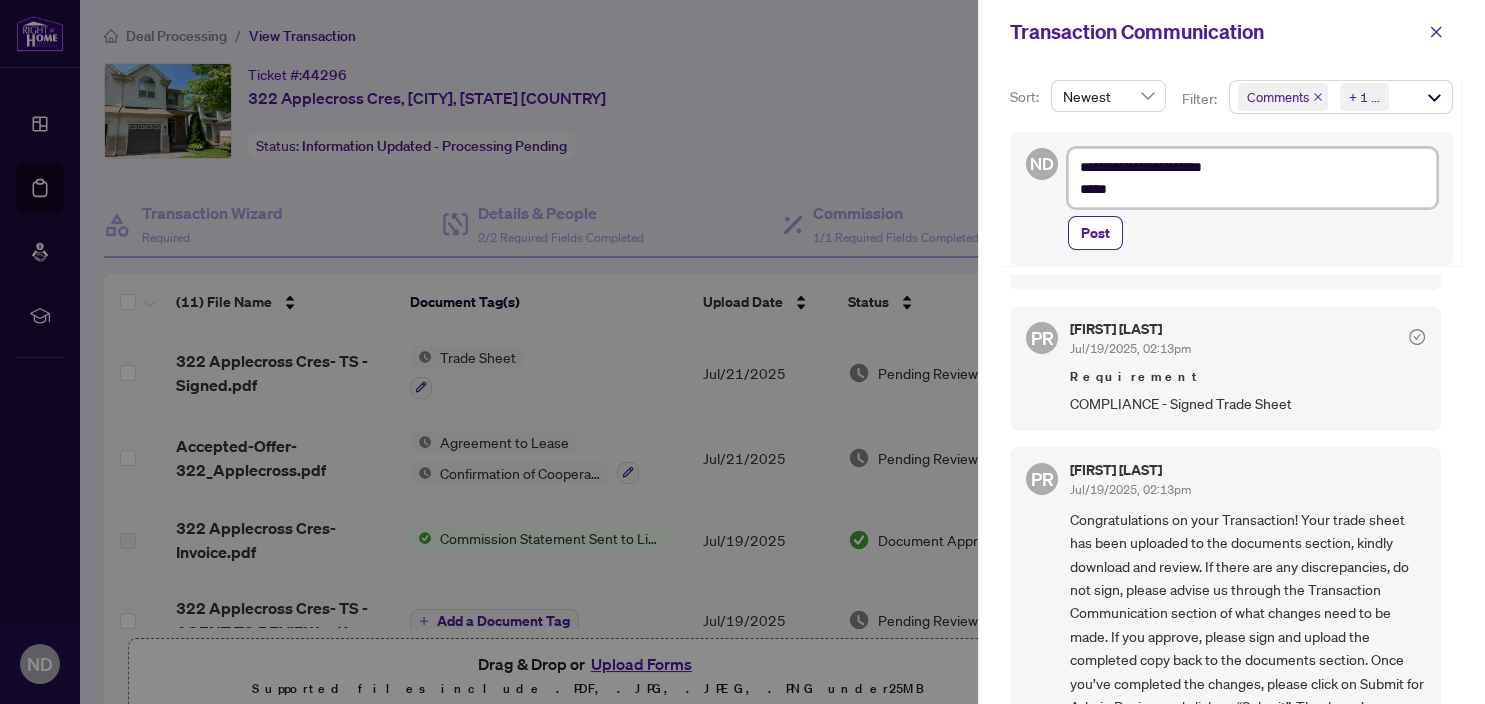type on "**********" 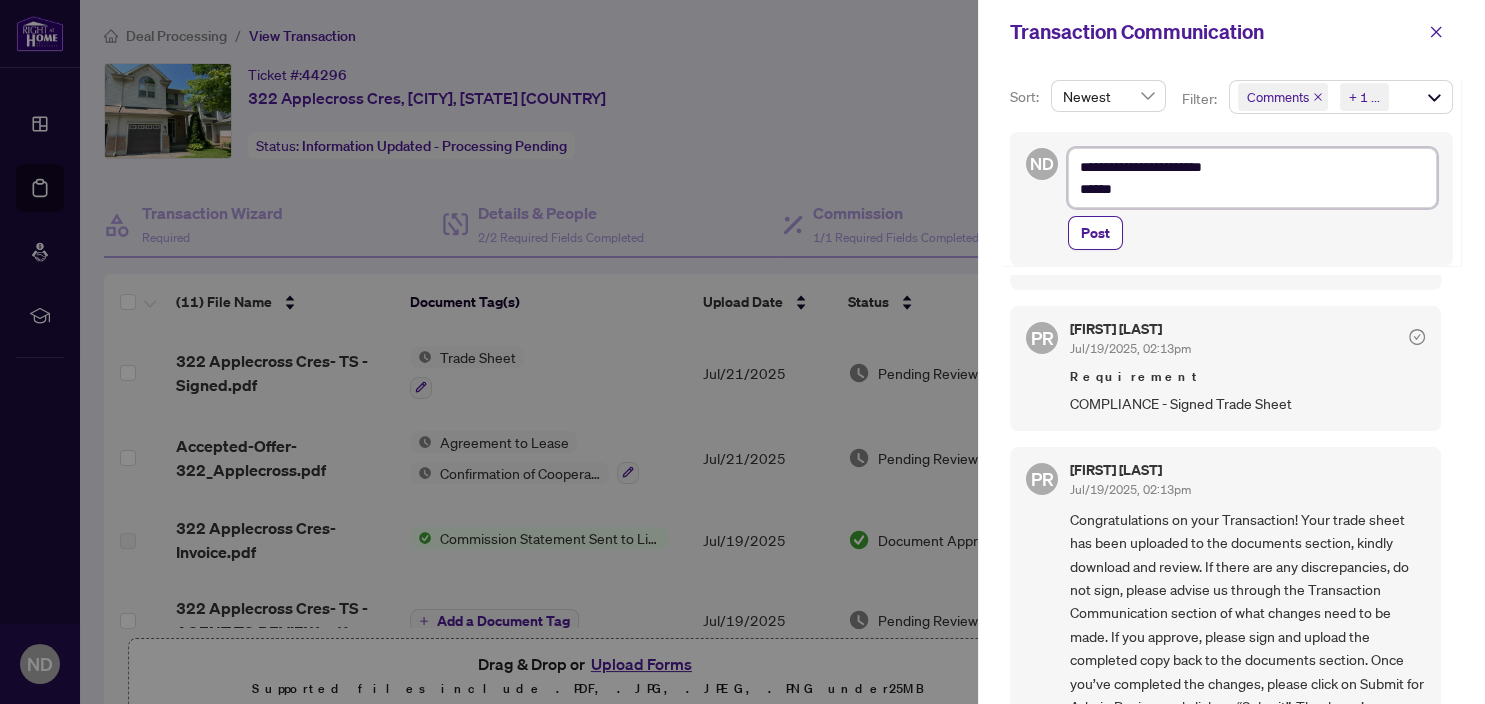 type on "**********" 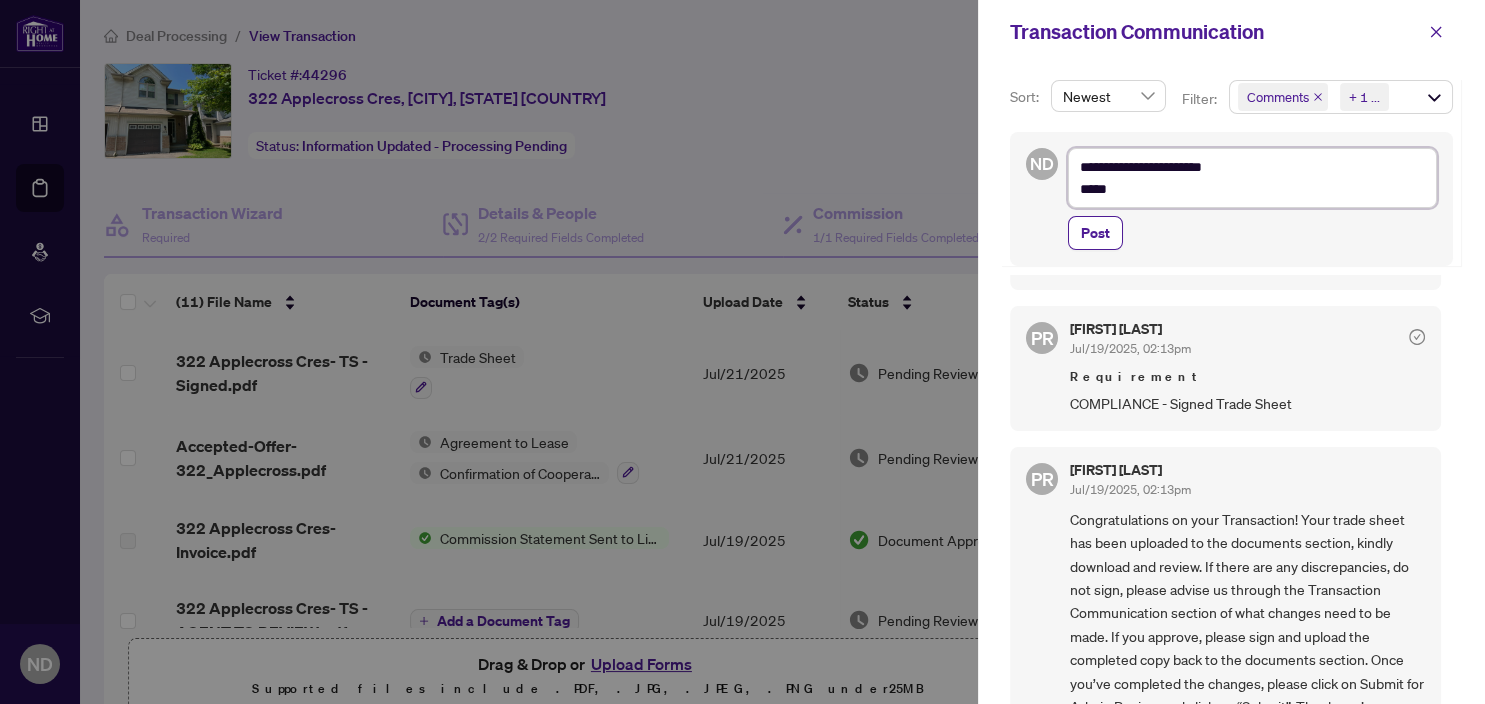 type on "**********" 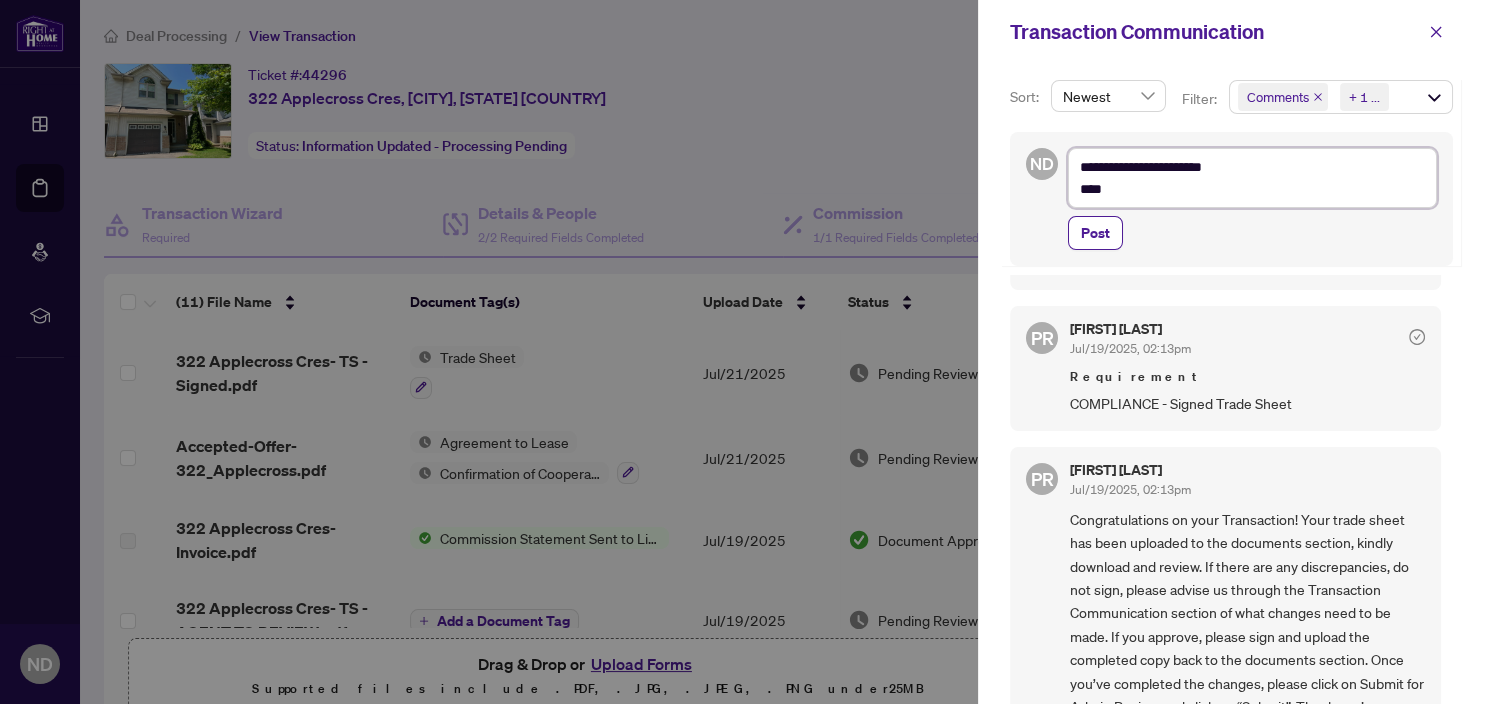 type on "**********" 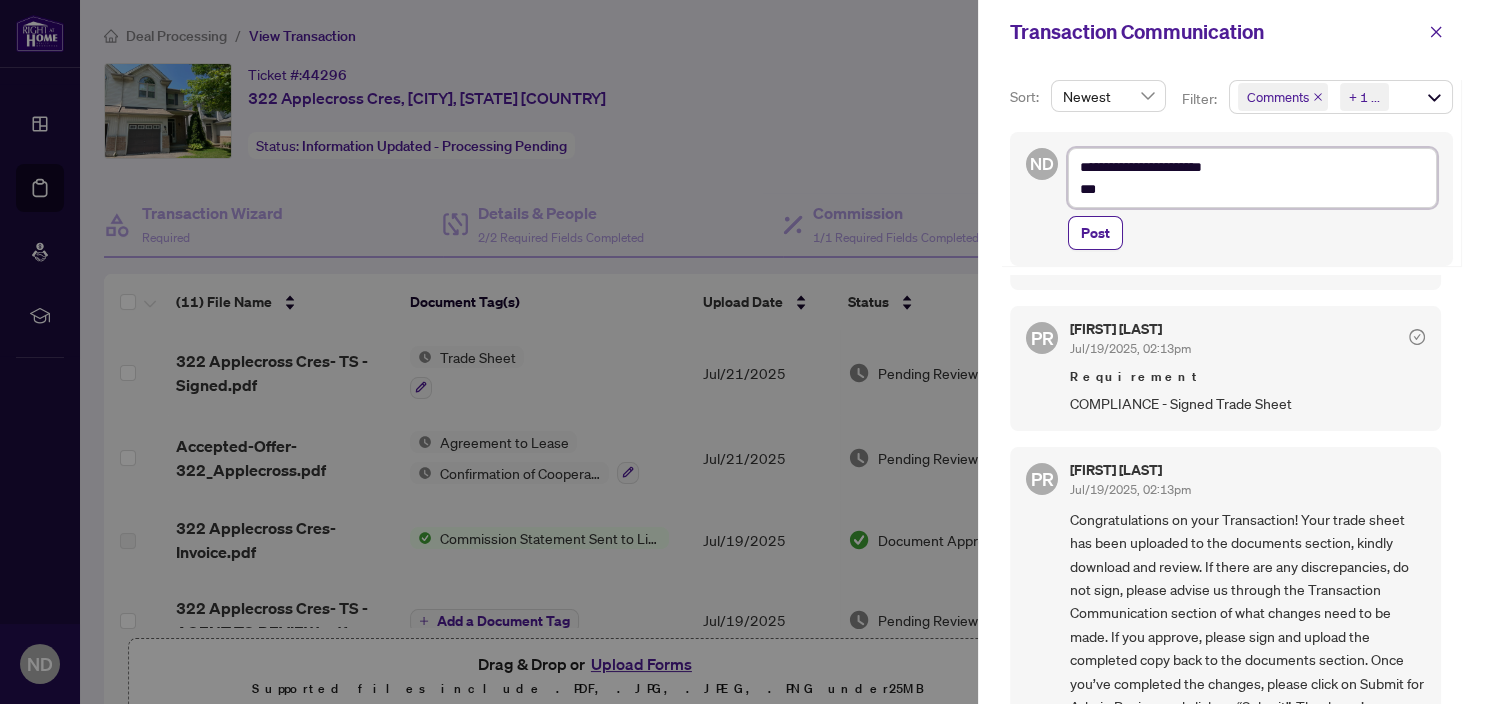 type on "**********" 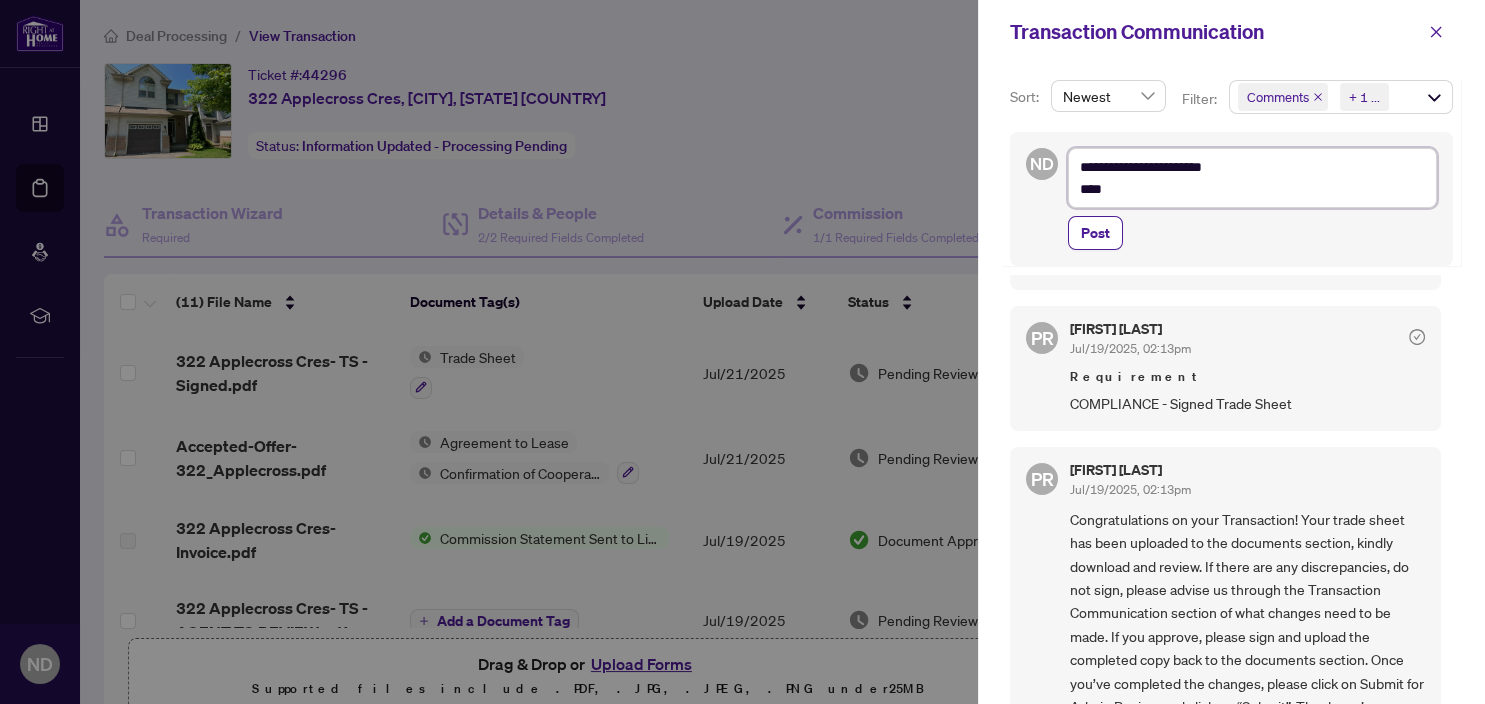 type on "**********" 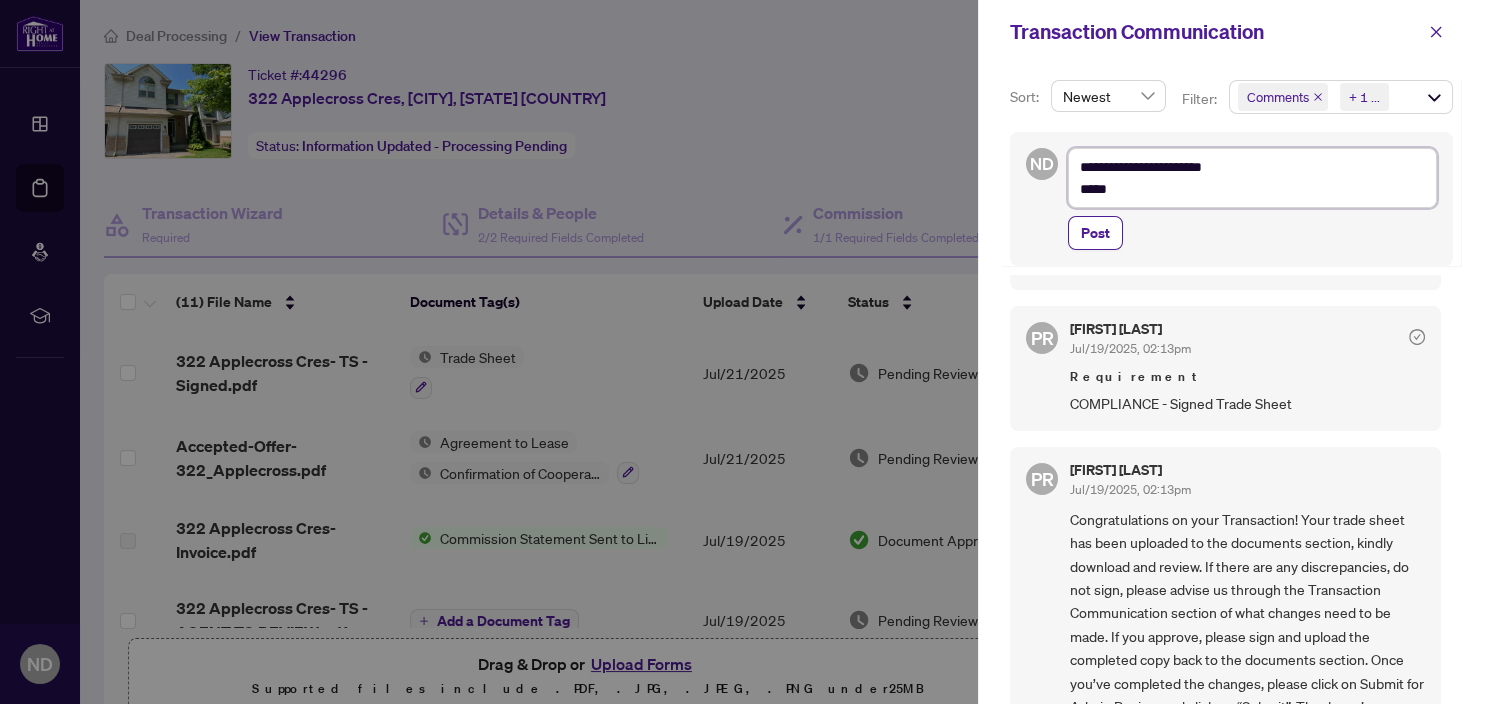 type on "**********" 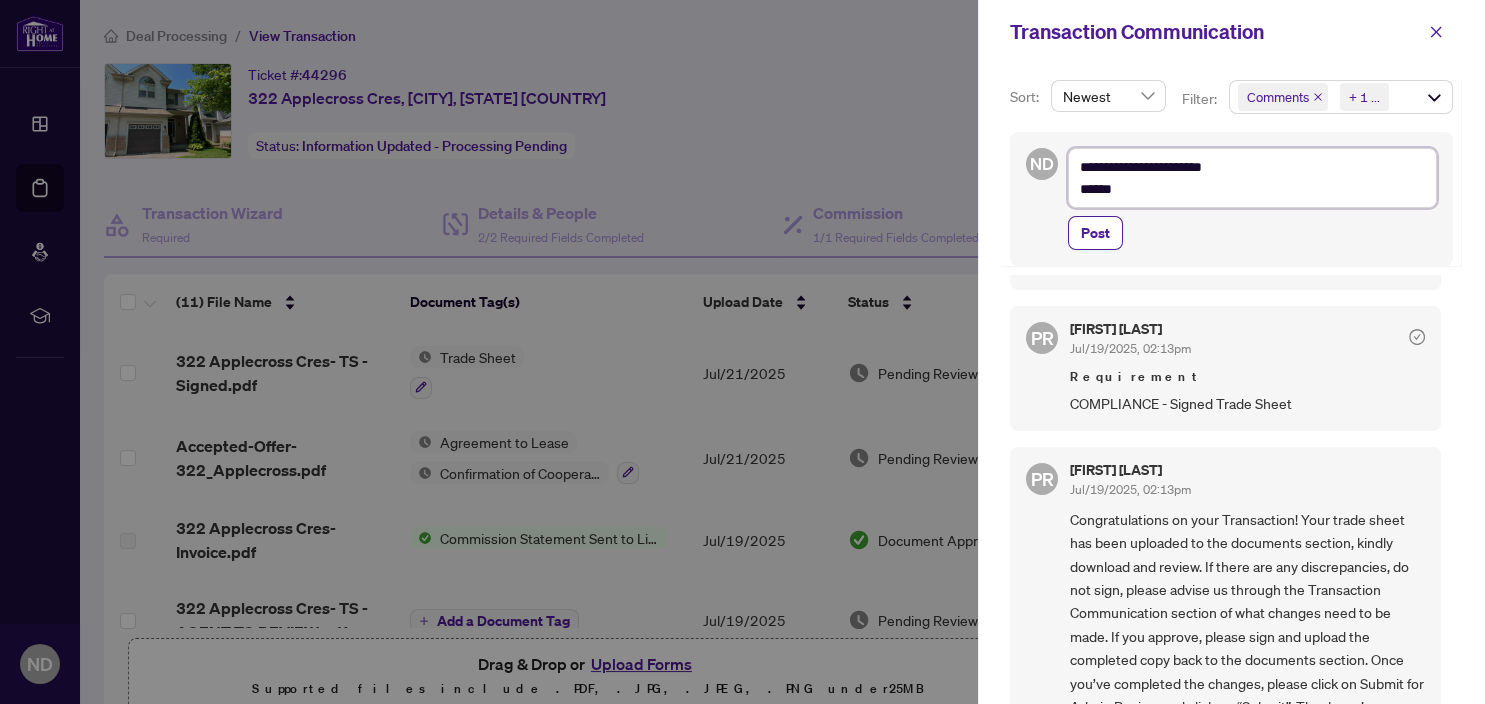 type on "**********" 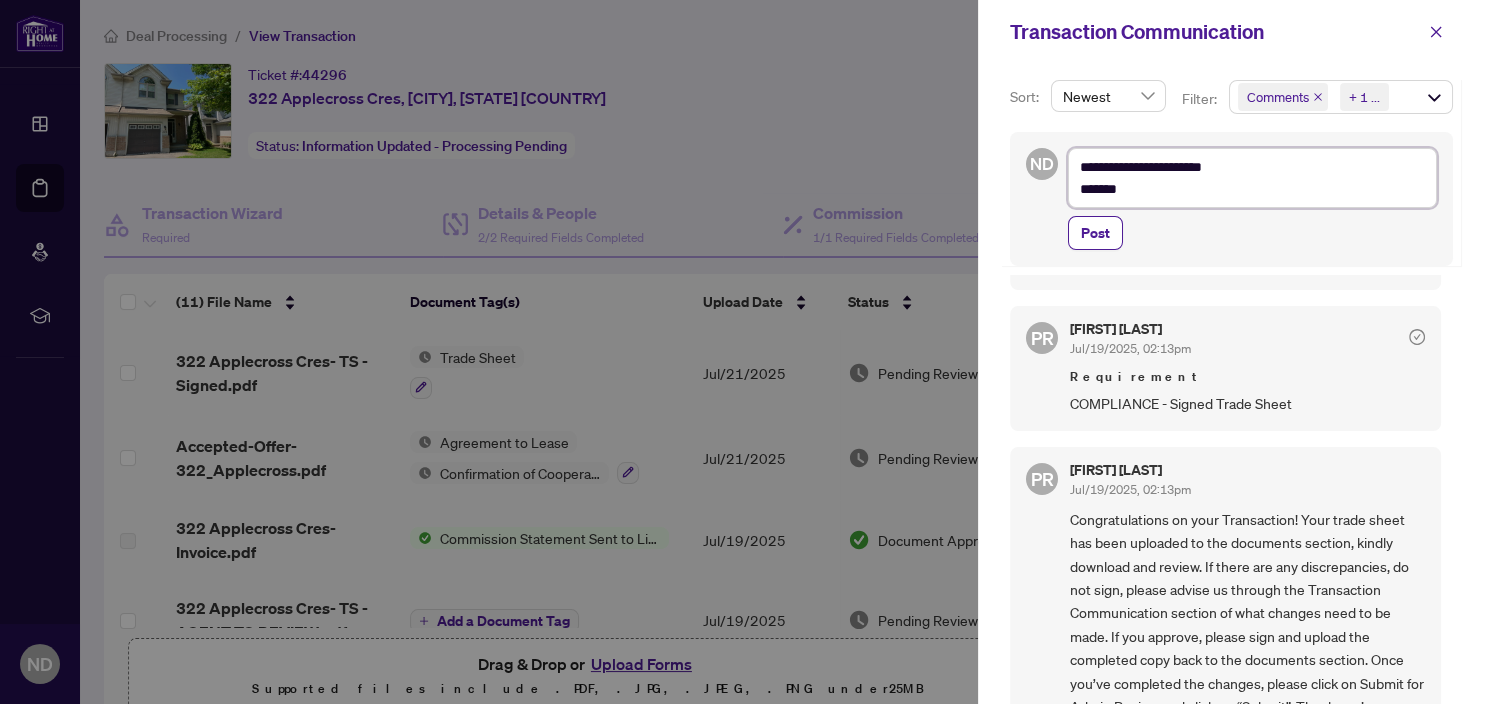 type on "**********" 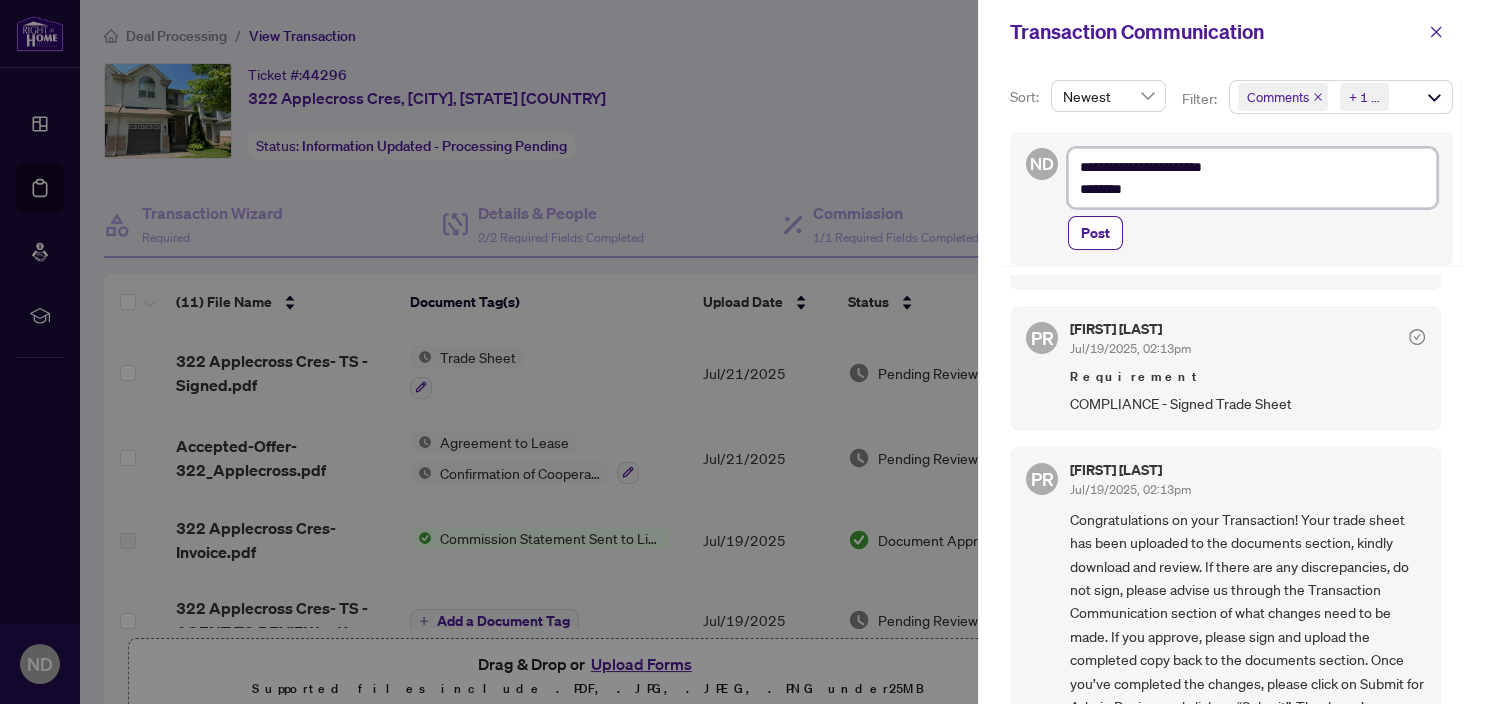 type on "**********" 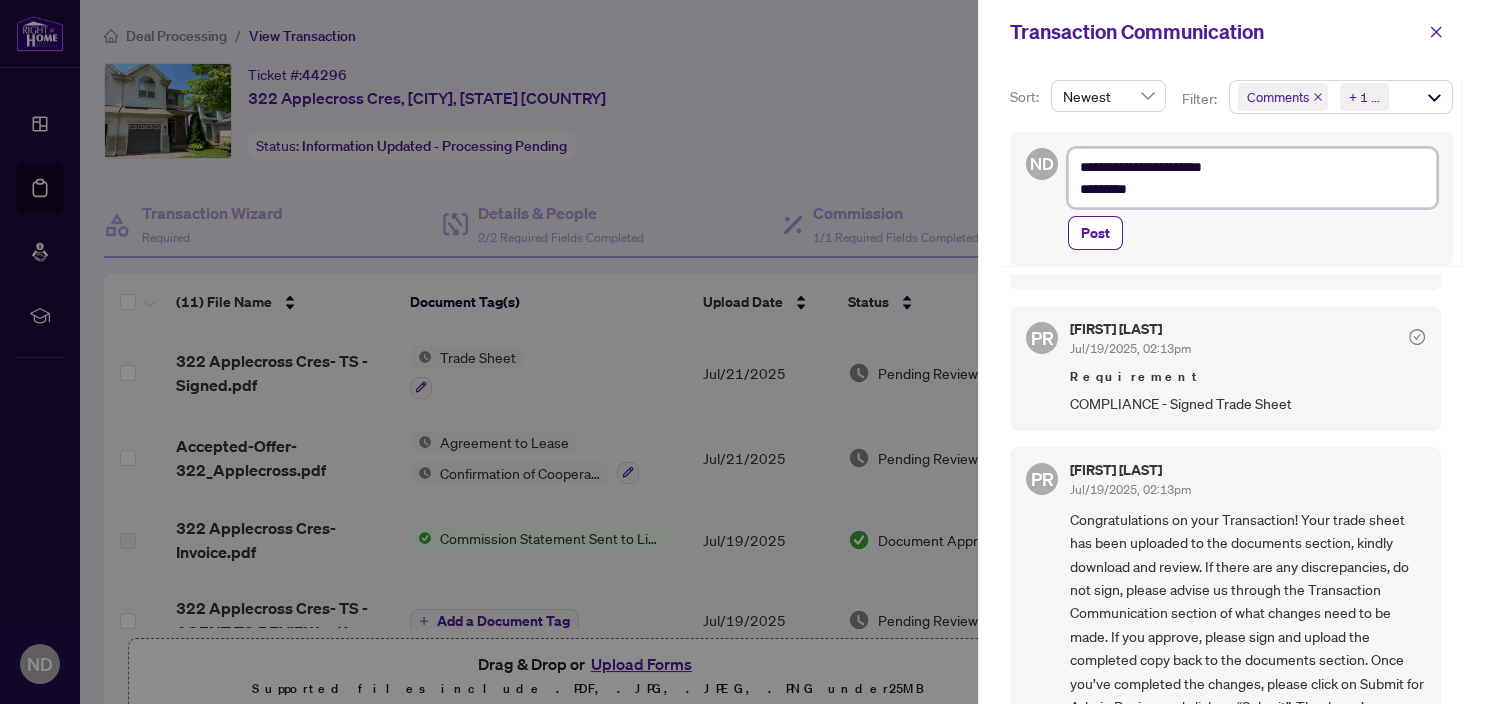 type on "**********" 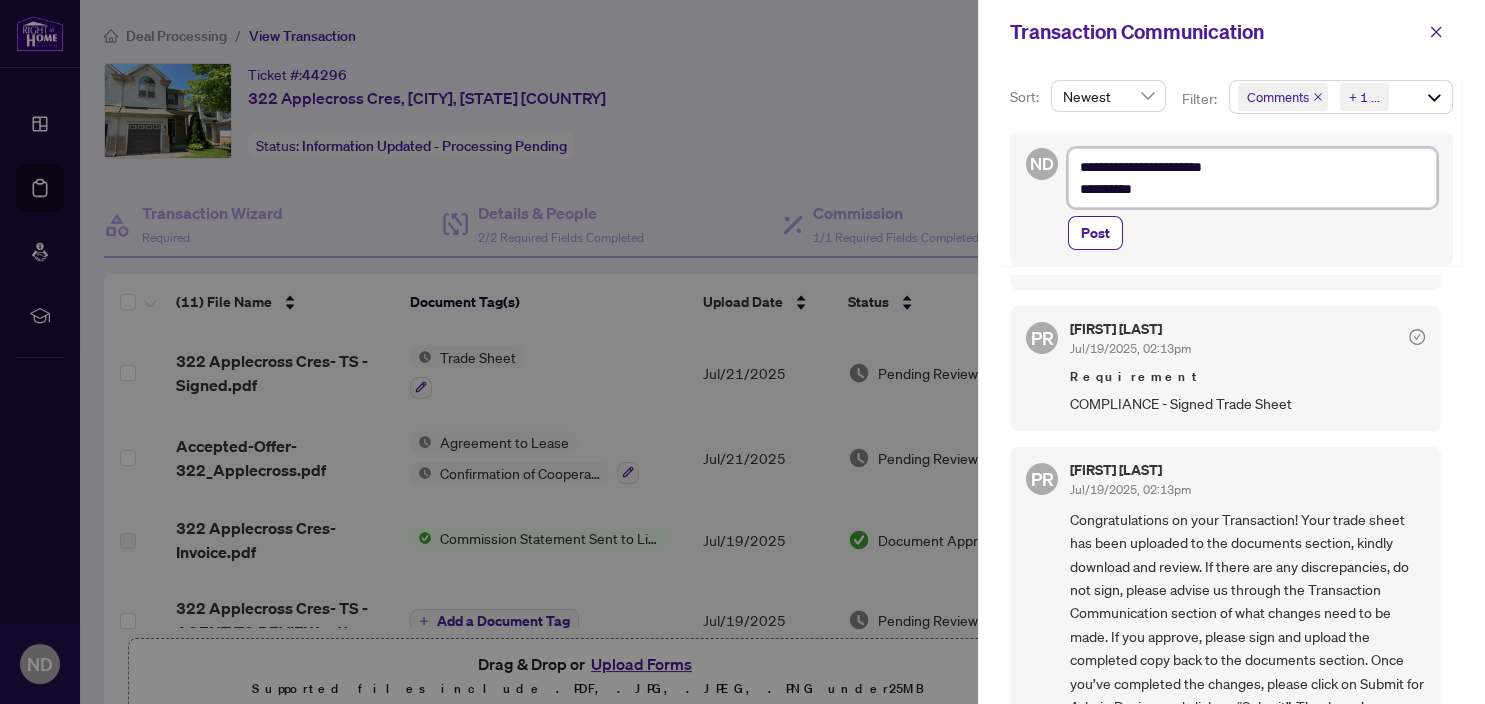 type on "**********" 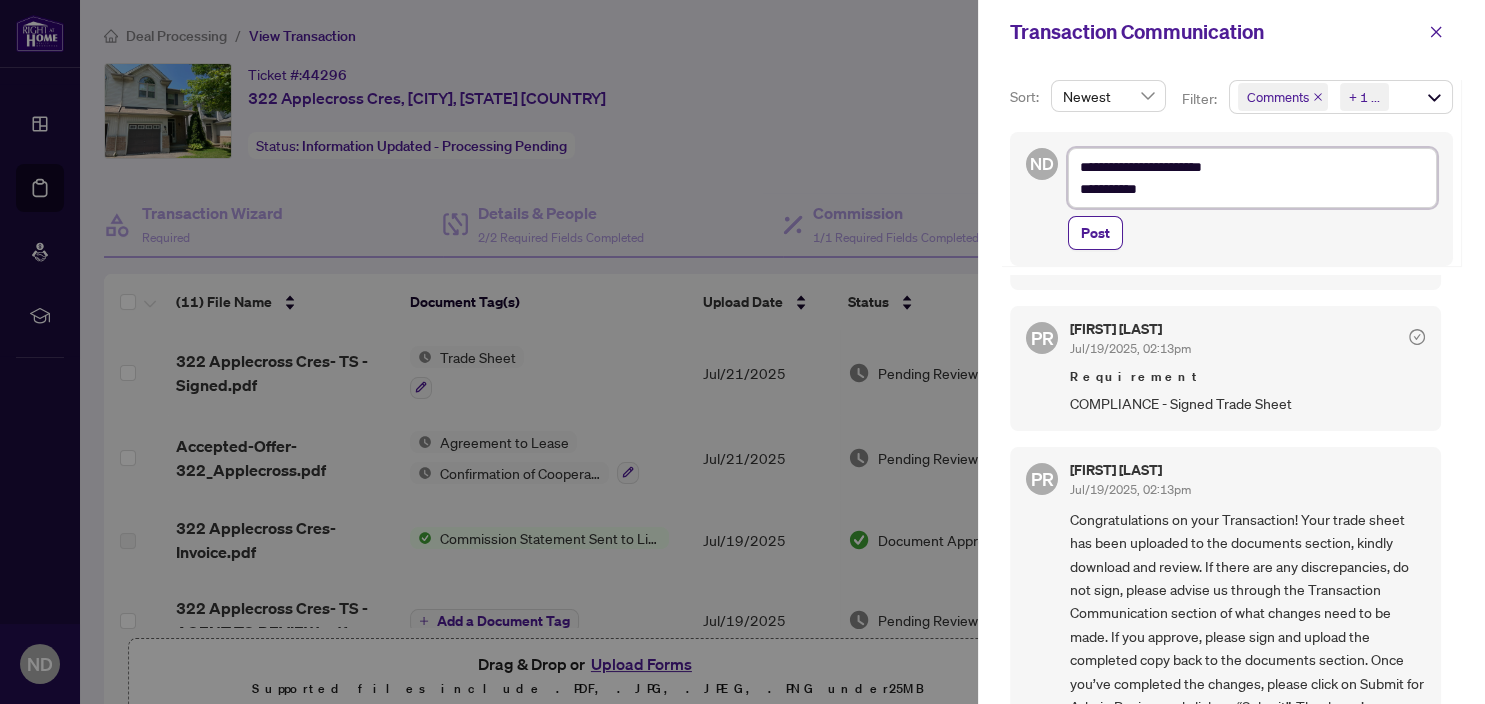 type on "**********" 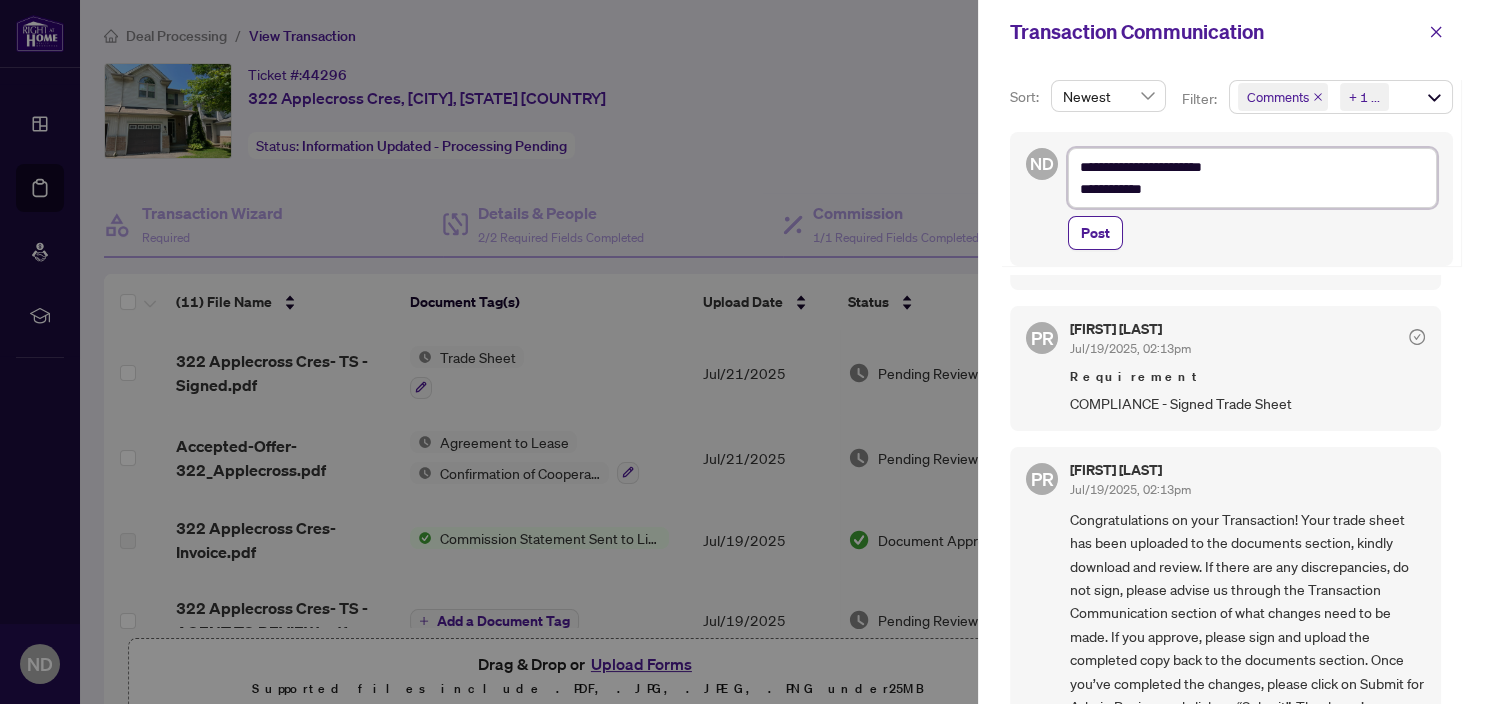 type on "**********" 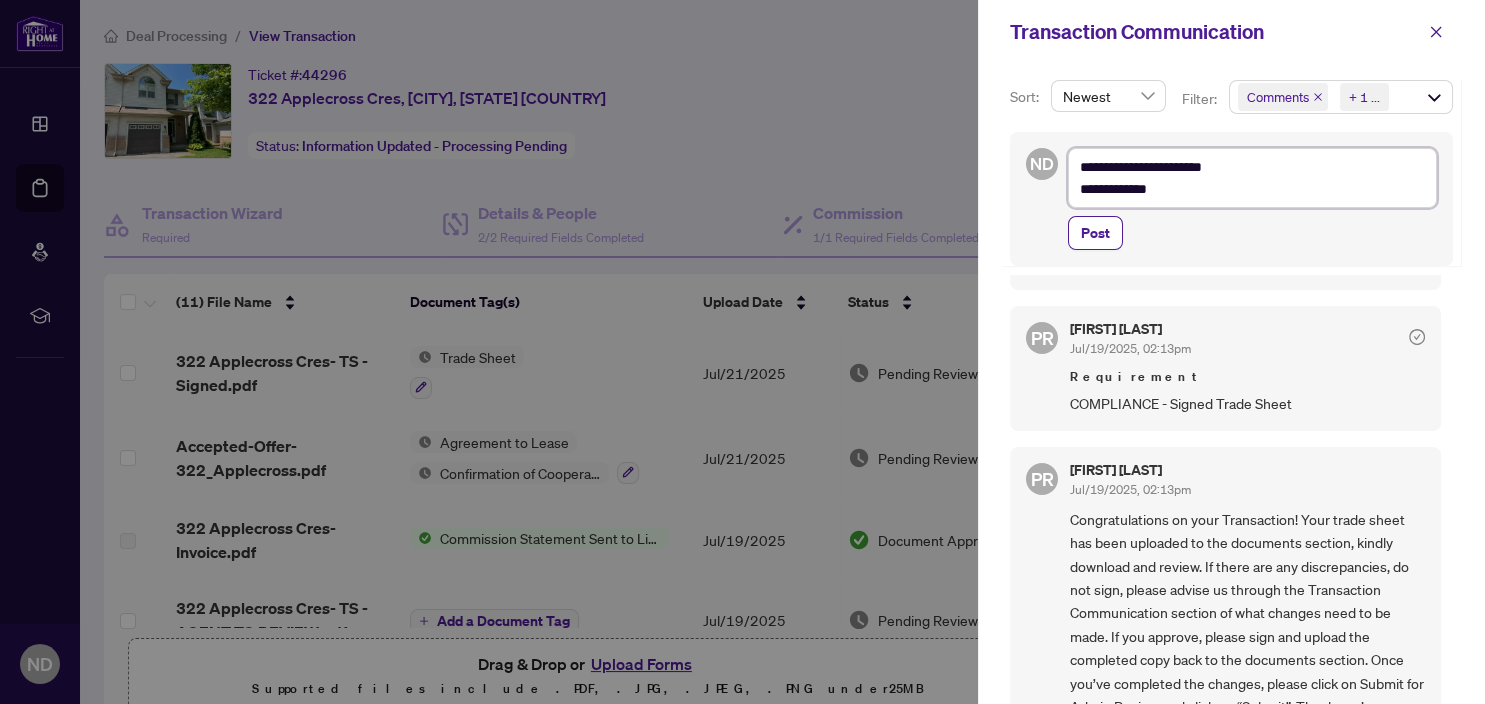 type on "**********" 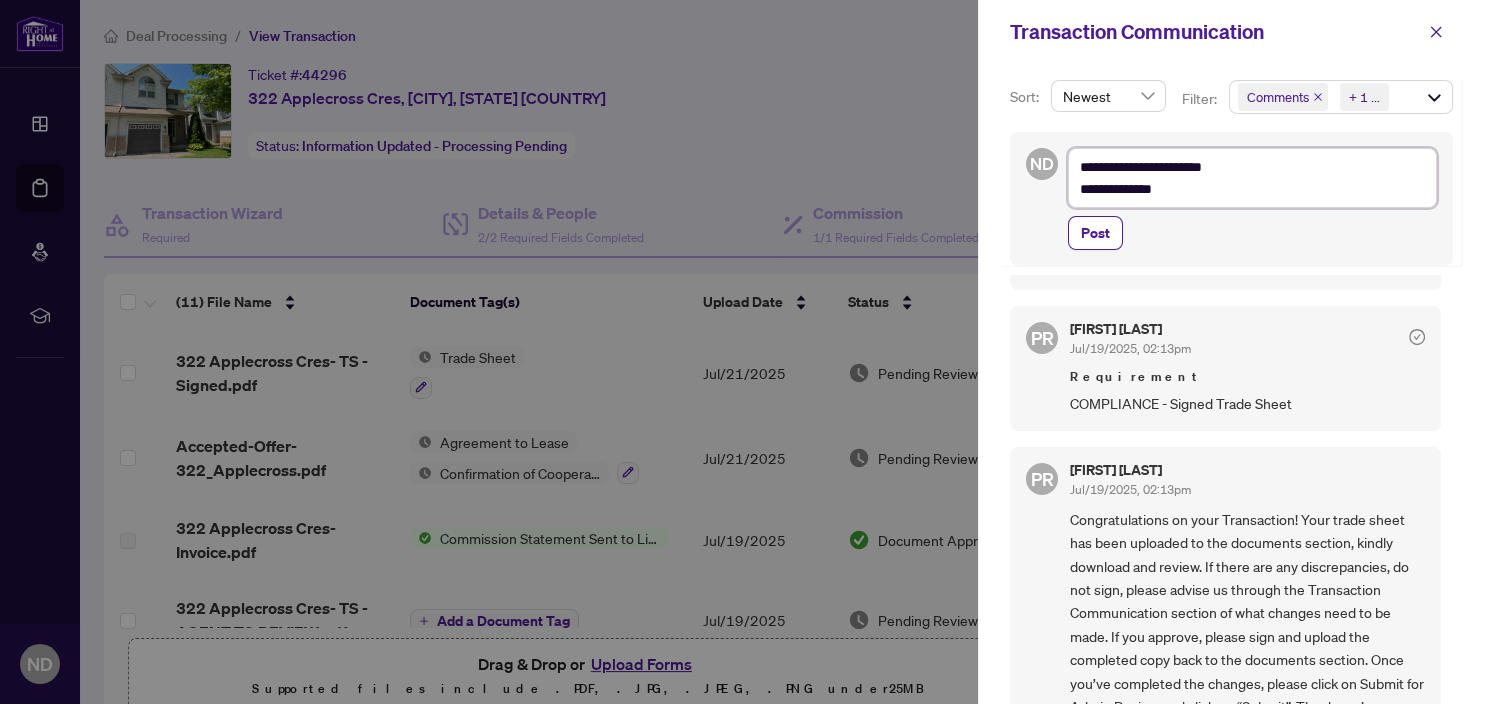 type on "**********" 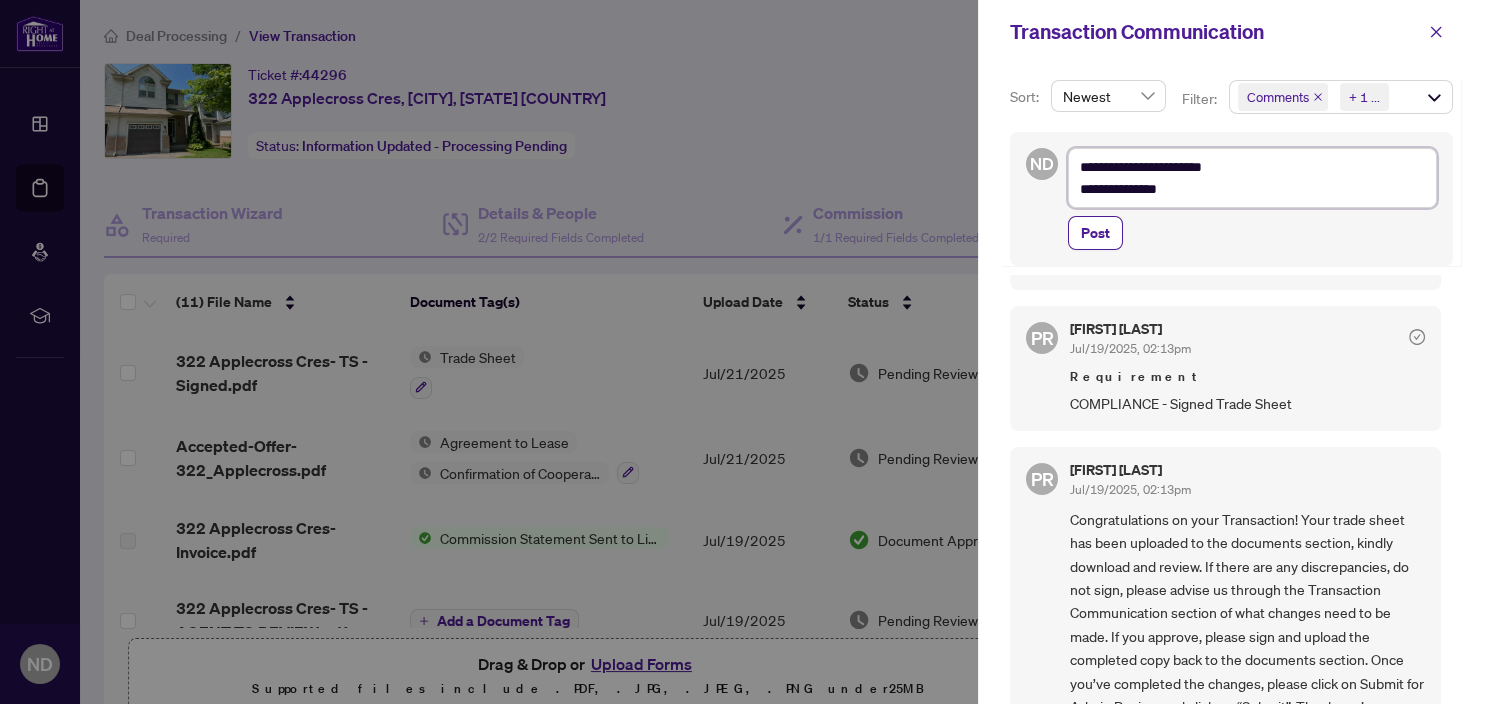 type on "**********" 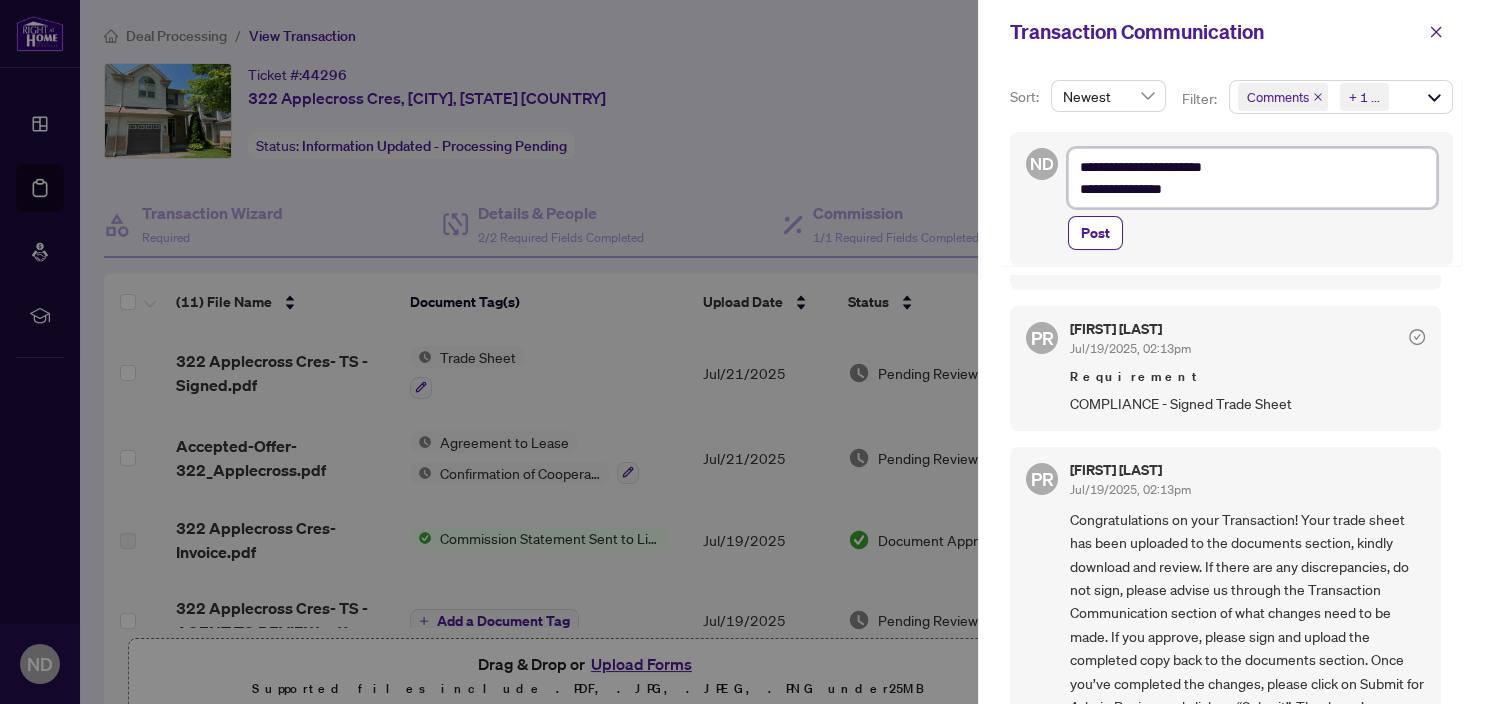 type on "**********" 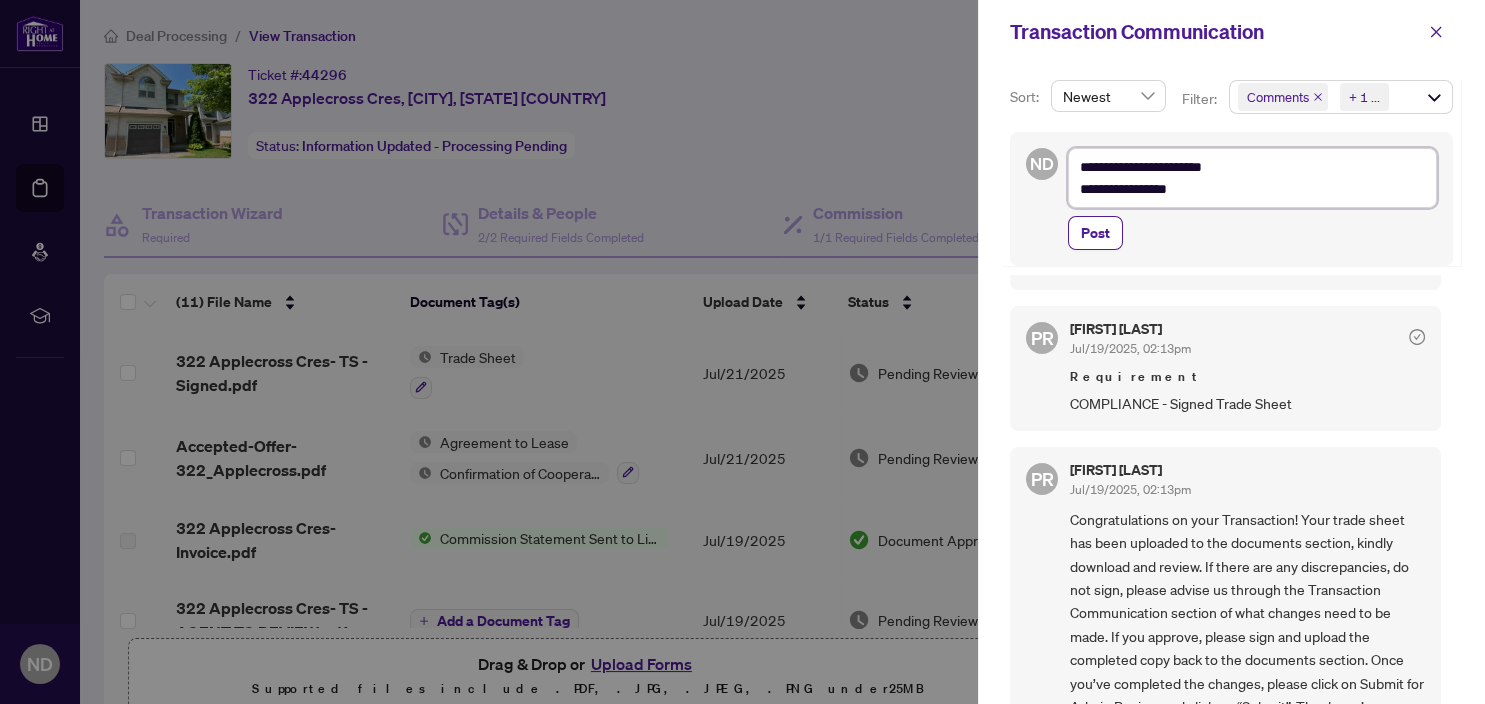 type on "**********" 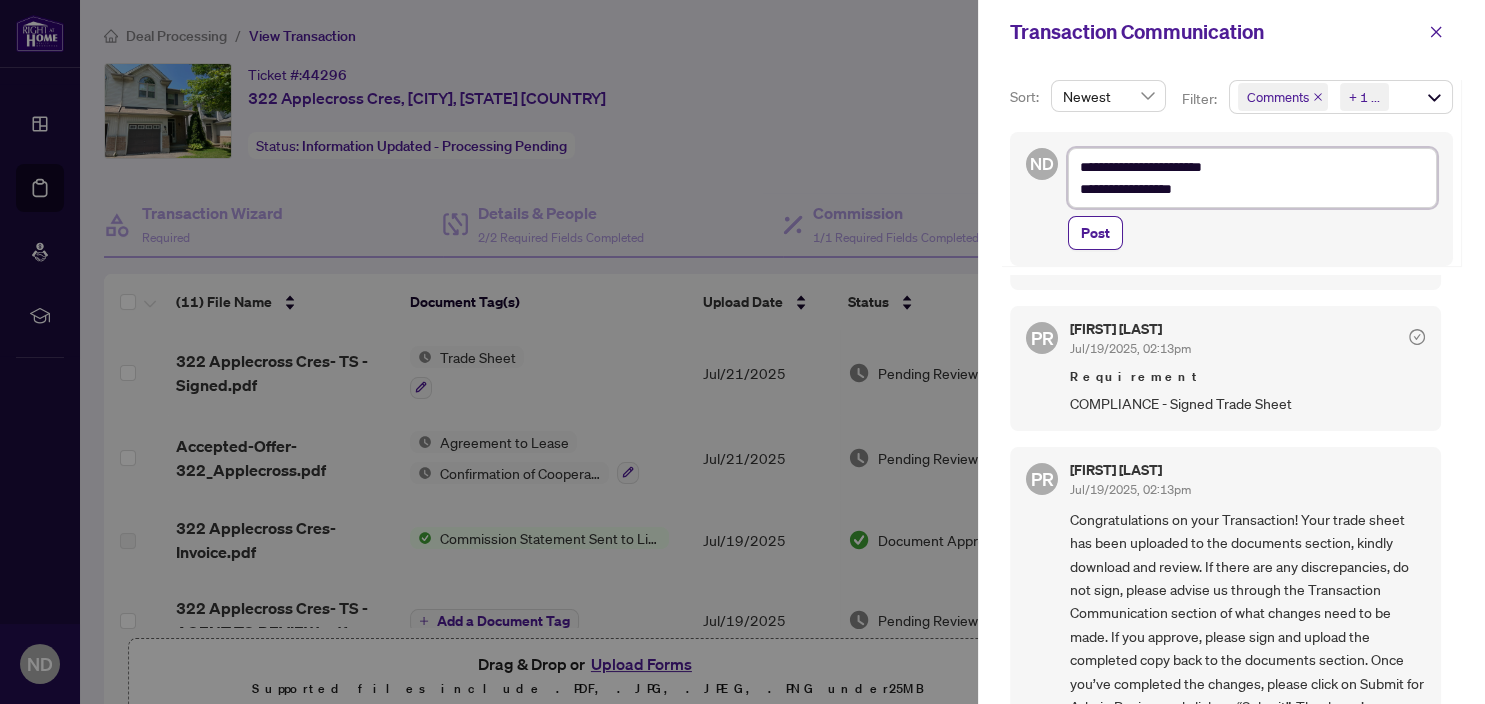 type on "**********" 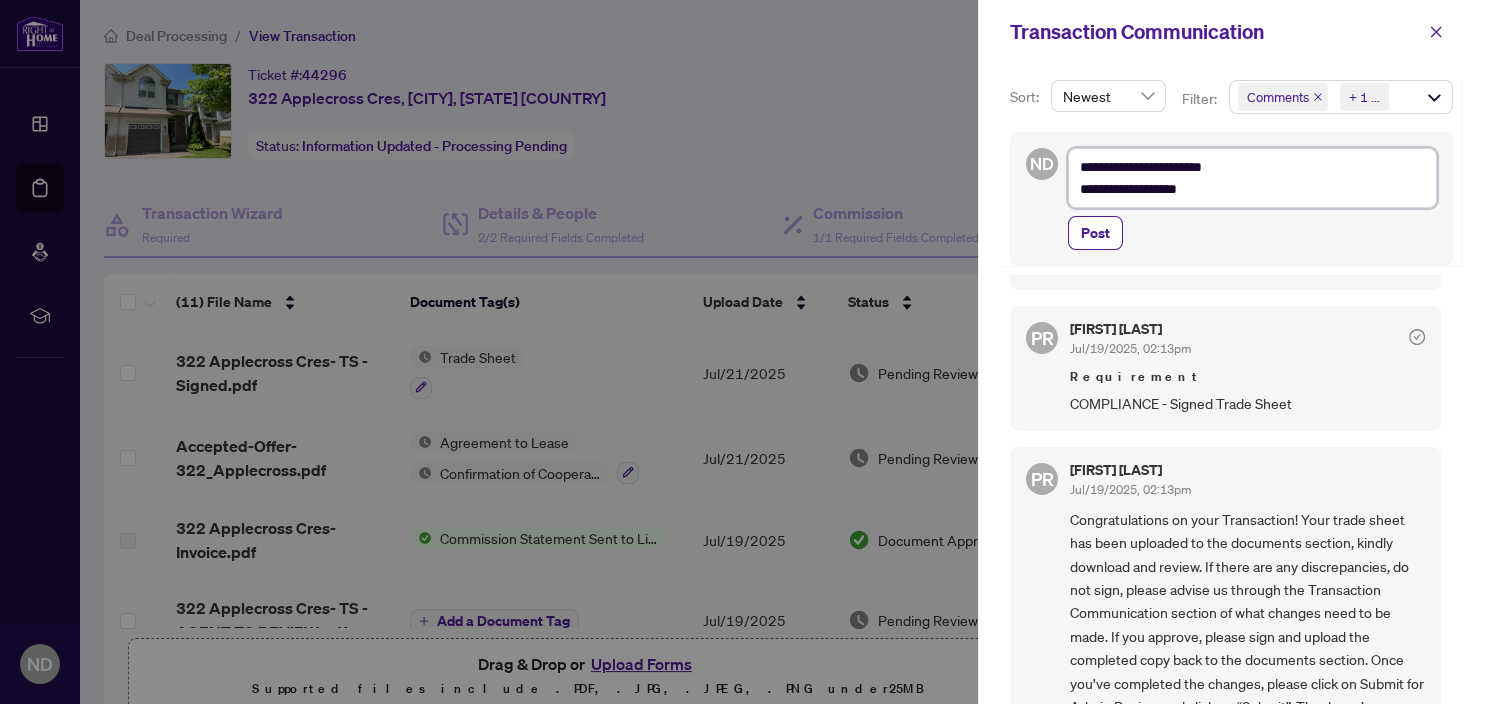 type on "**********" 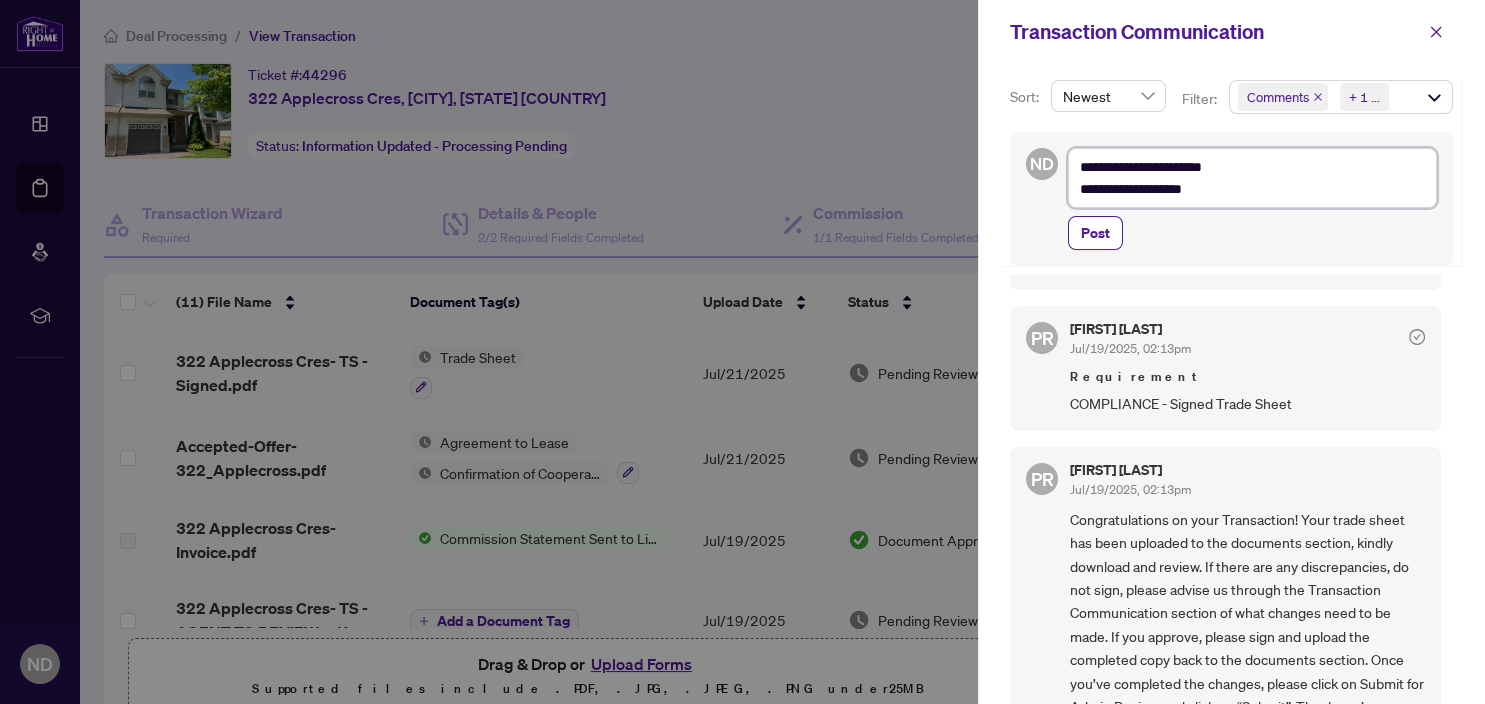 type on "**********" 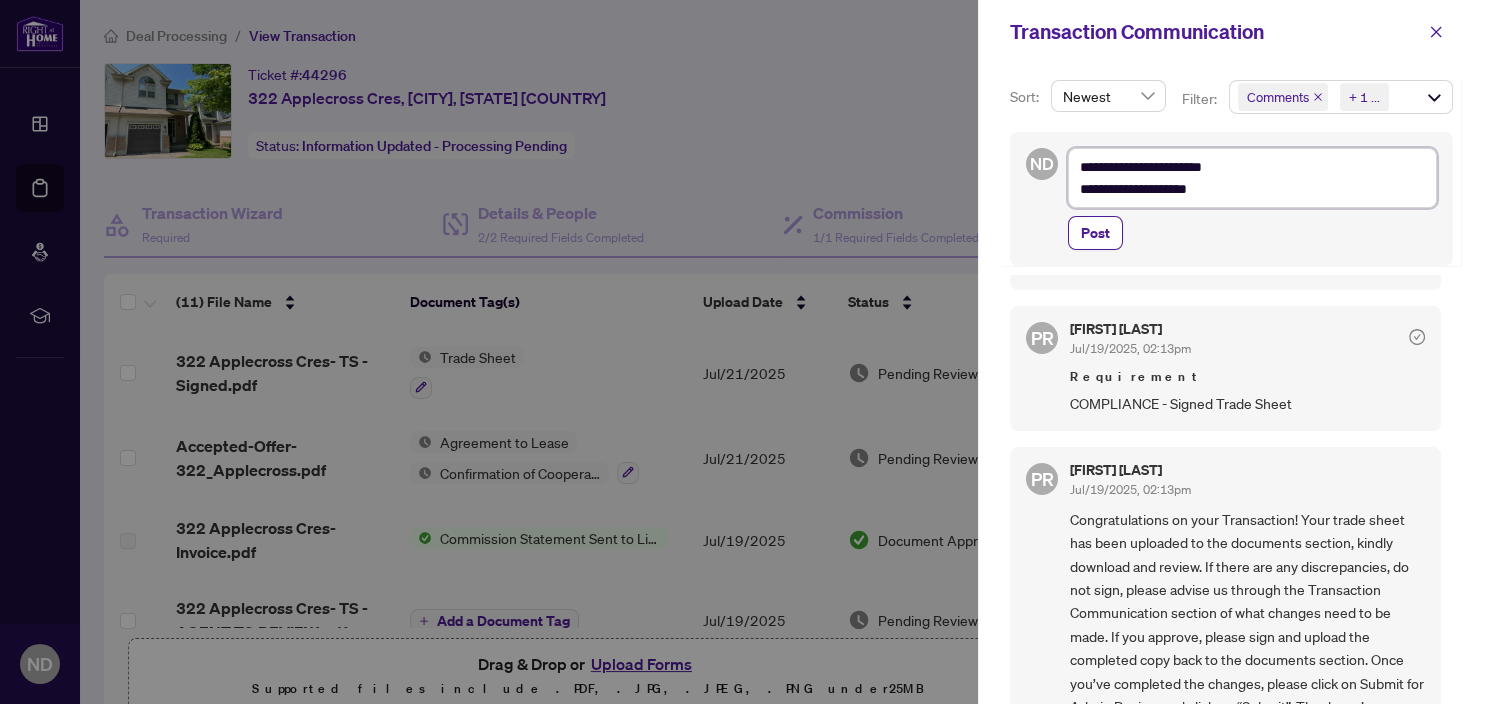 type on "**********" 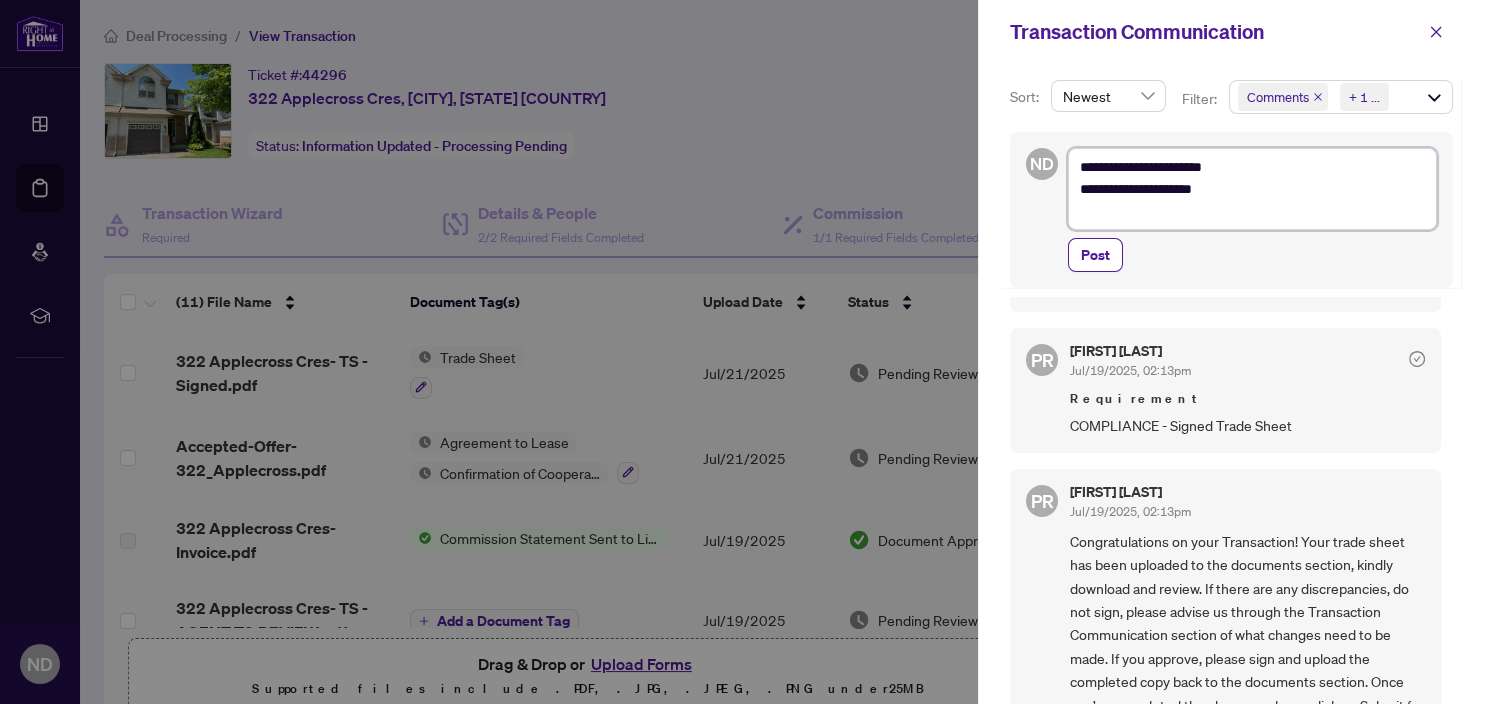 type on "**********" 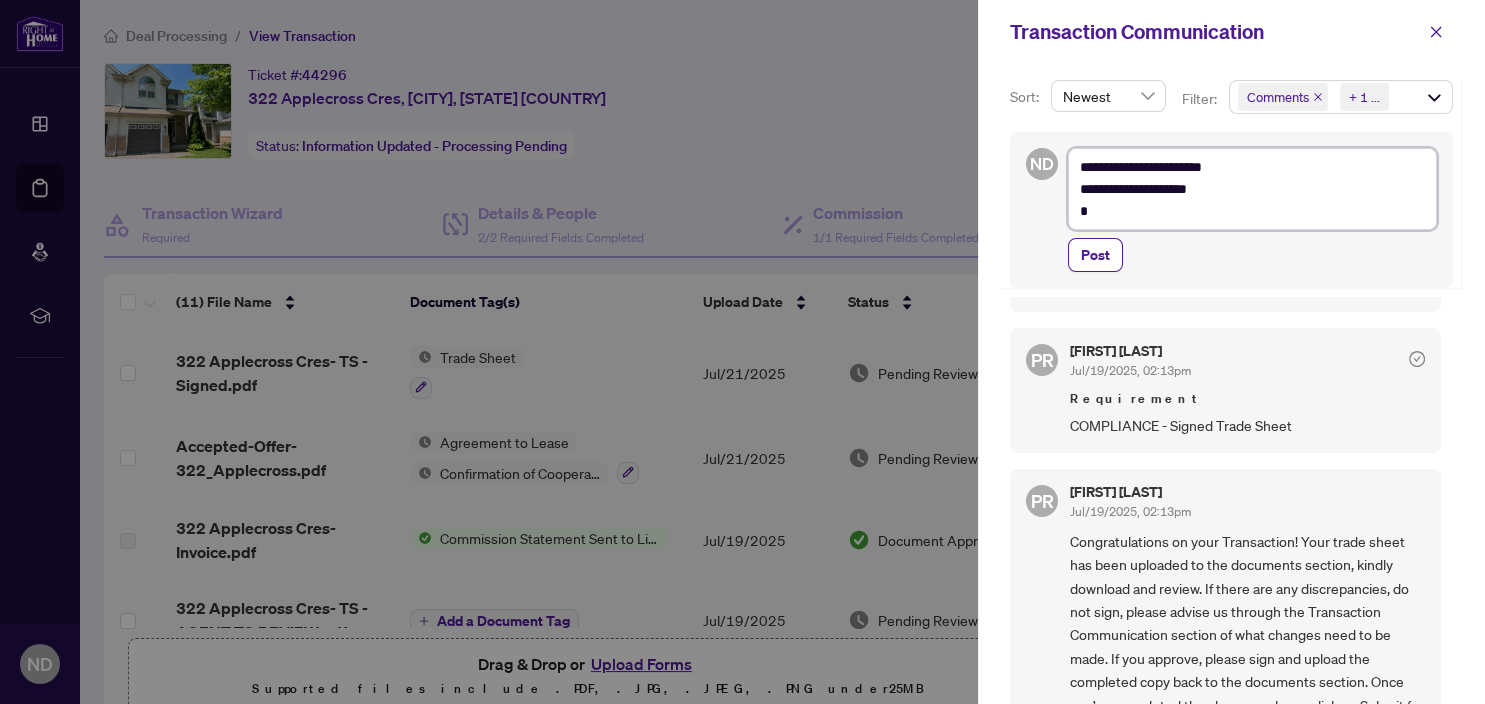 type on "**********" 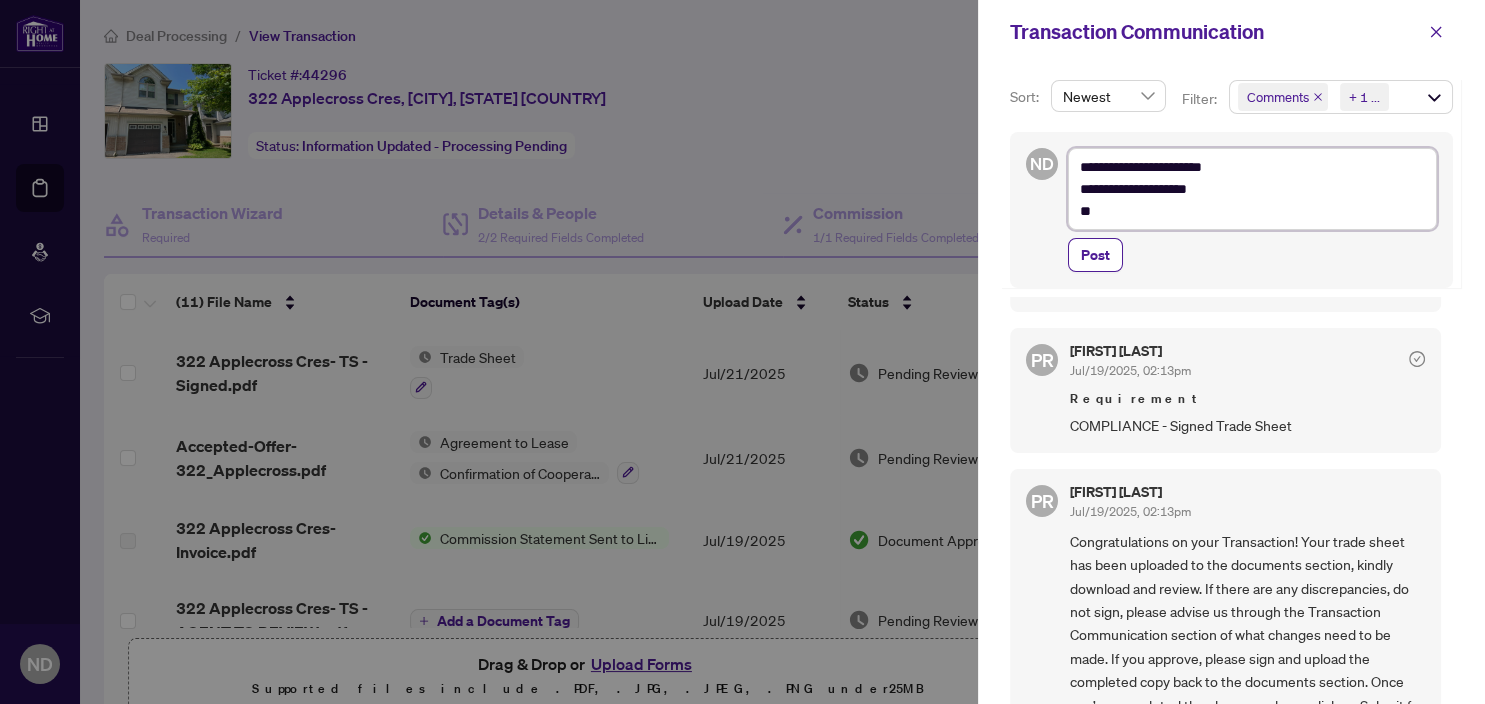 type on "**********" 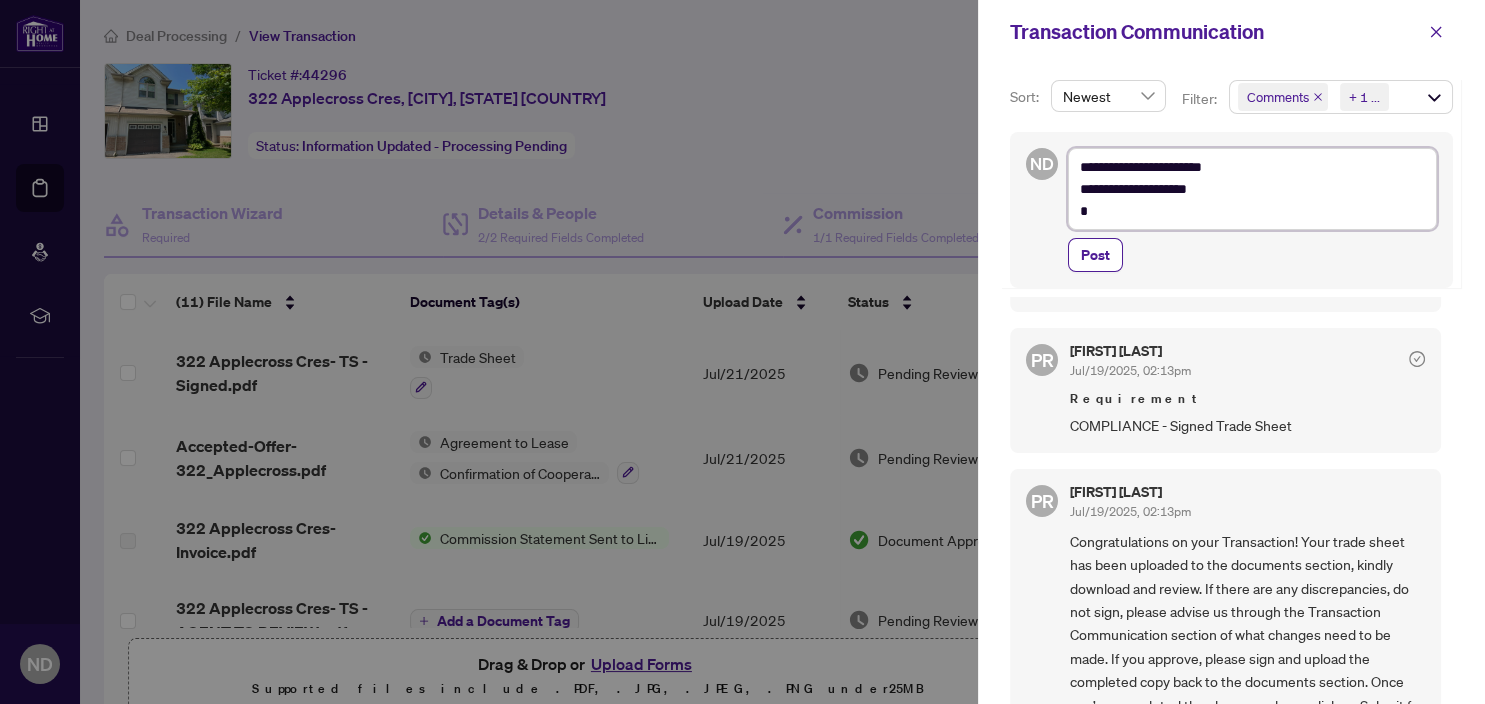 type on "**********" 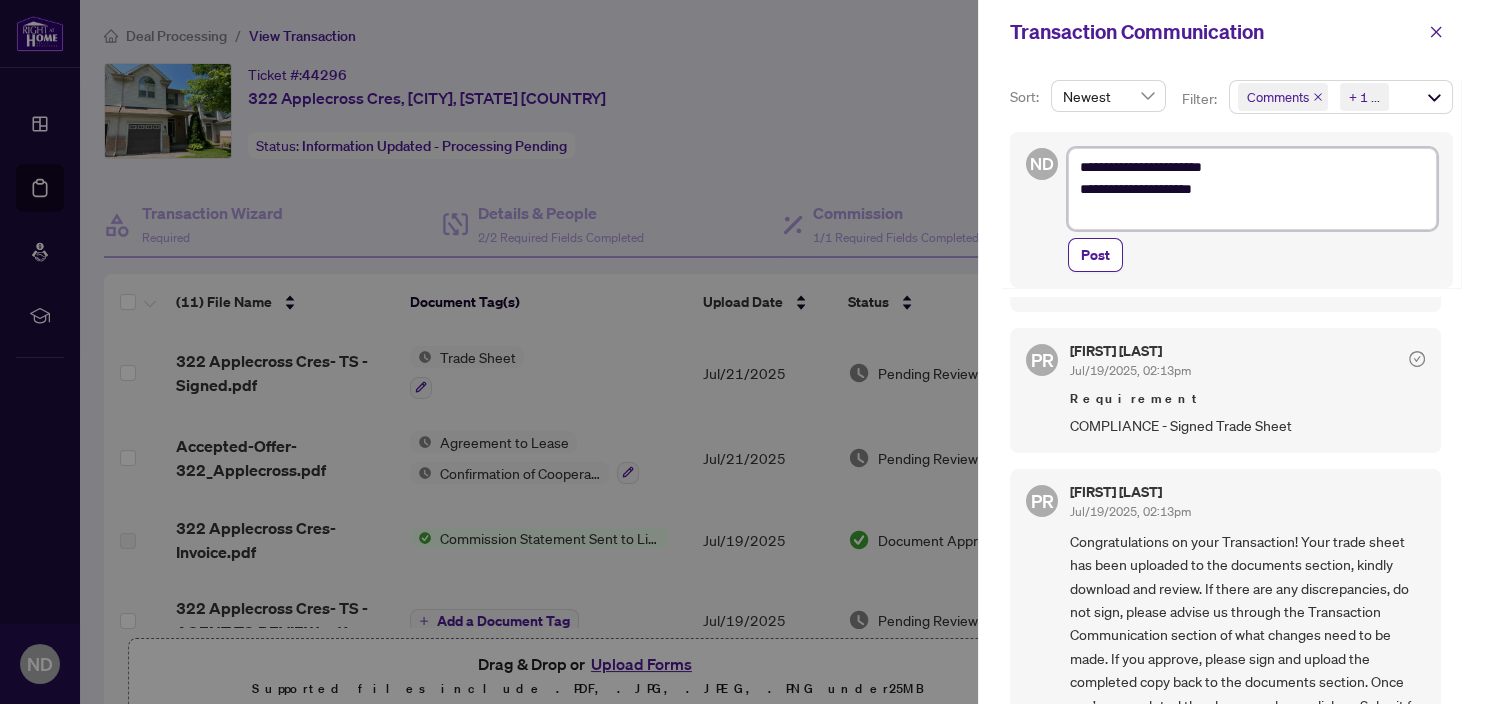 type on "**********" 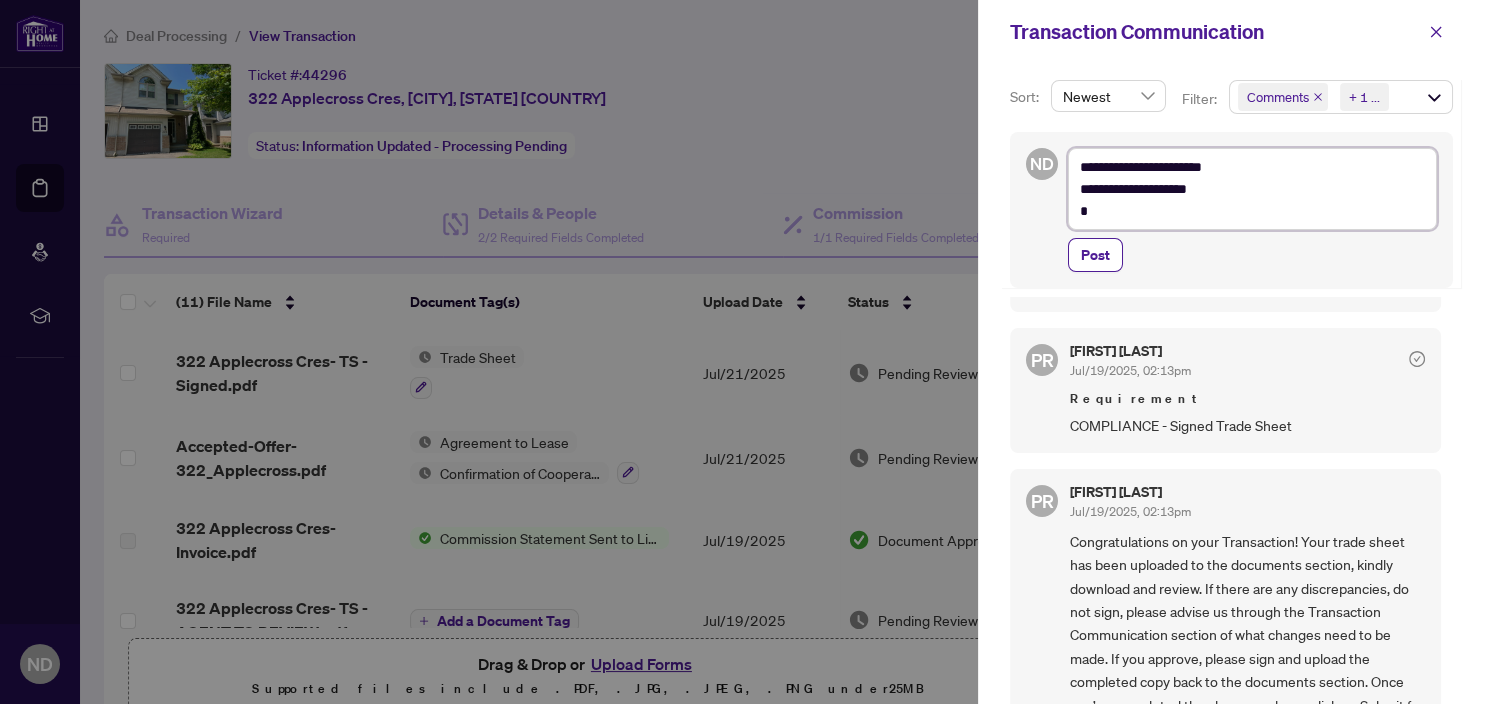 type on "**********" 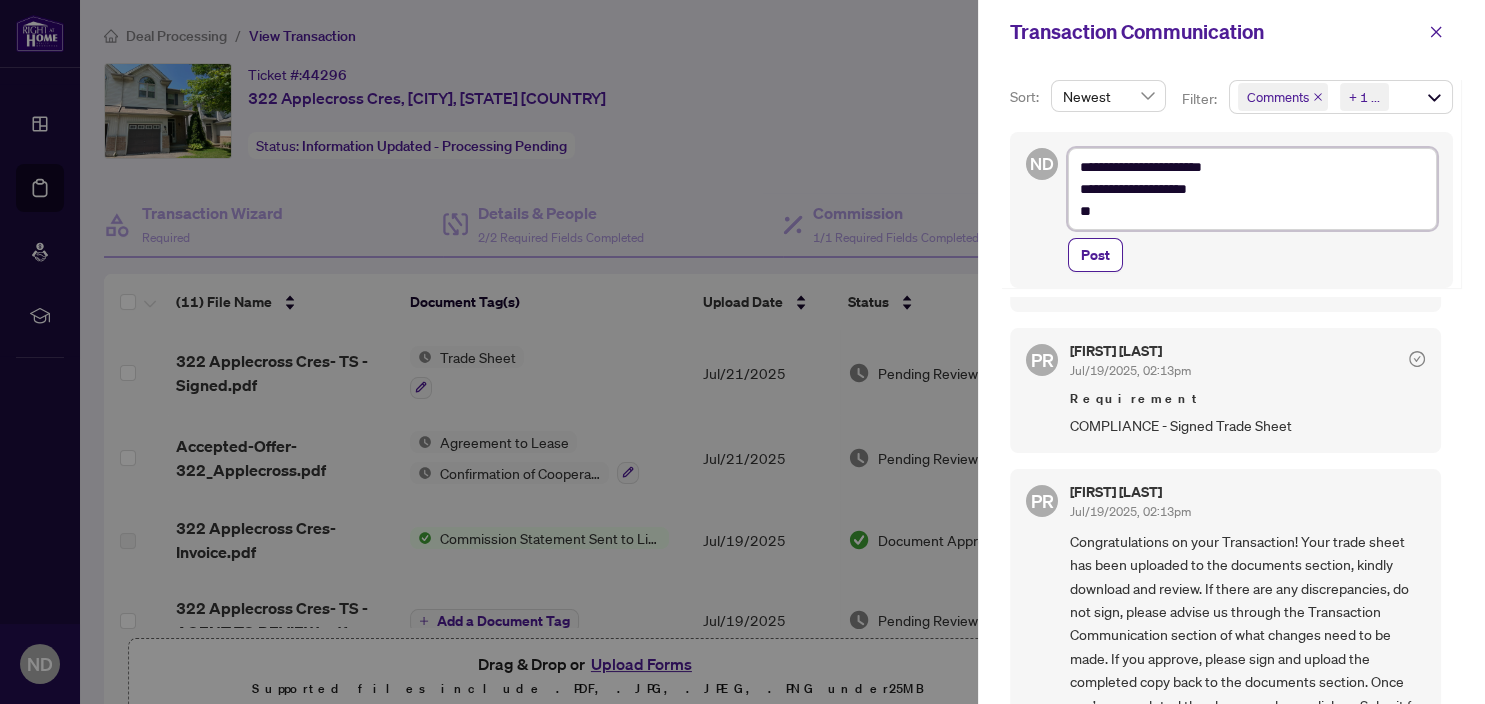 type on "**********" 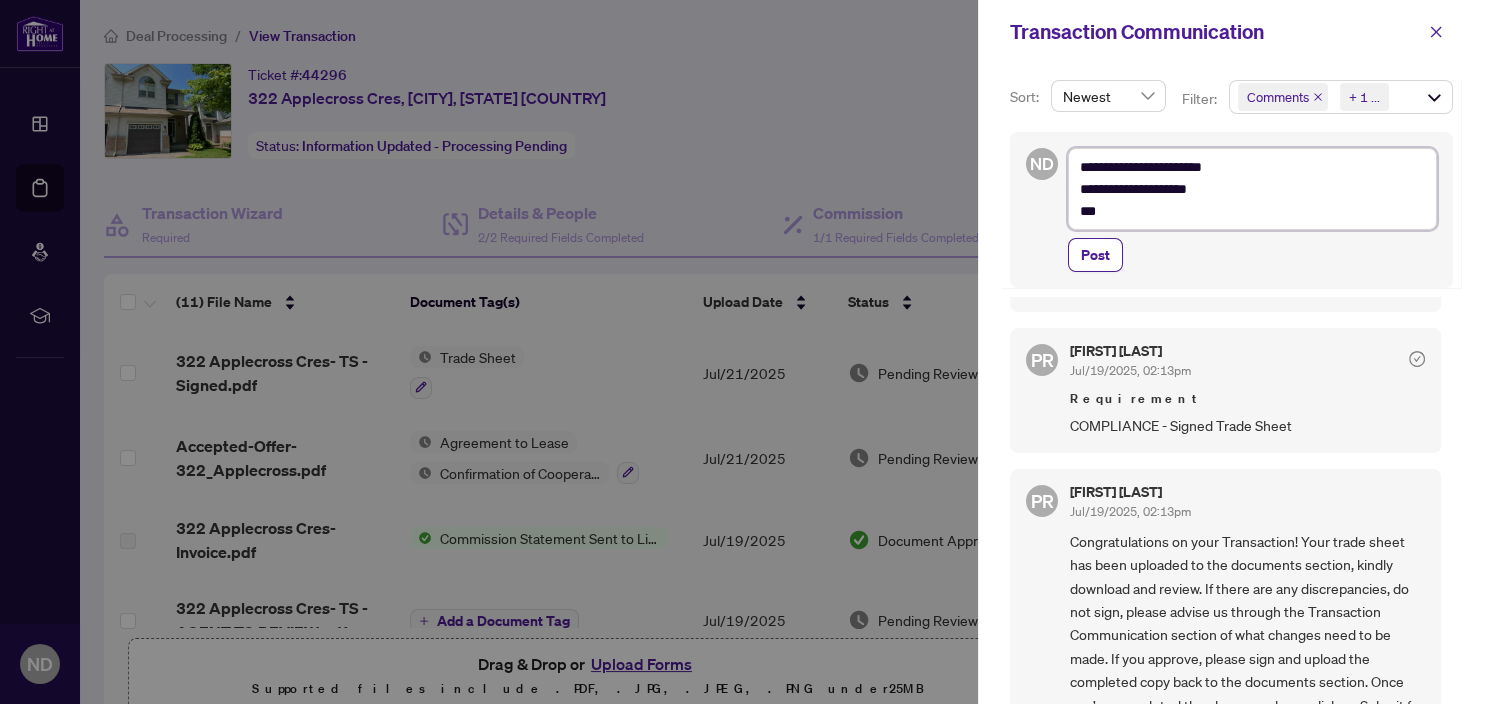 type on "**********" 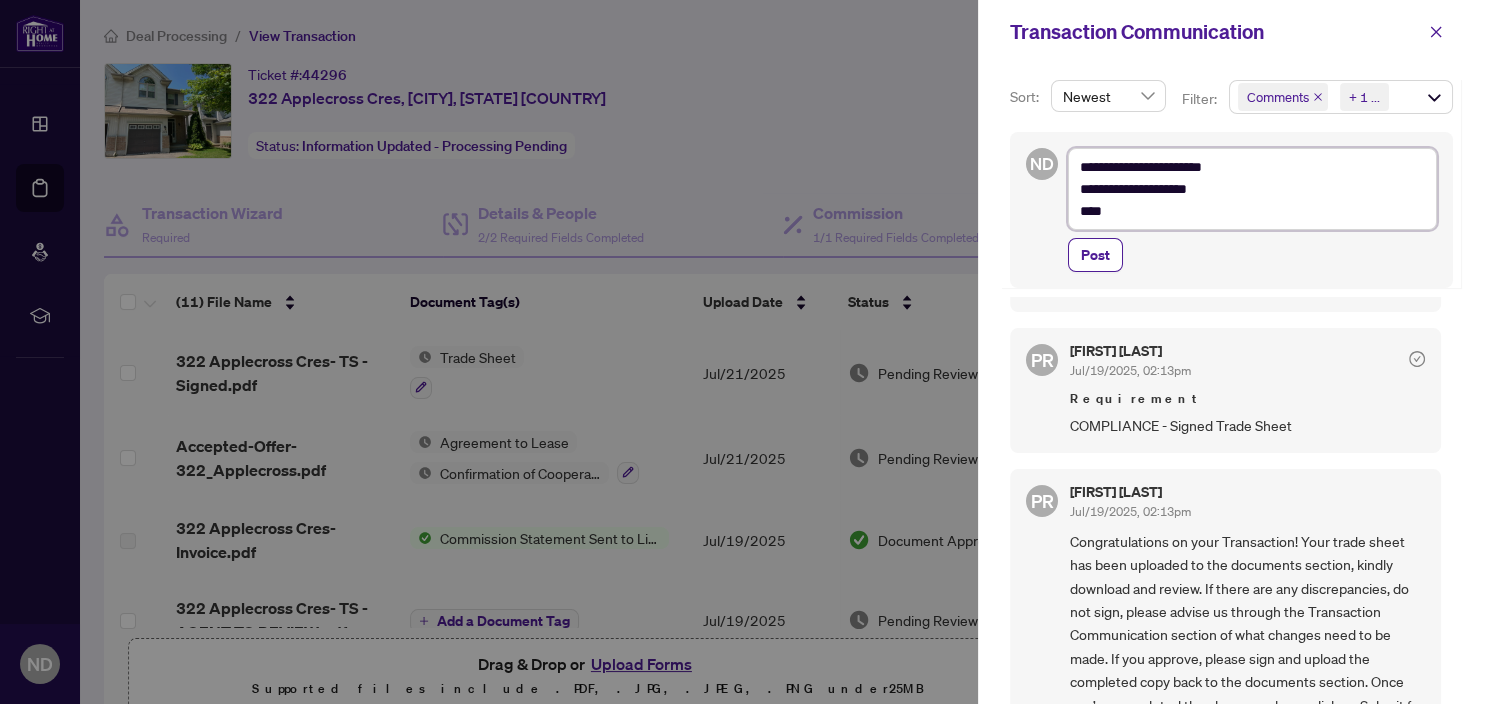 type on "**********" 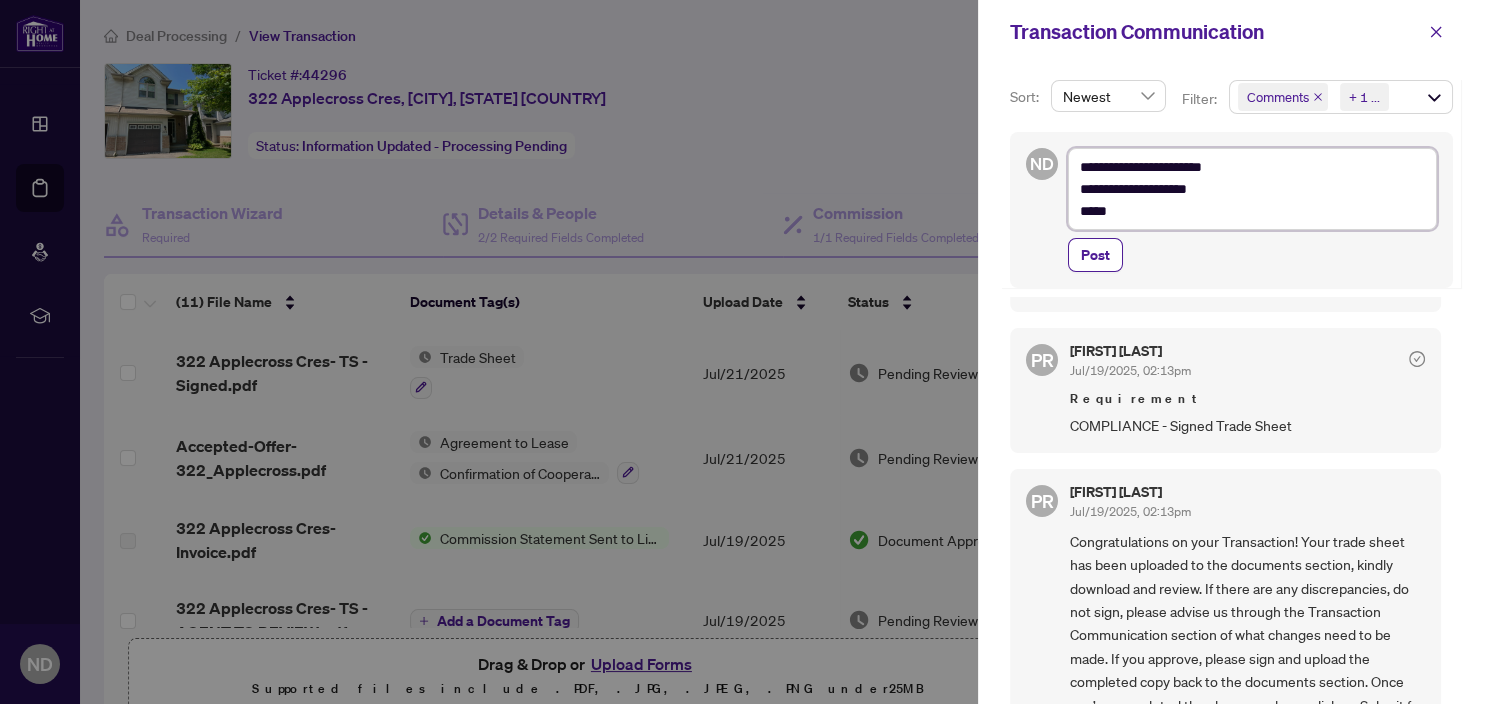 type on "**********" 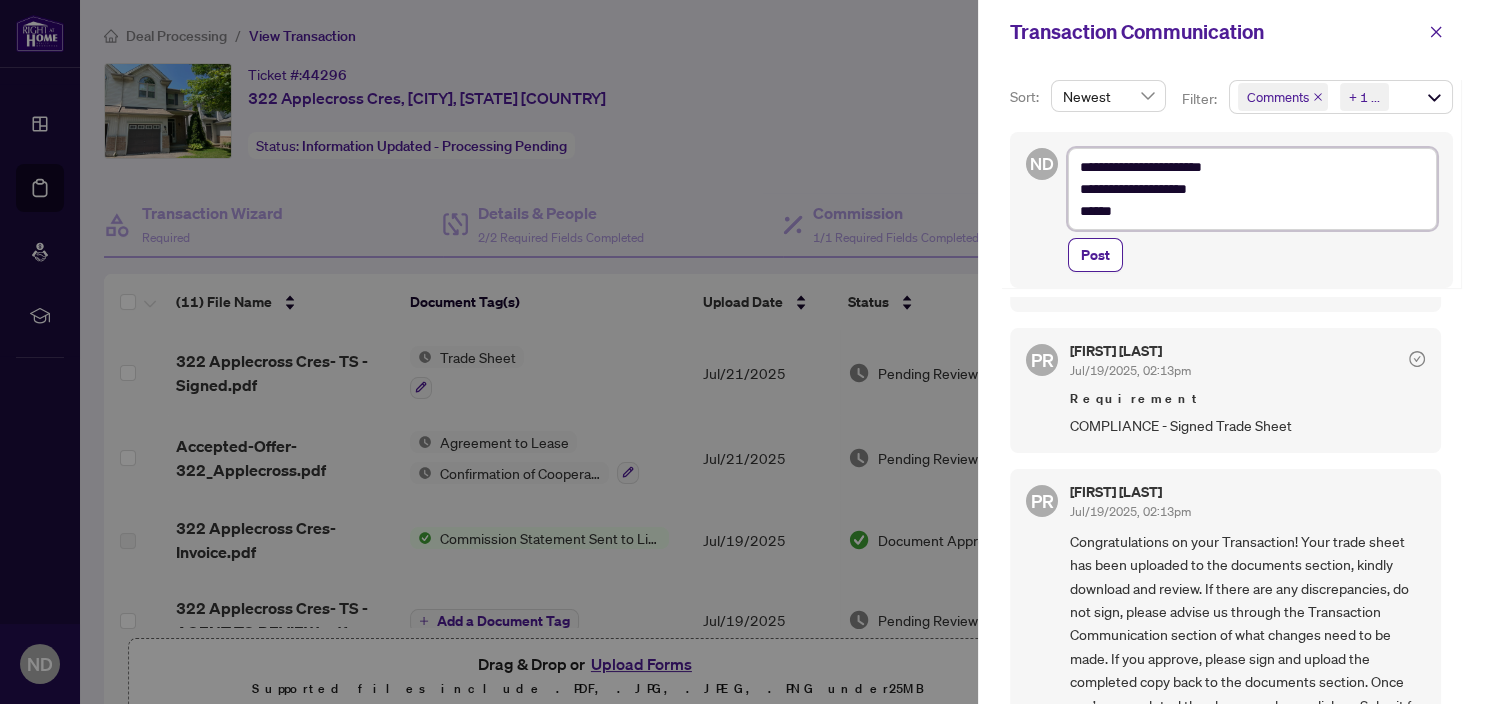 type on "**********" 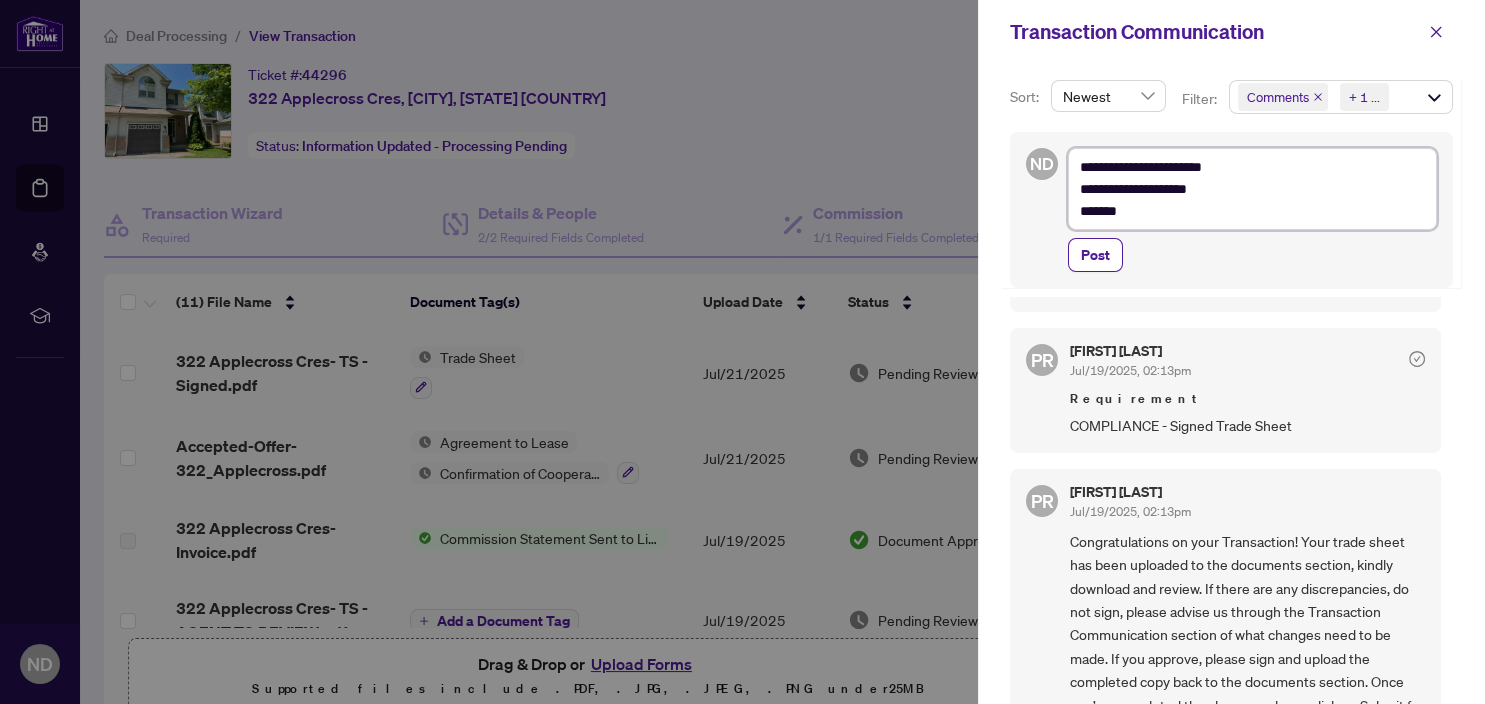 type on "**********" 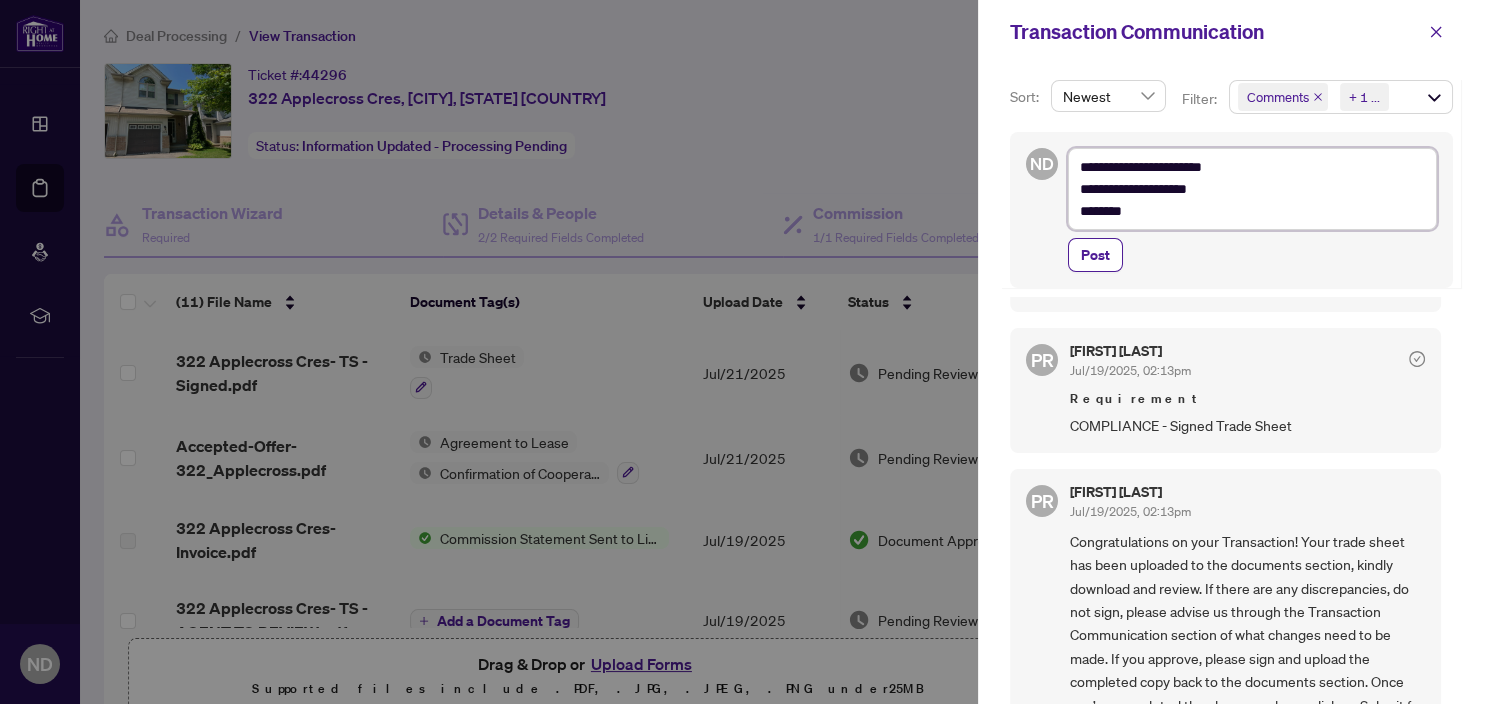 type on "**********" 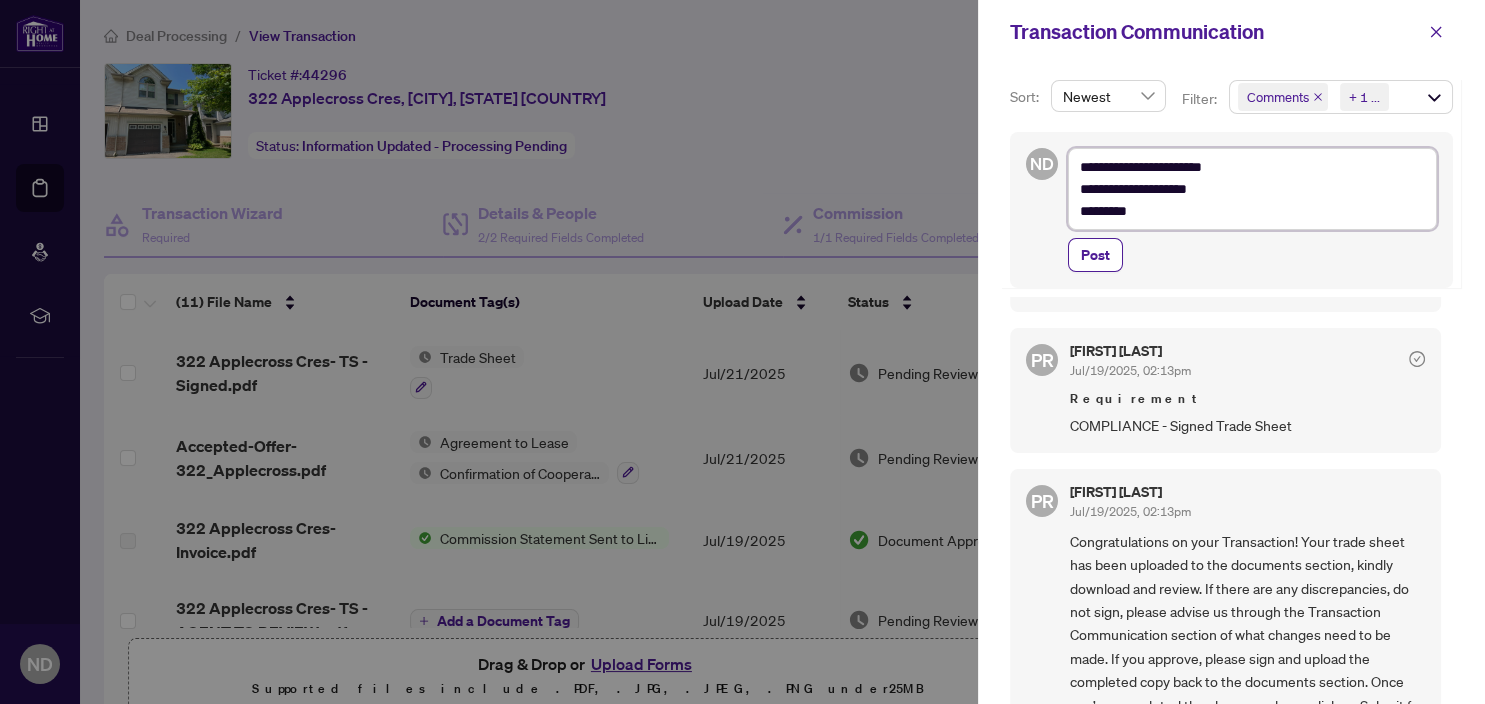 type on "**********" 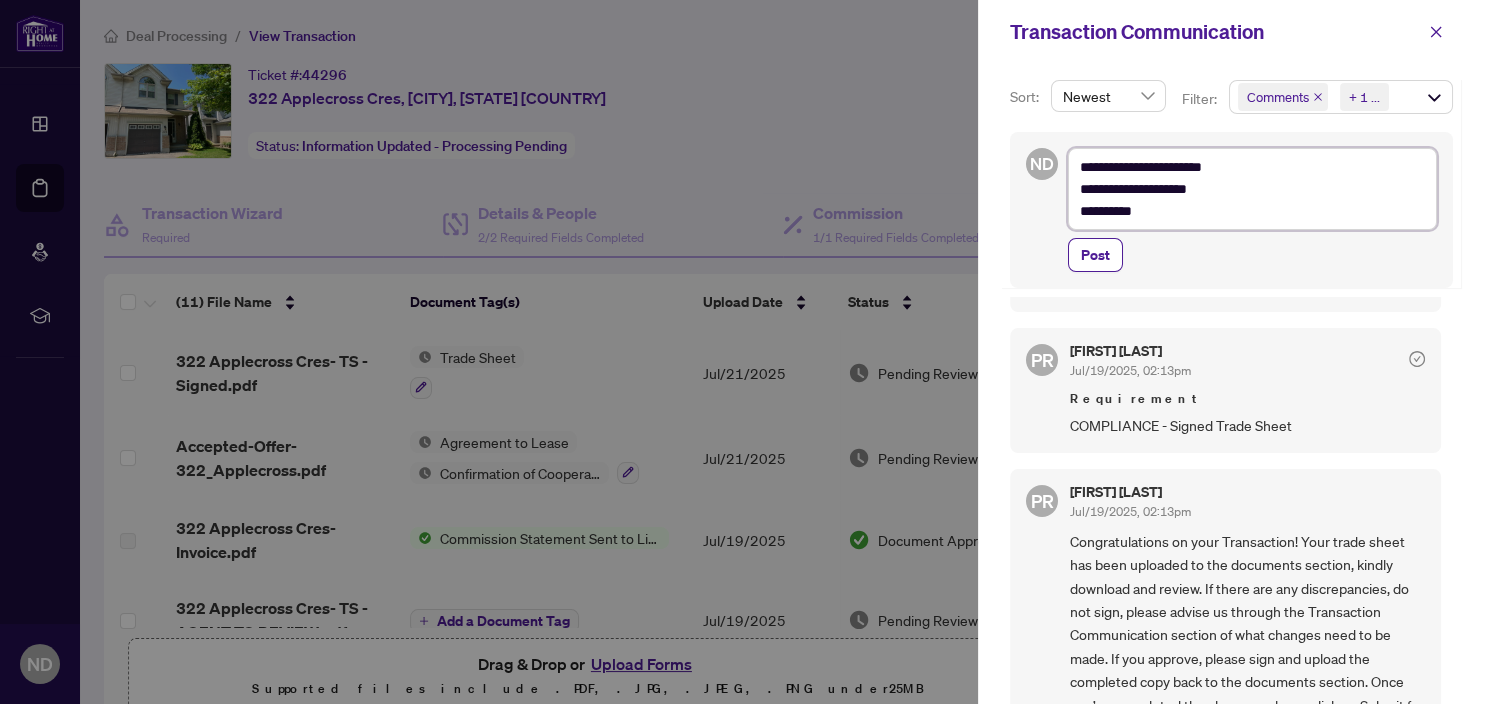 type on "**********" 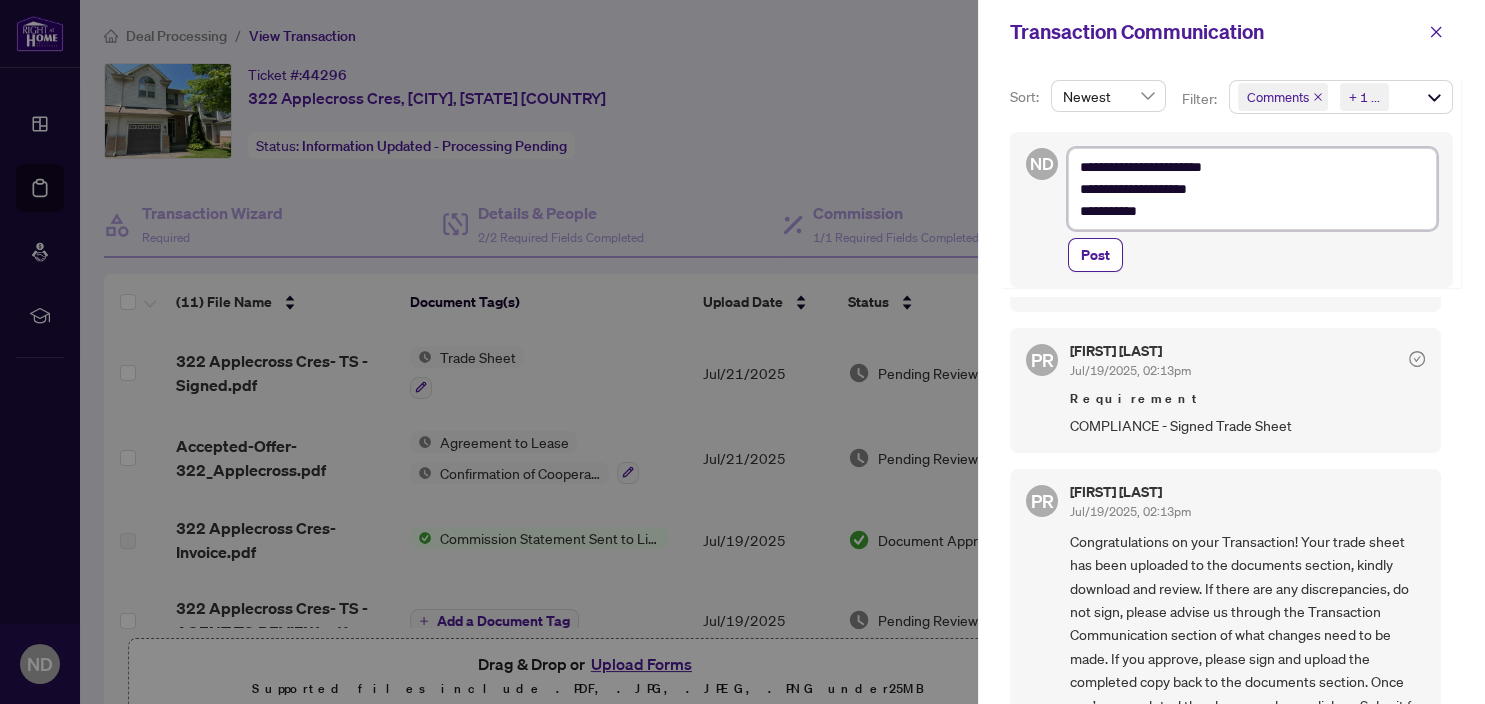 type on "**********" 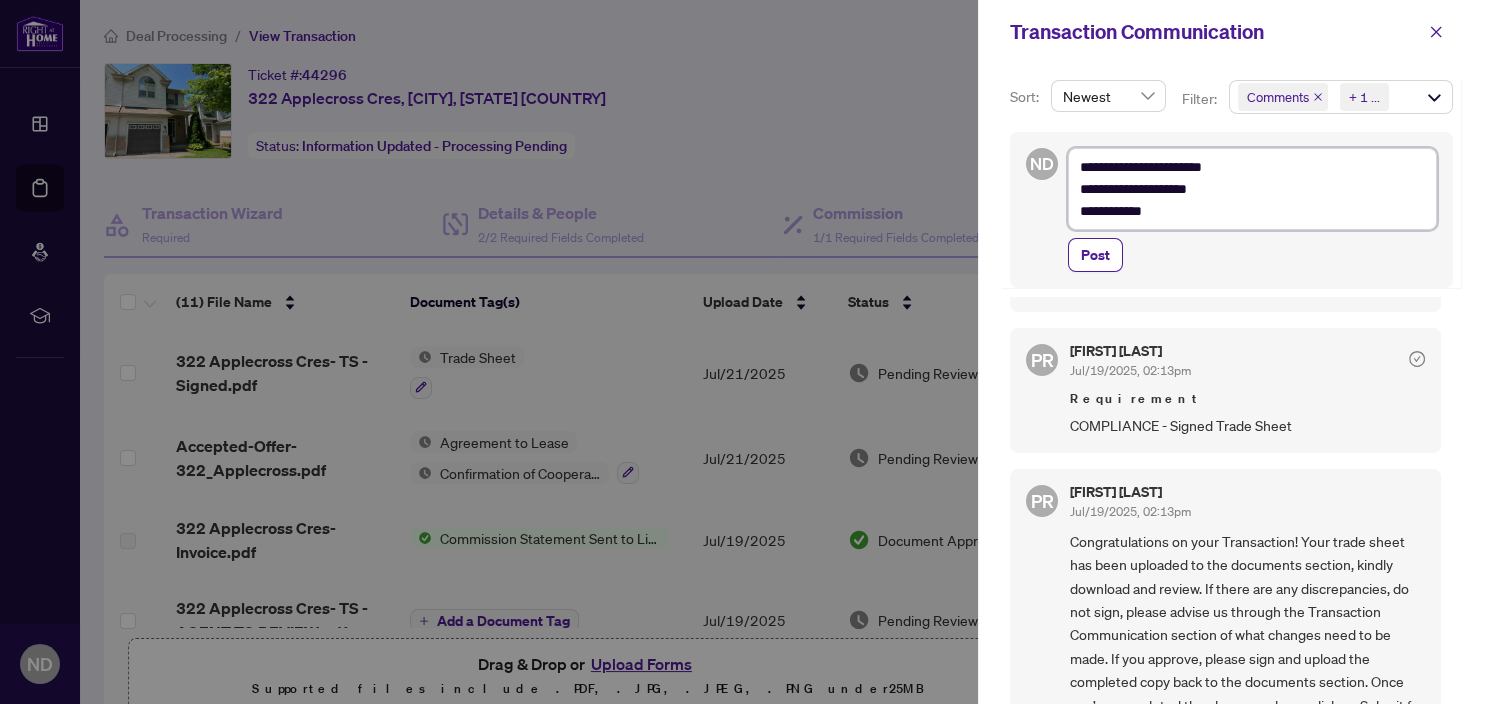 type on "**********" 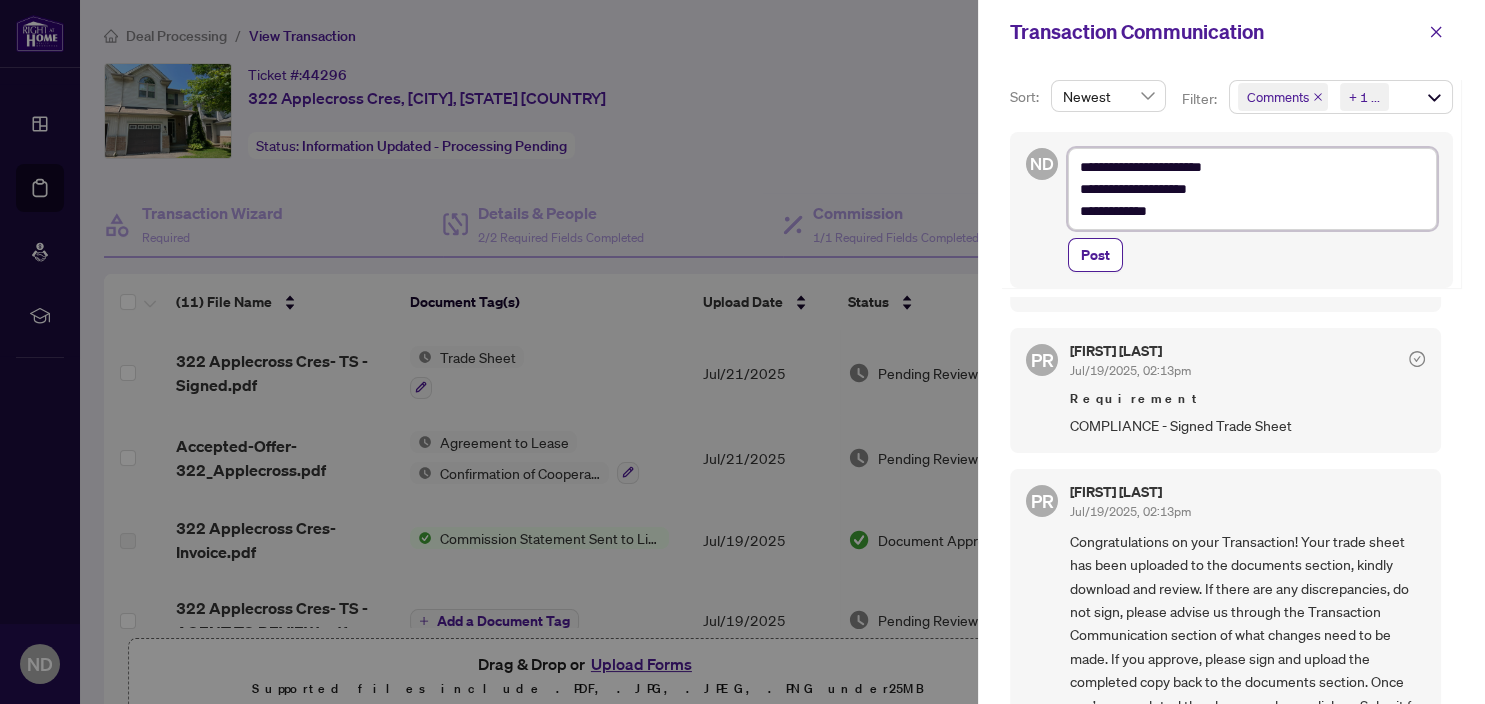 type on "**********" 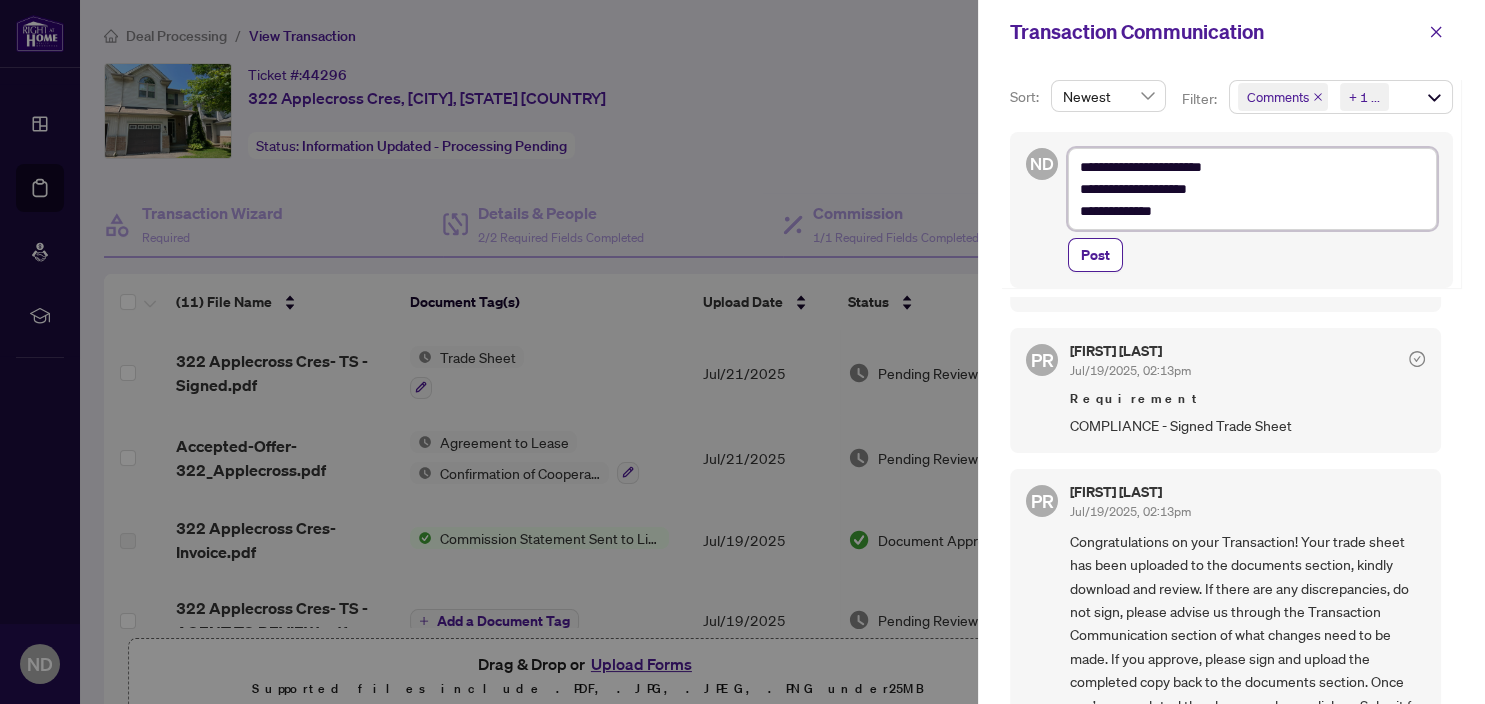 type on "**********" 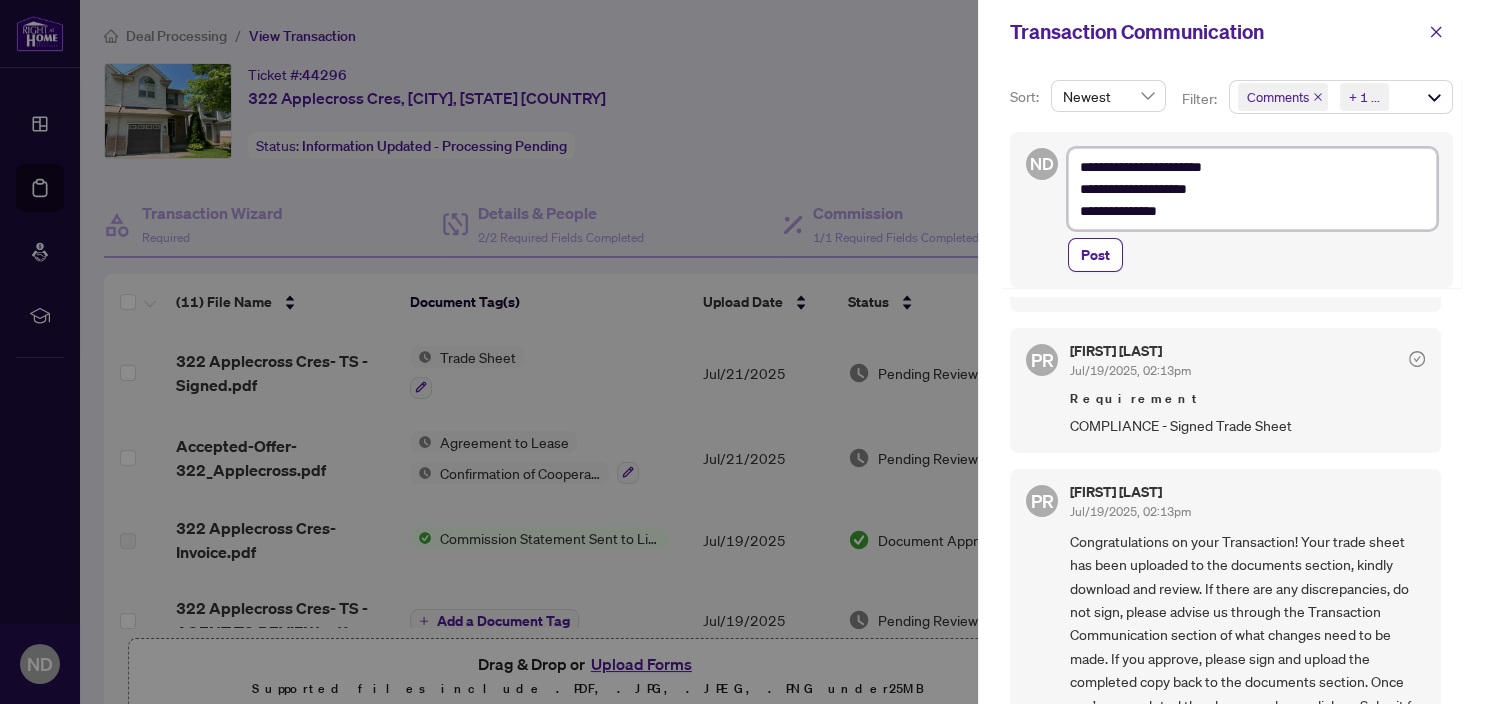 type on "**********" 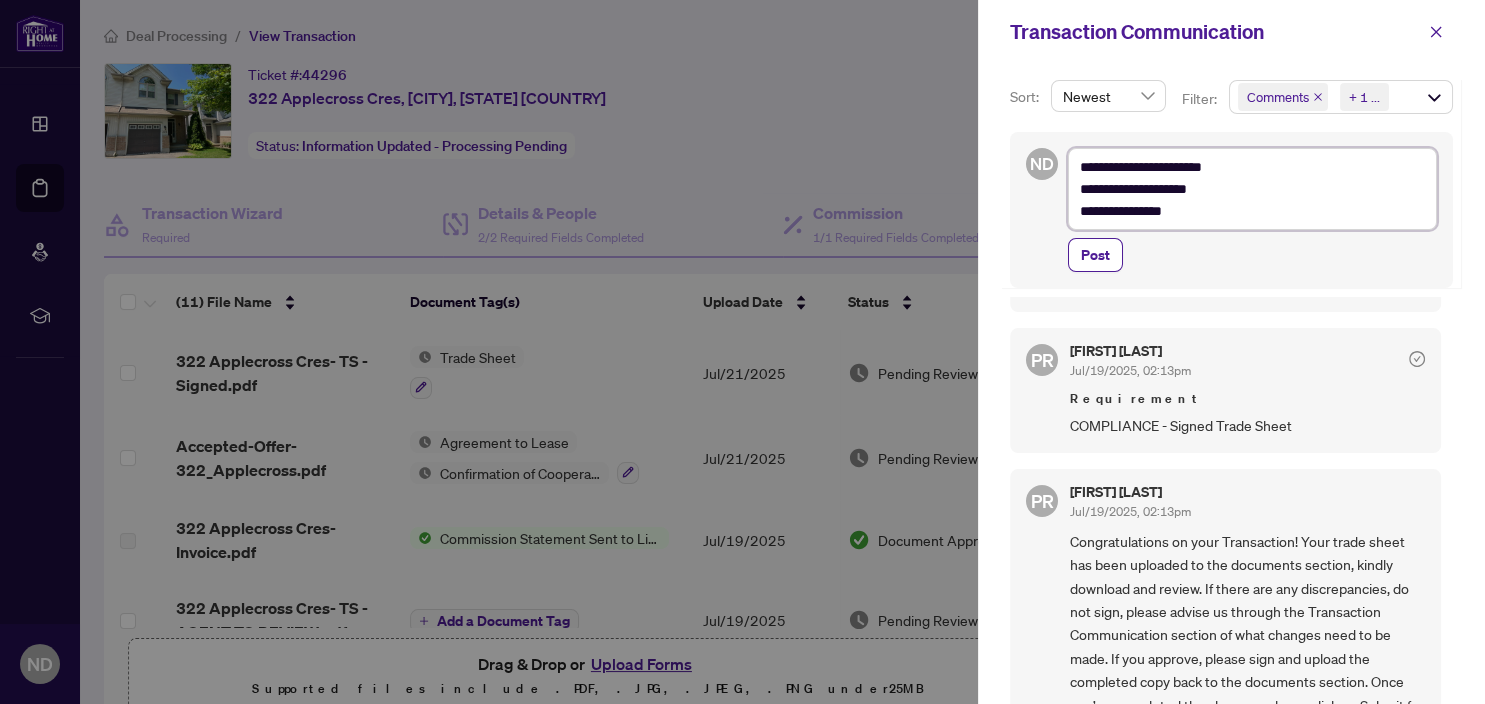 type on "**********" 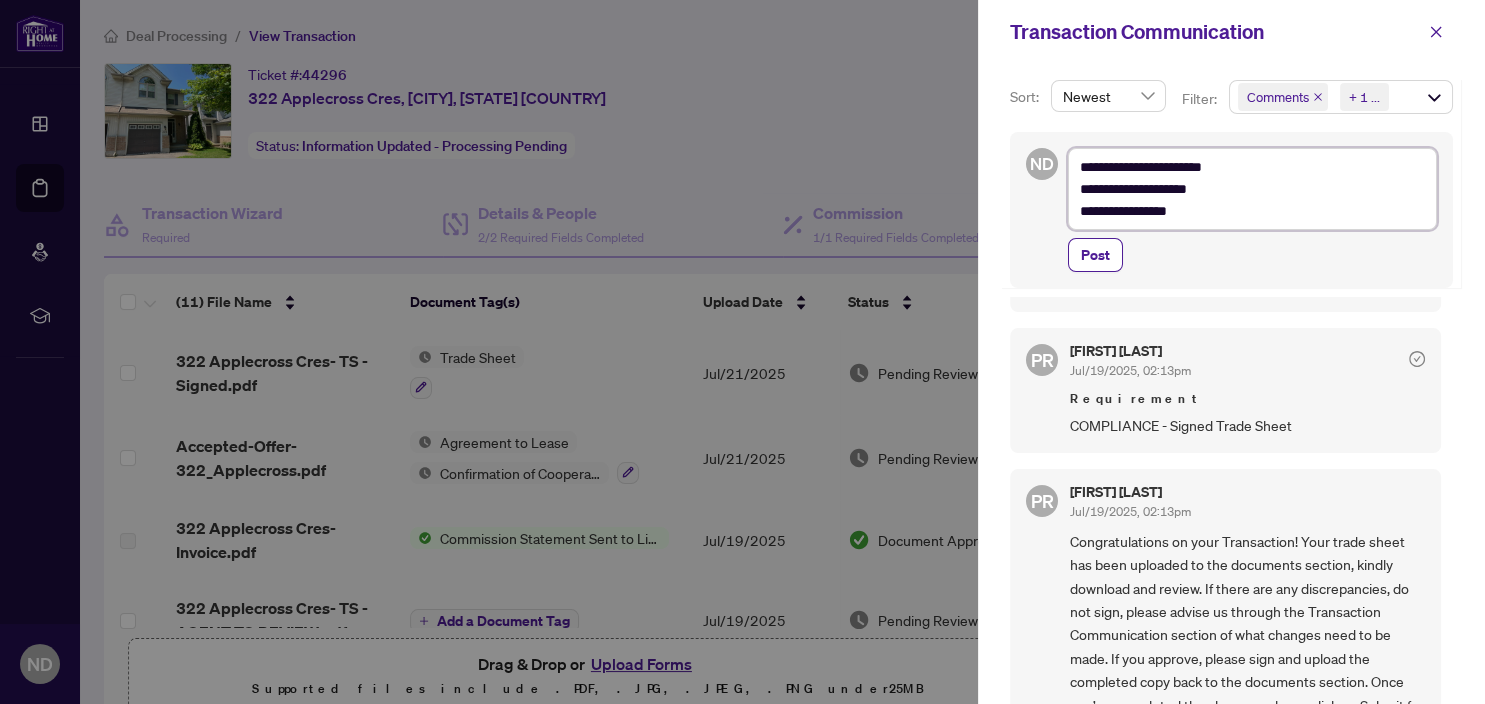 type on "**********" 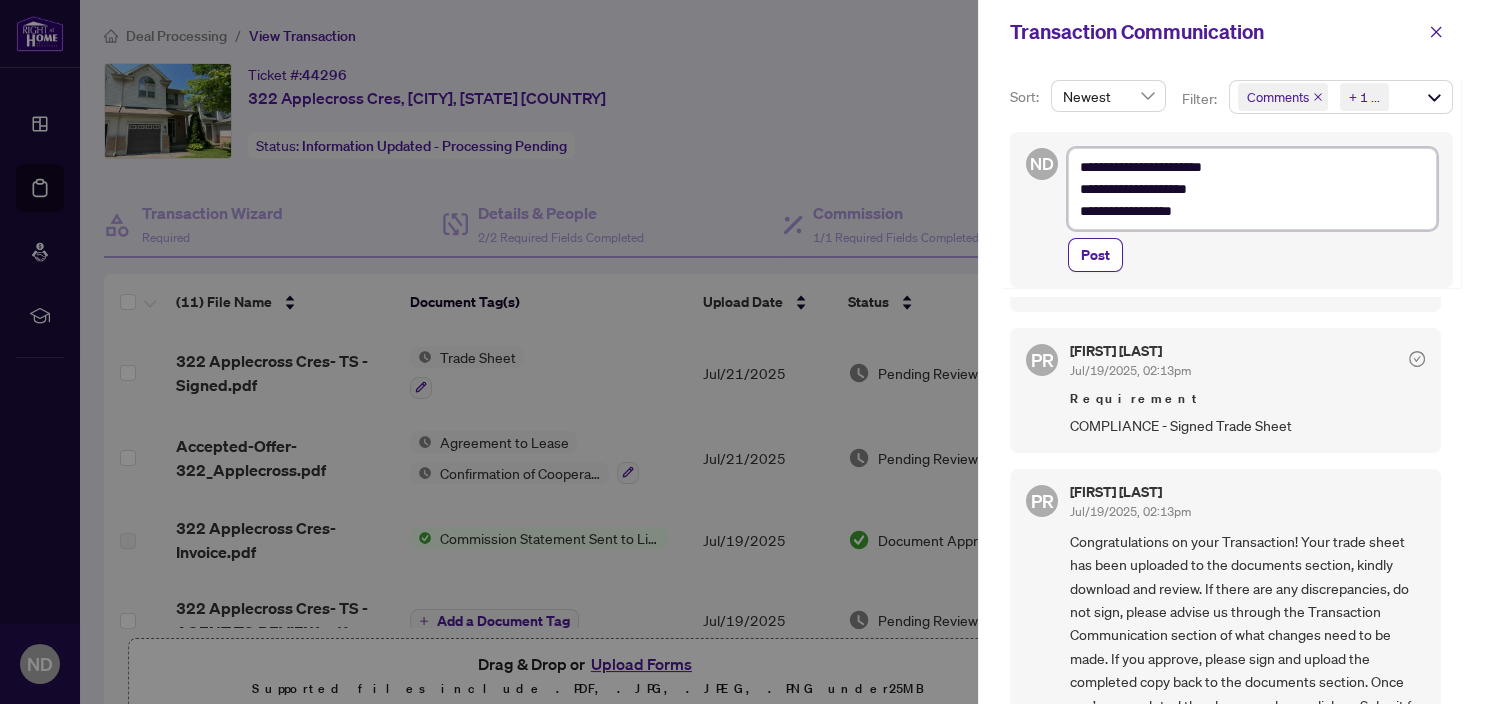 type on "**********" 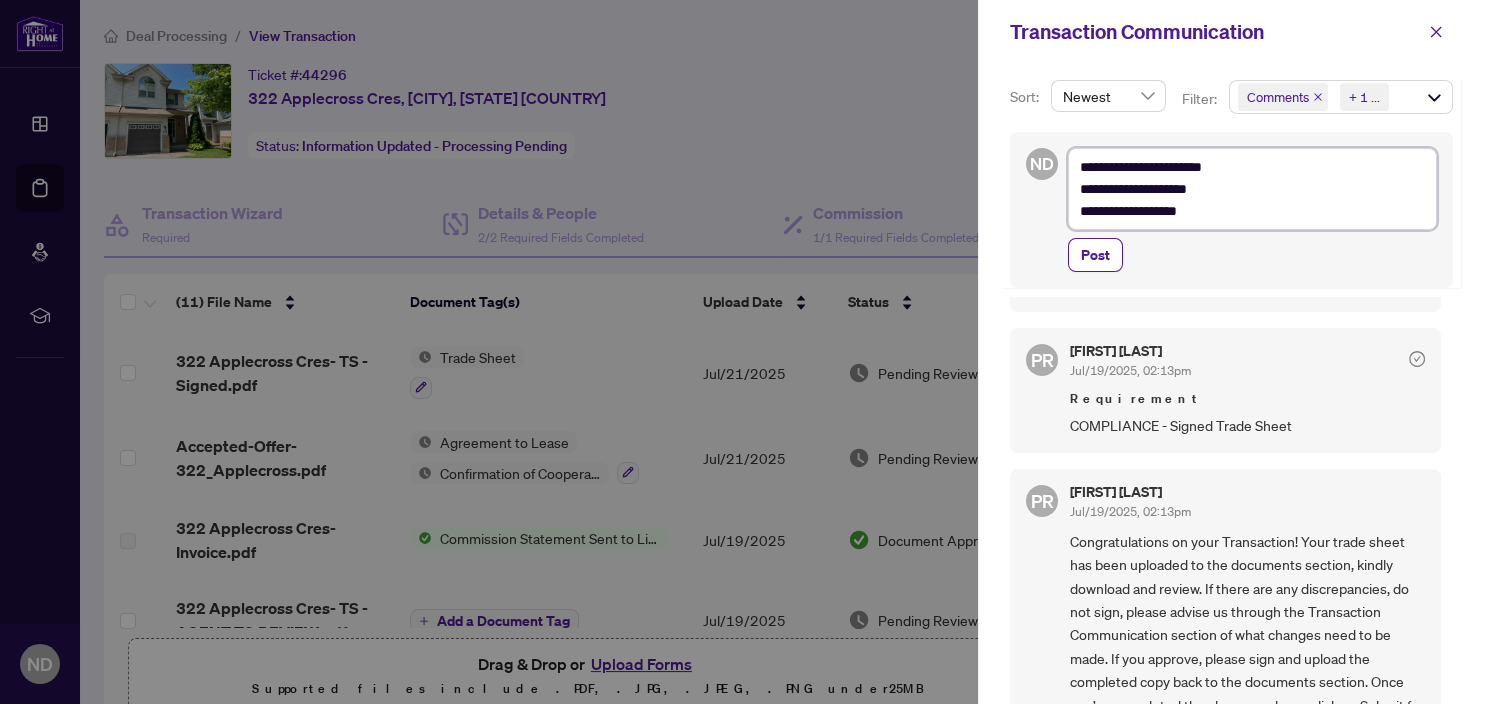 type on "**********" 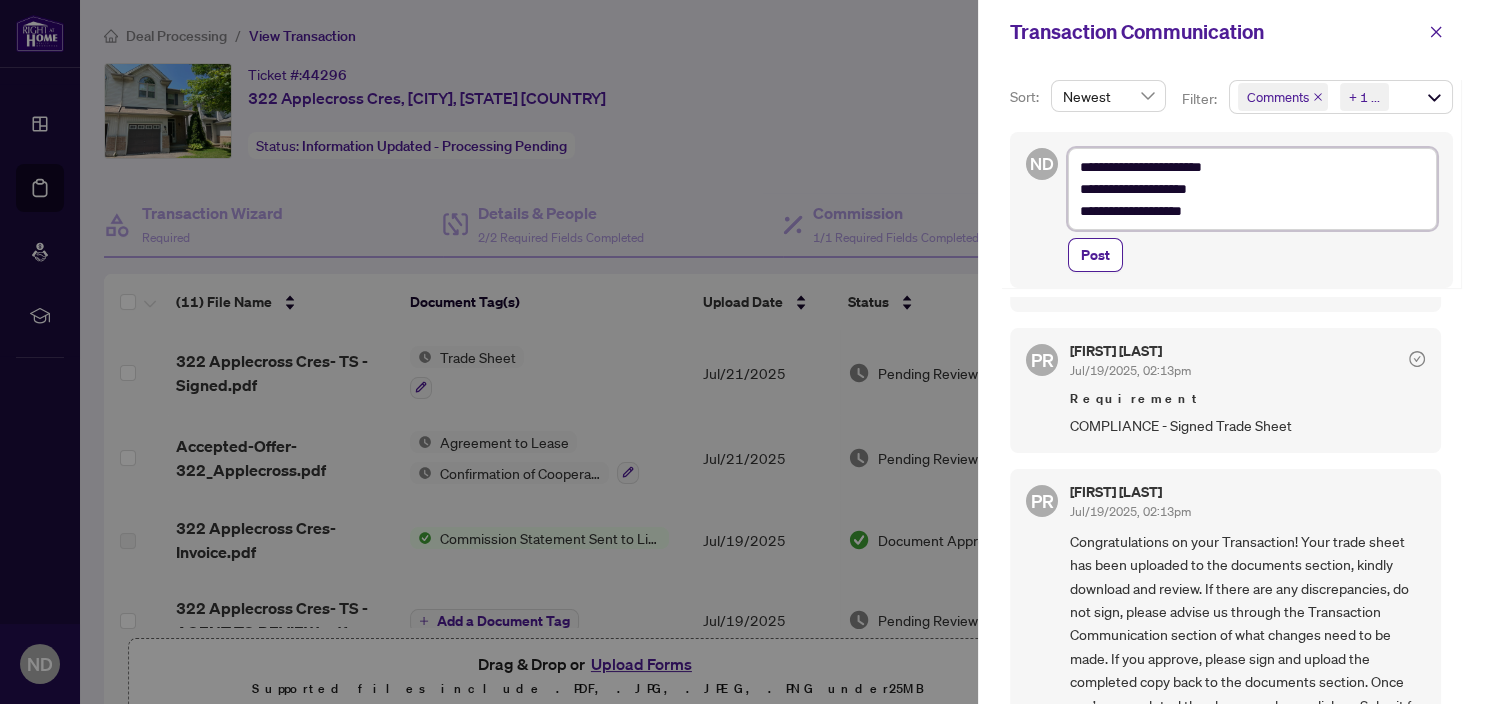 type on "**********" 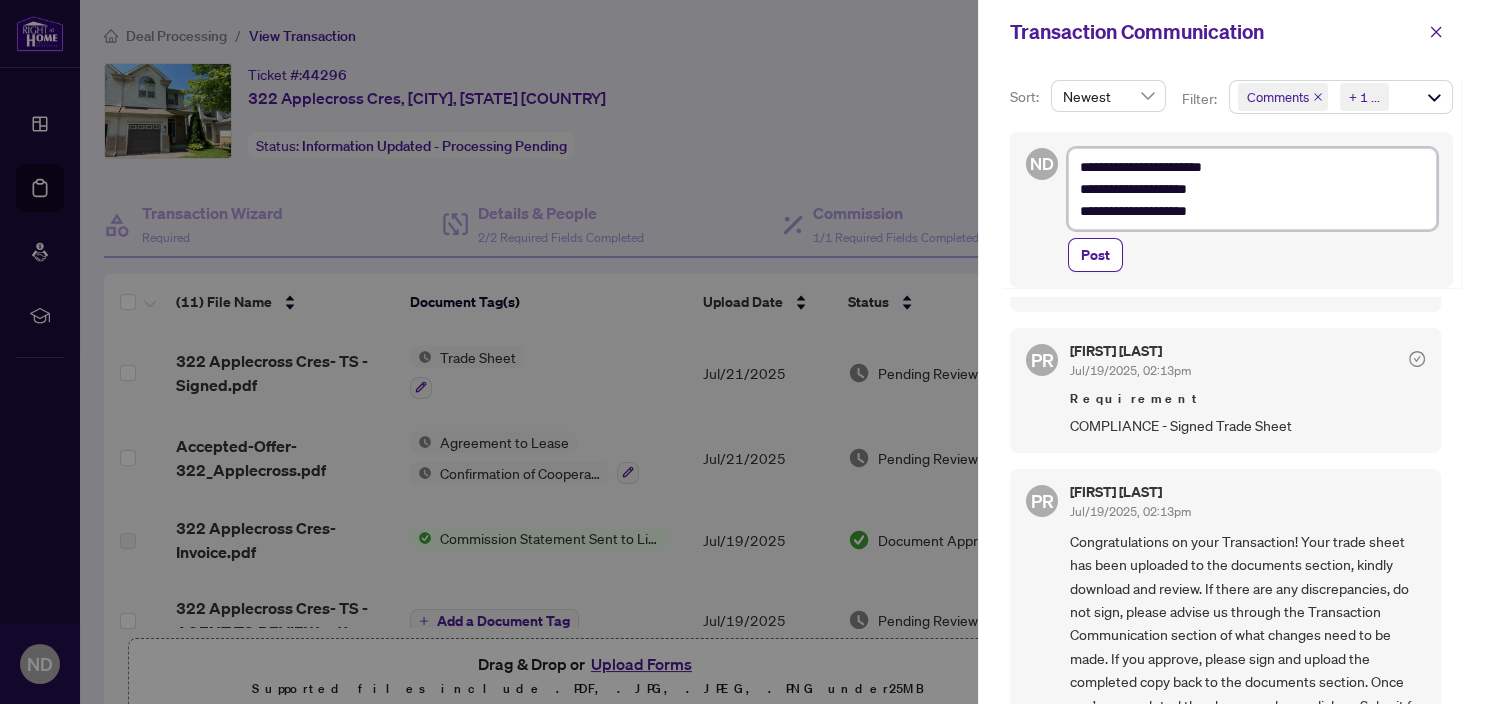 type on "**********" 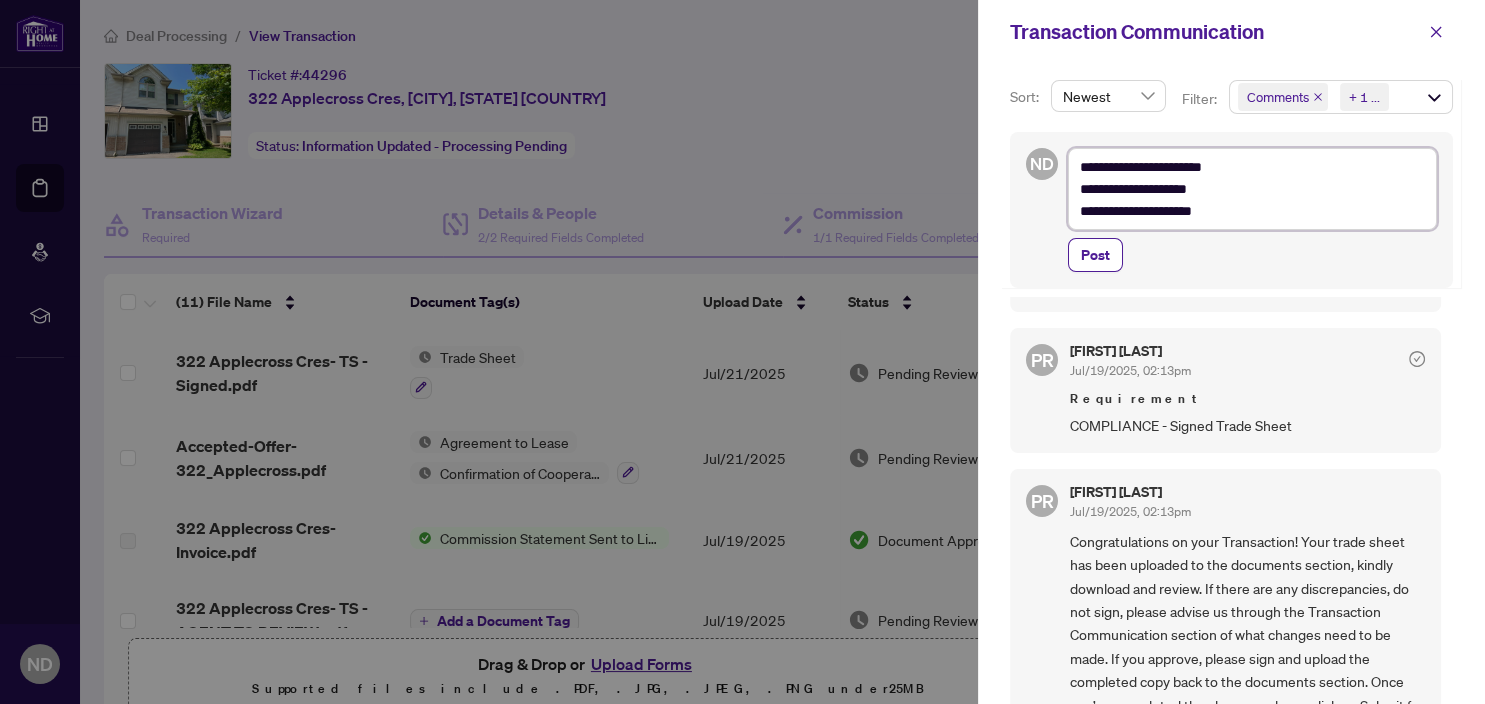 type on "**********" 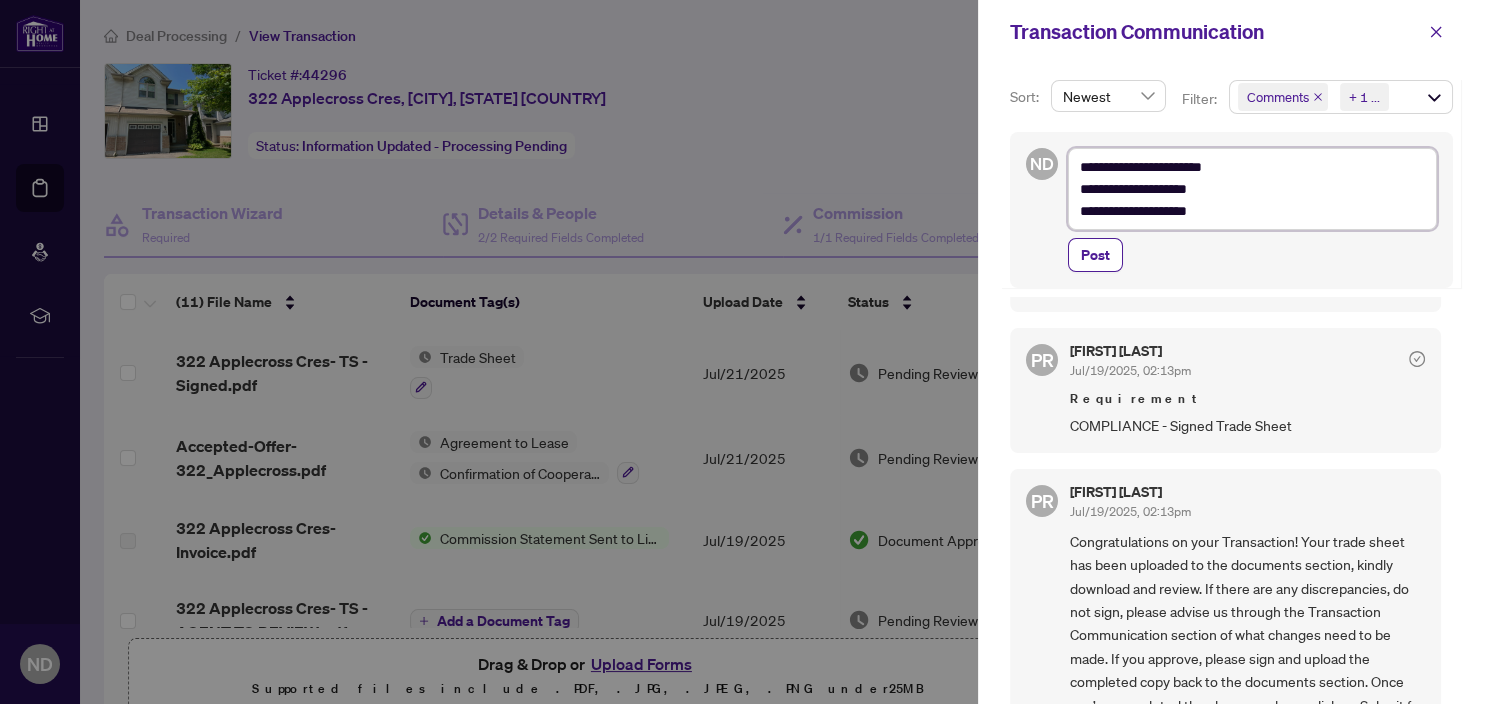 type on "**********" 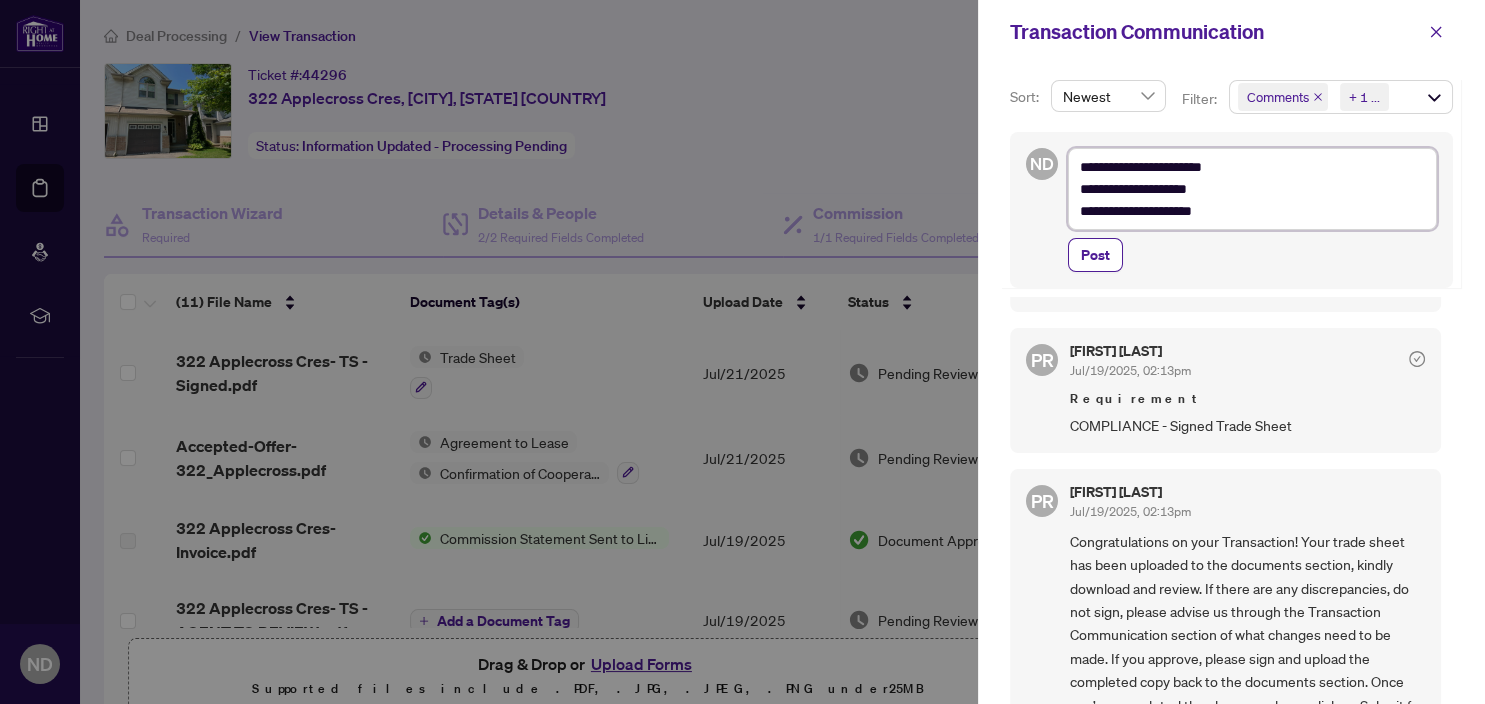 type on "**********" 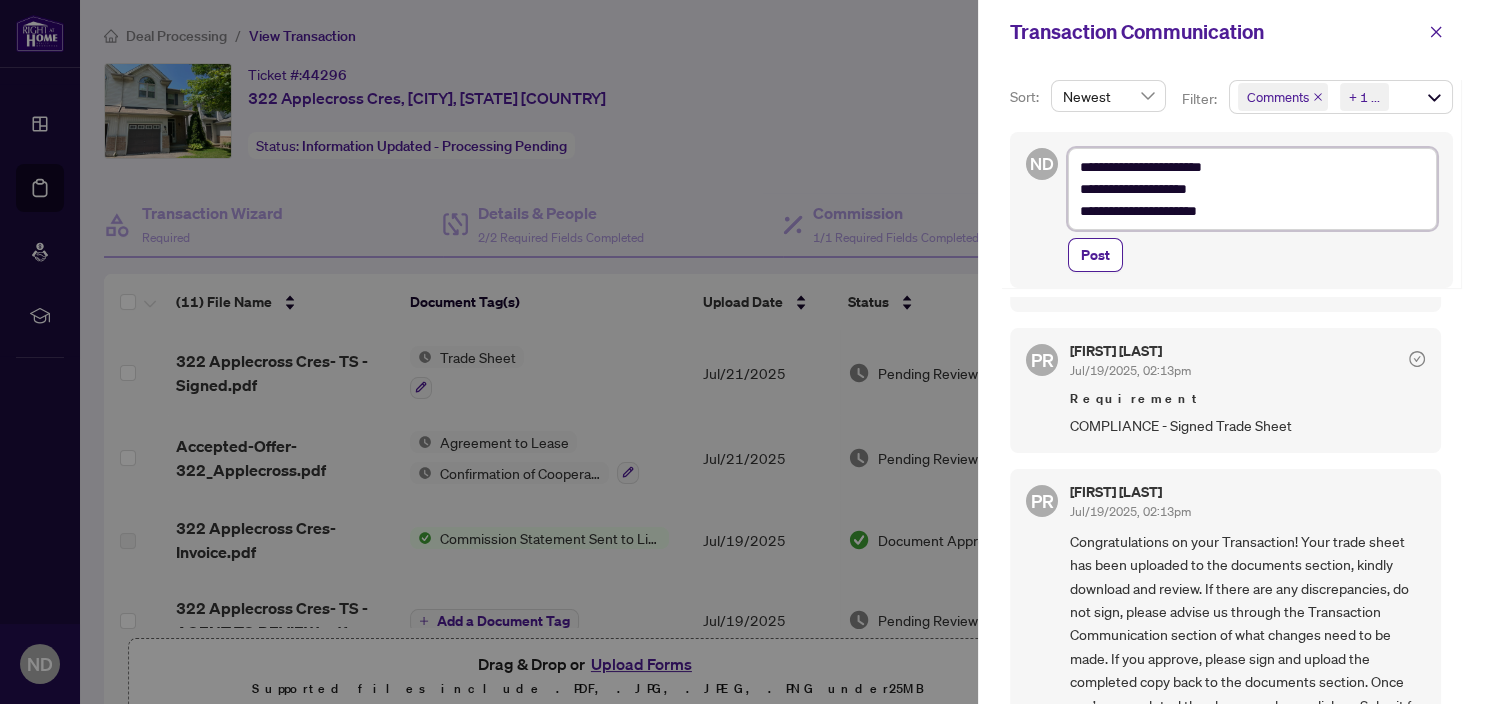 type on "**********" 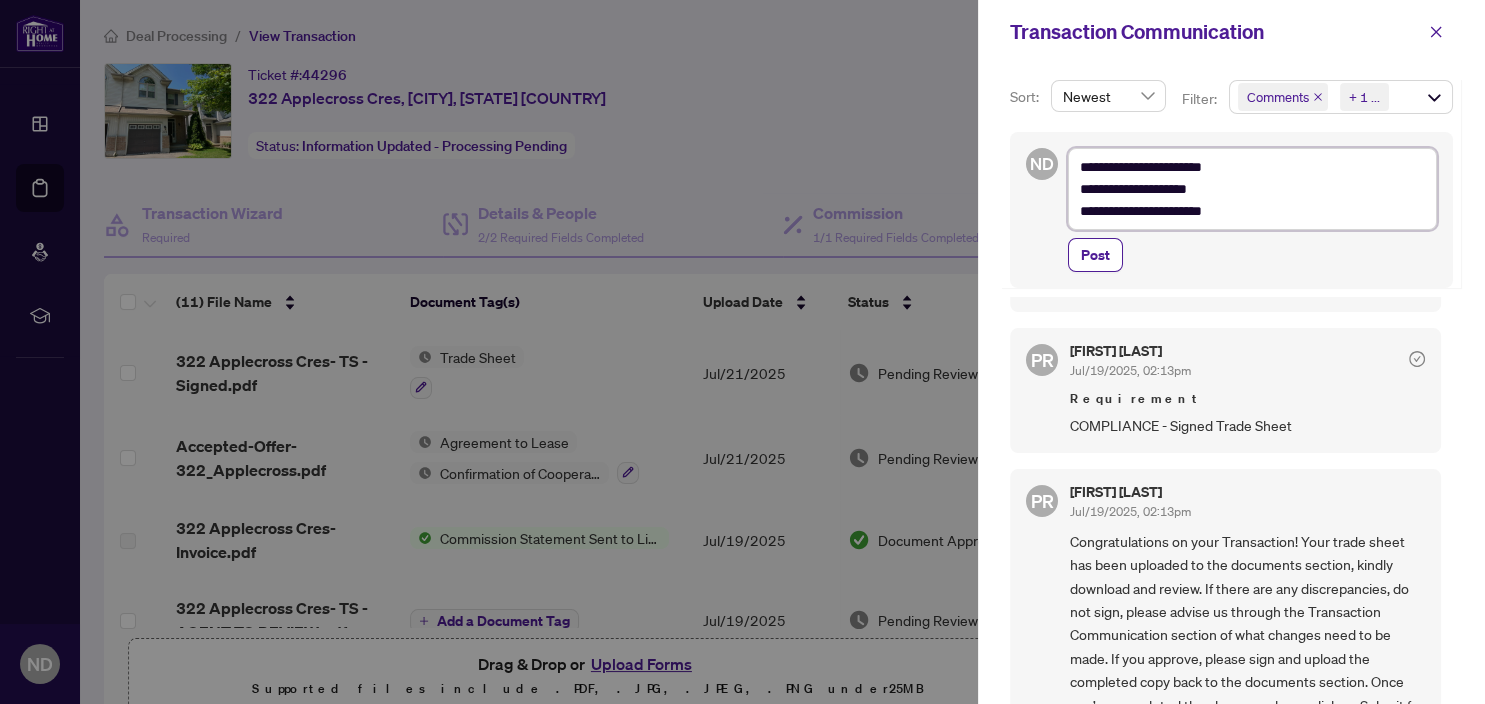 type on "**********" 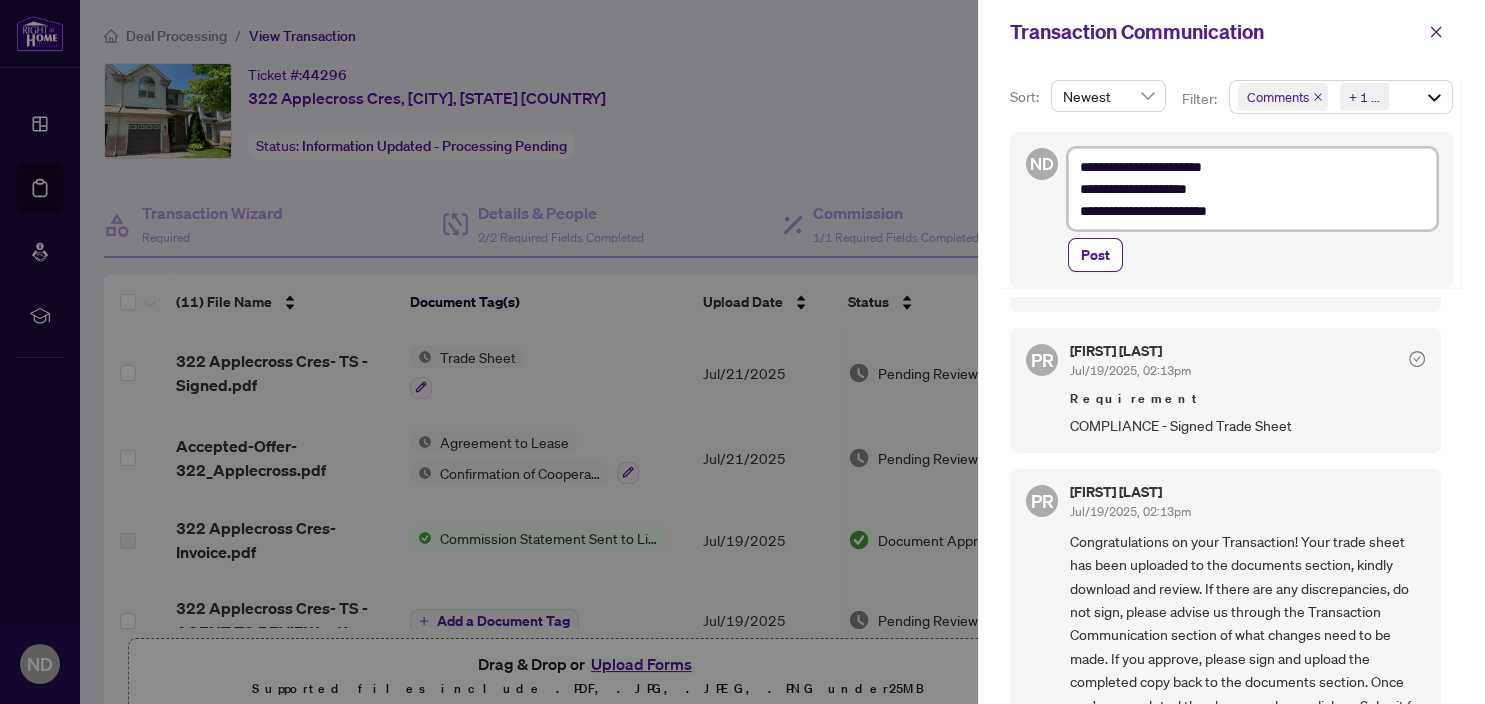 type on "**********" 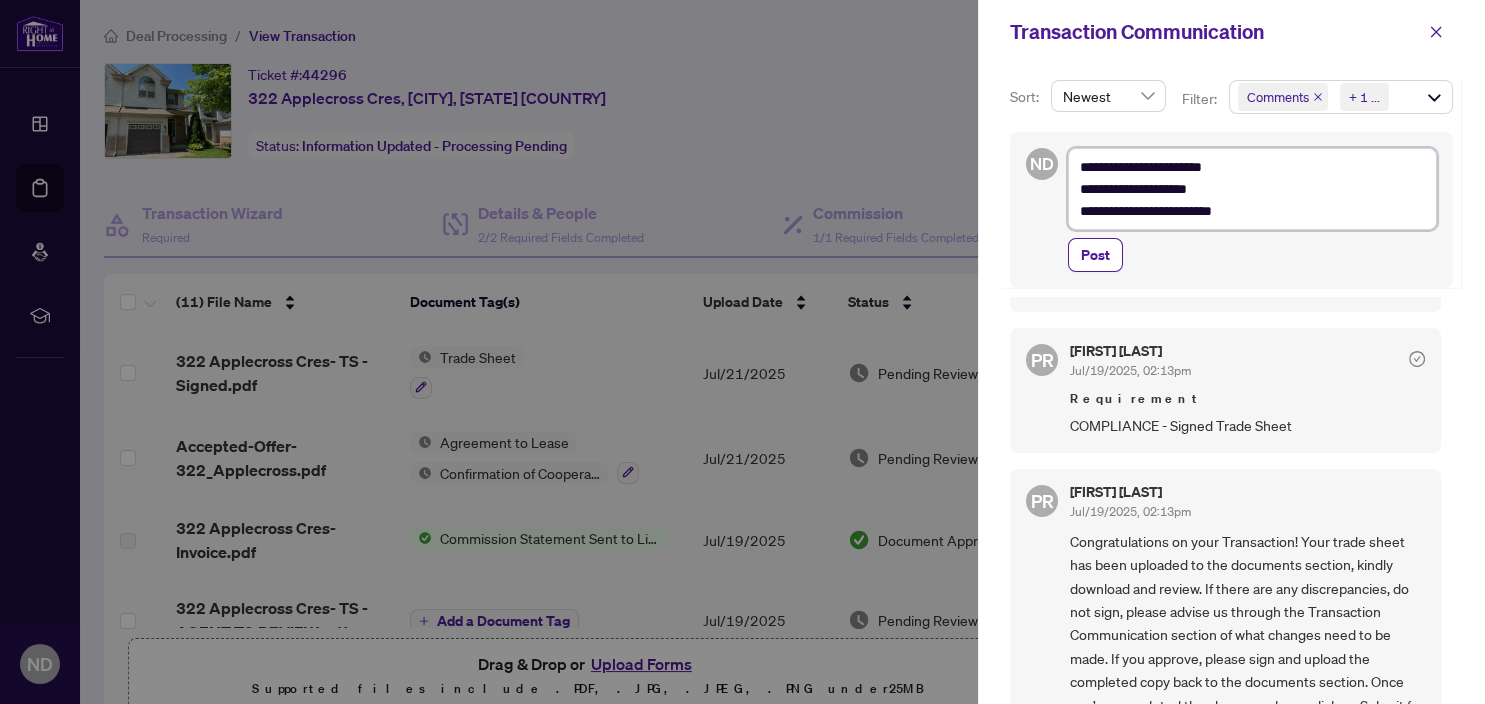 type on "**********" 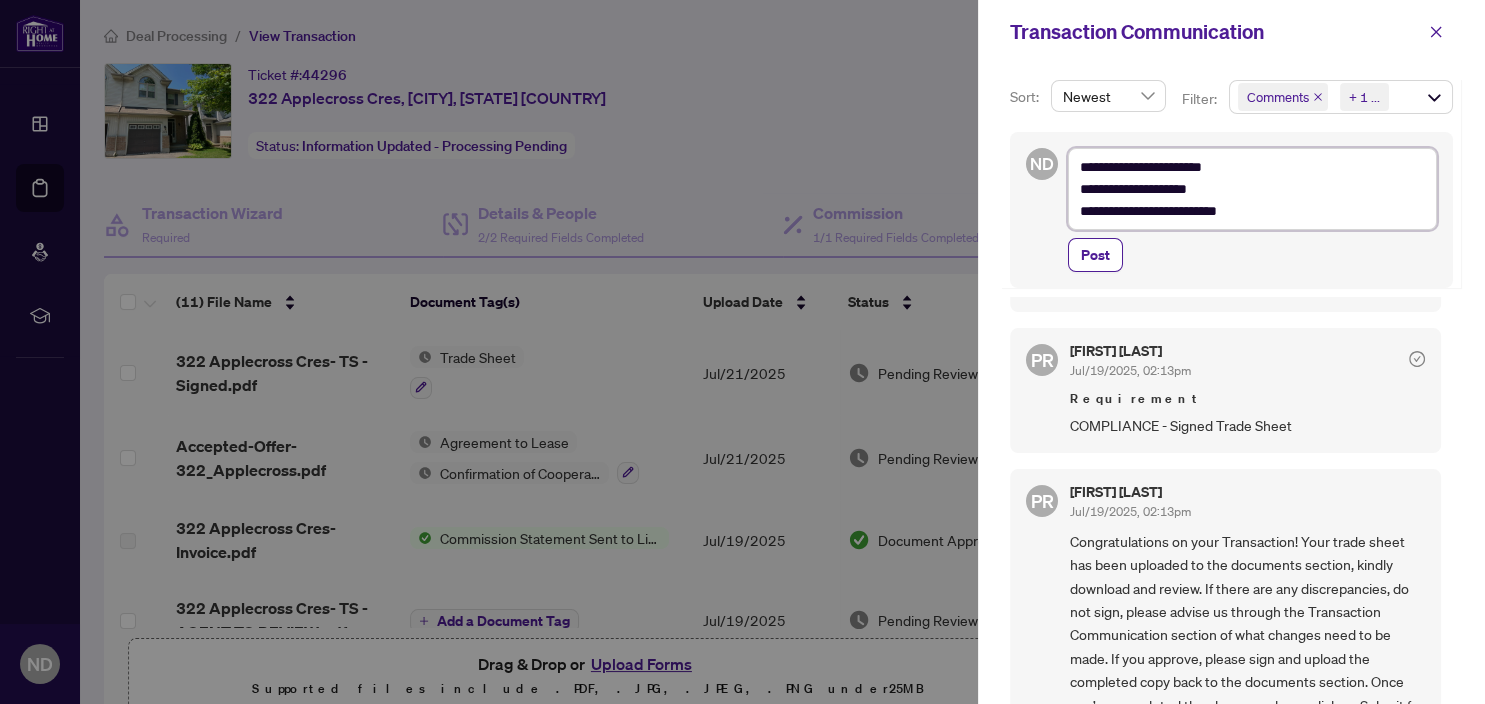 type on "**********" 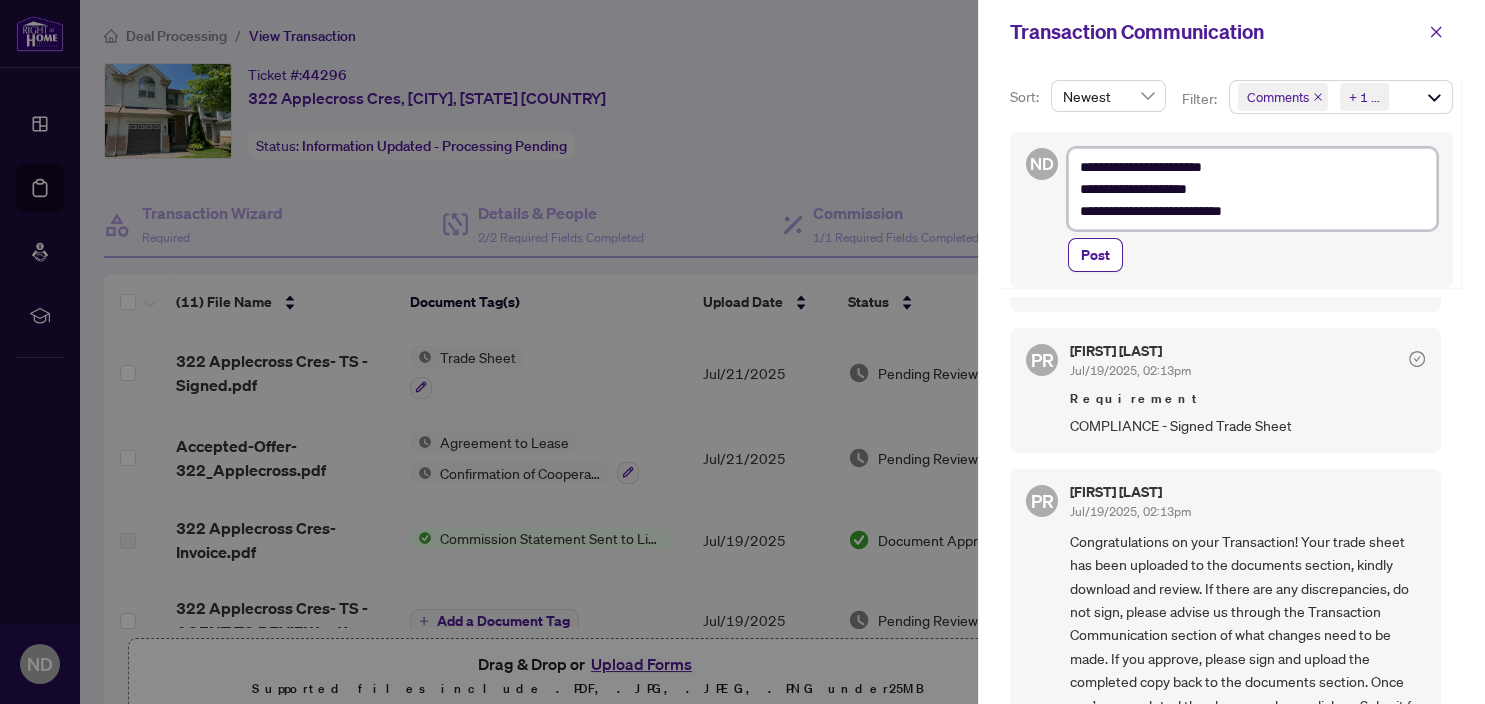 type on "**********" 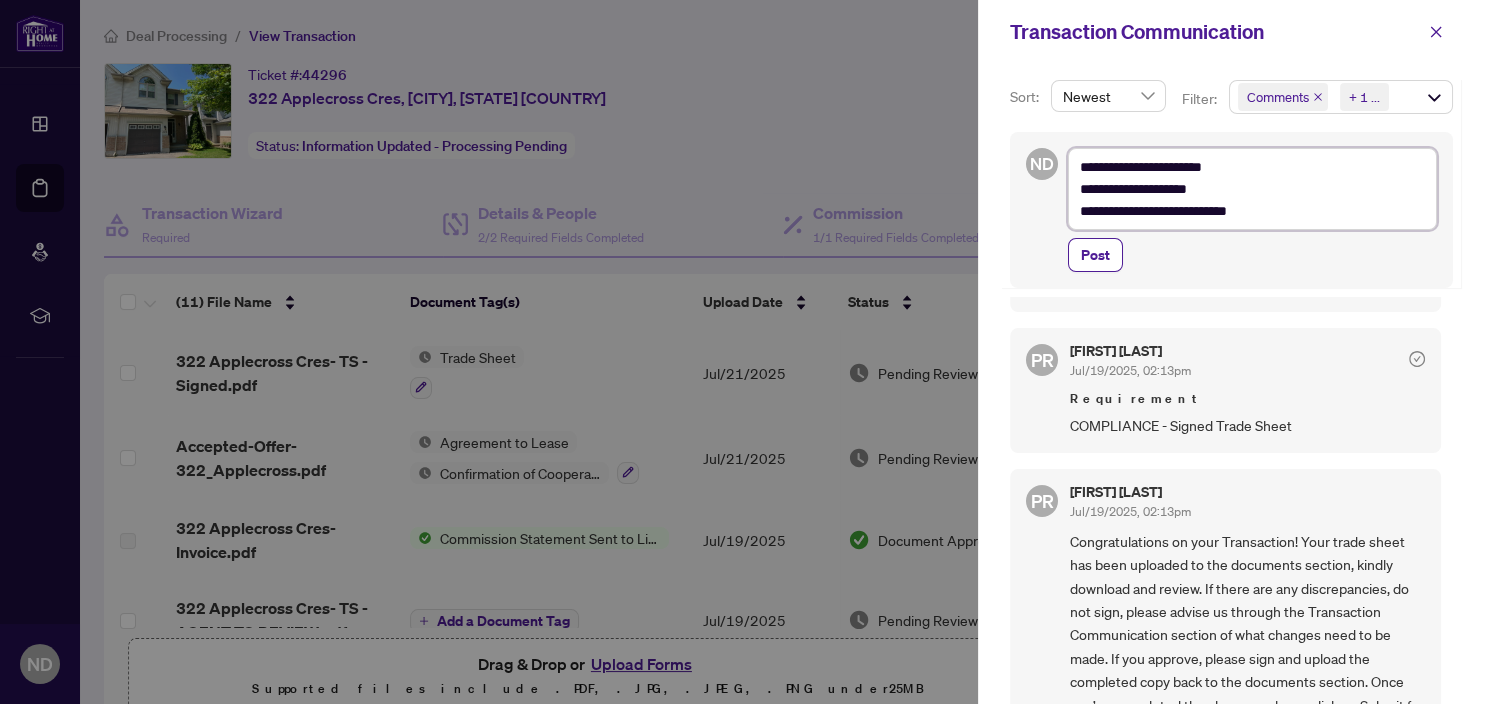 type on "**********" 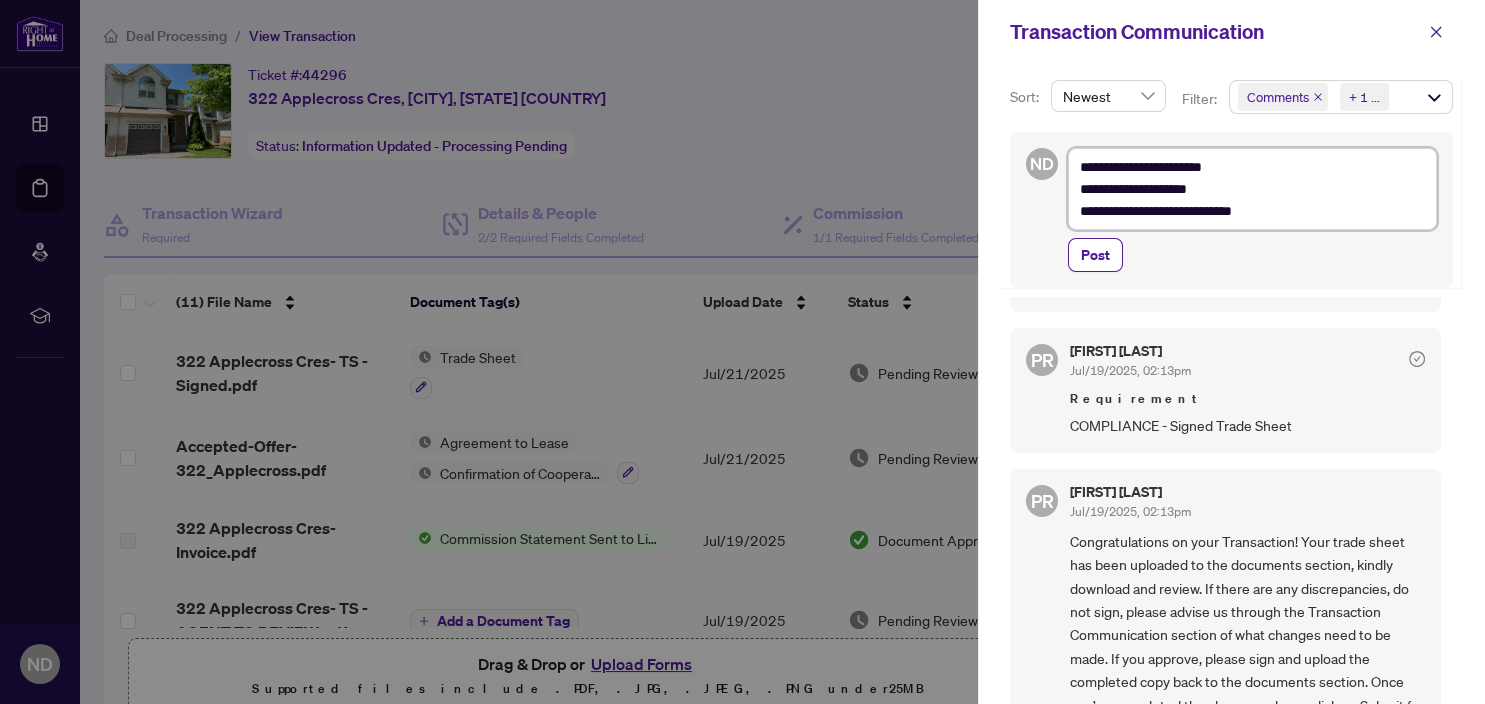 type on "**********" 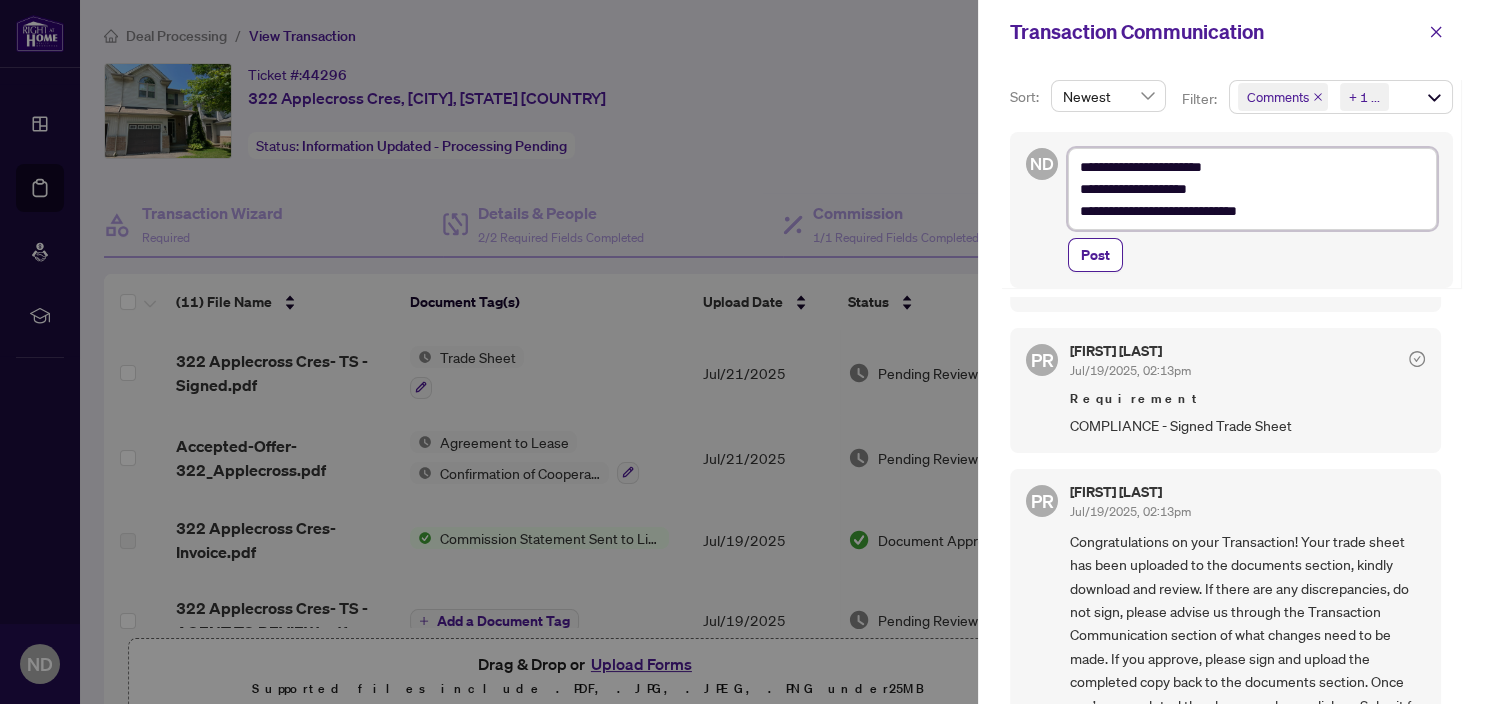 type on "**********" 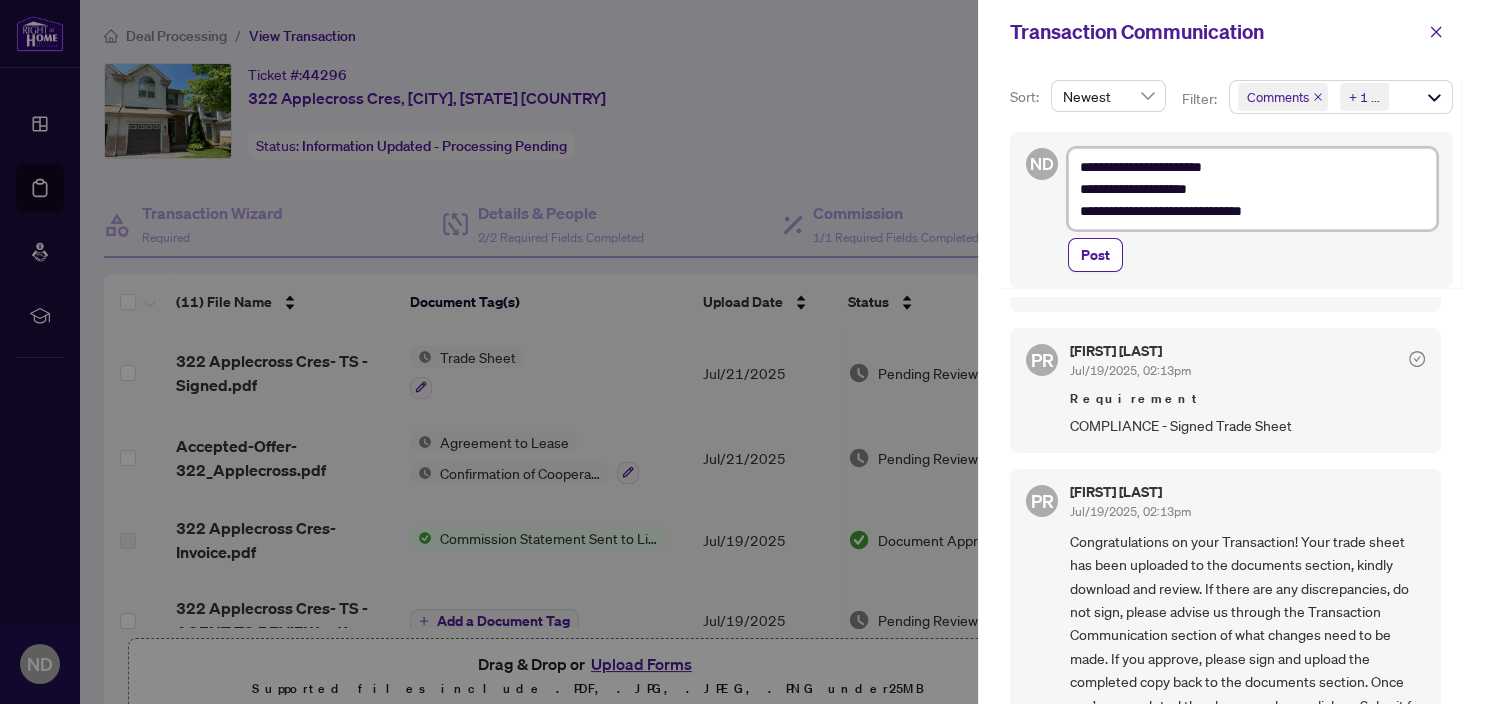 type on "**********" 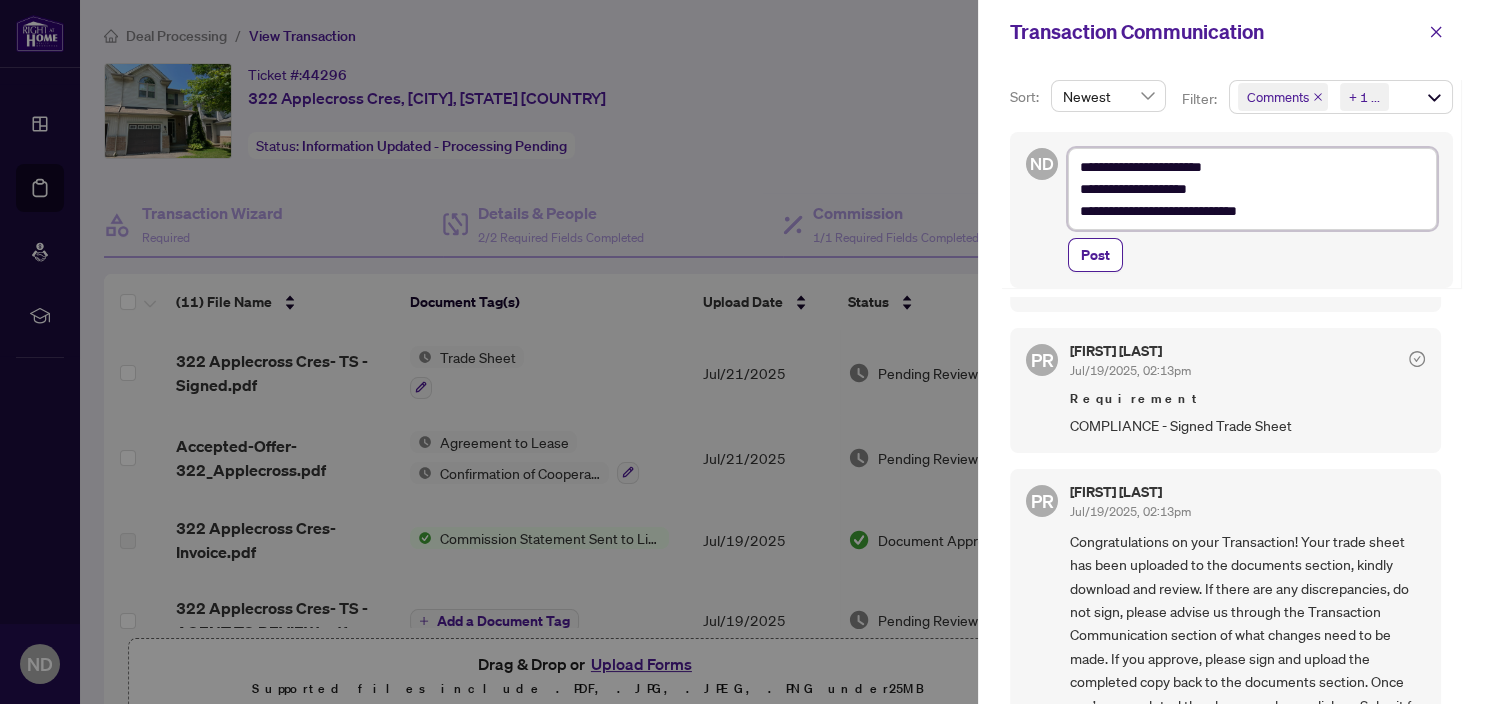 type on "**********" 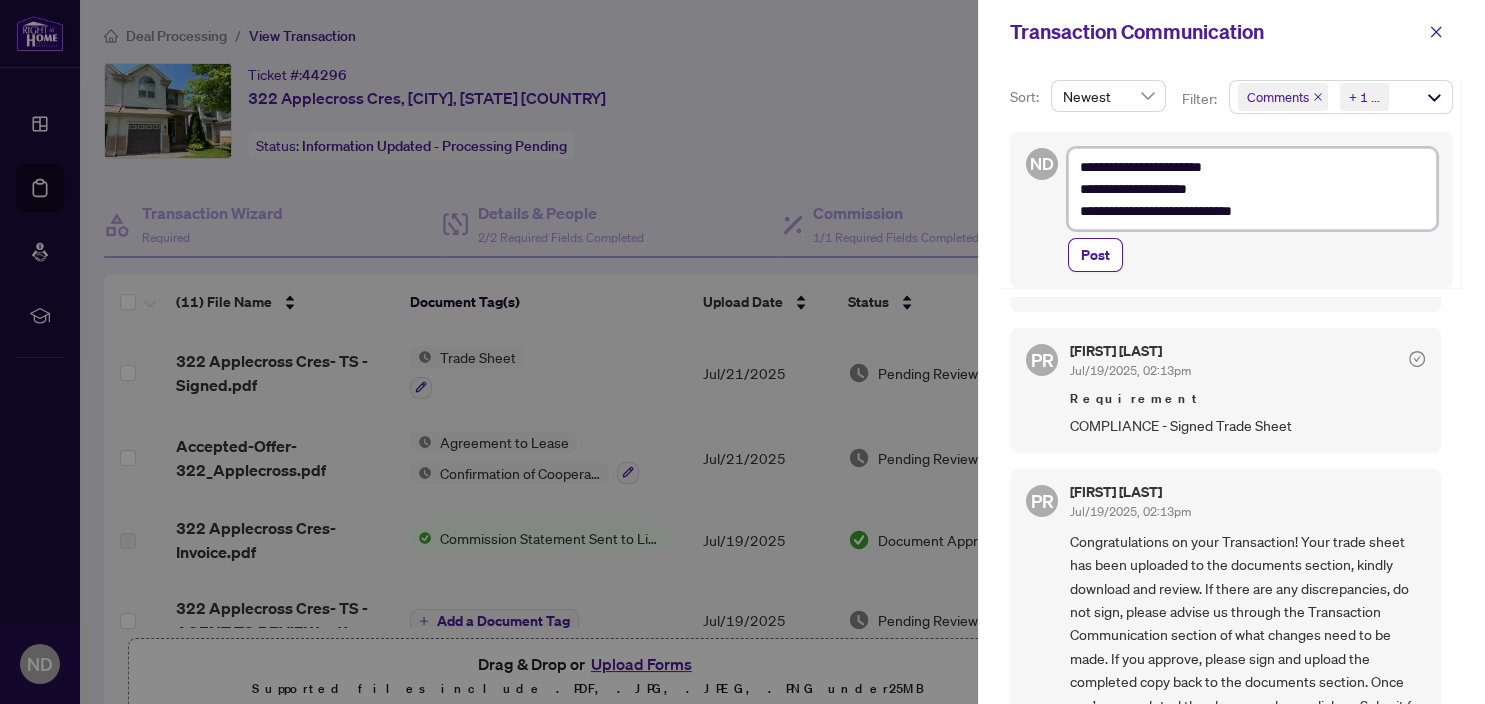 type on "**********" 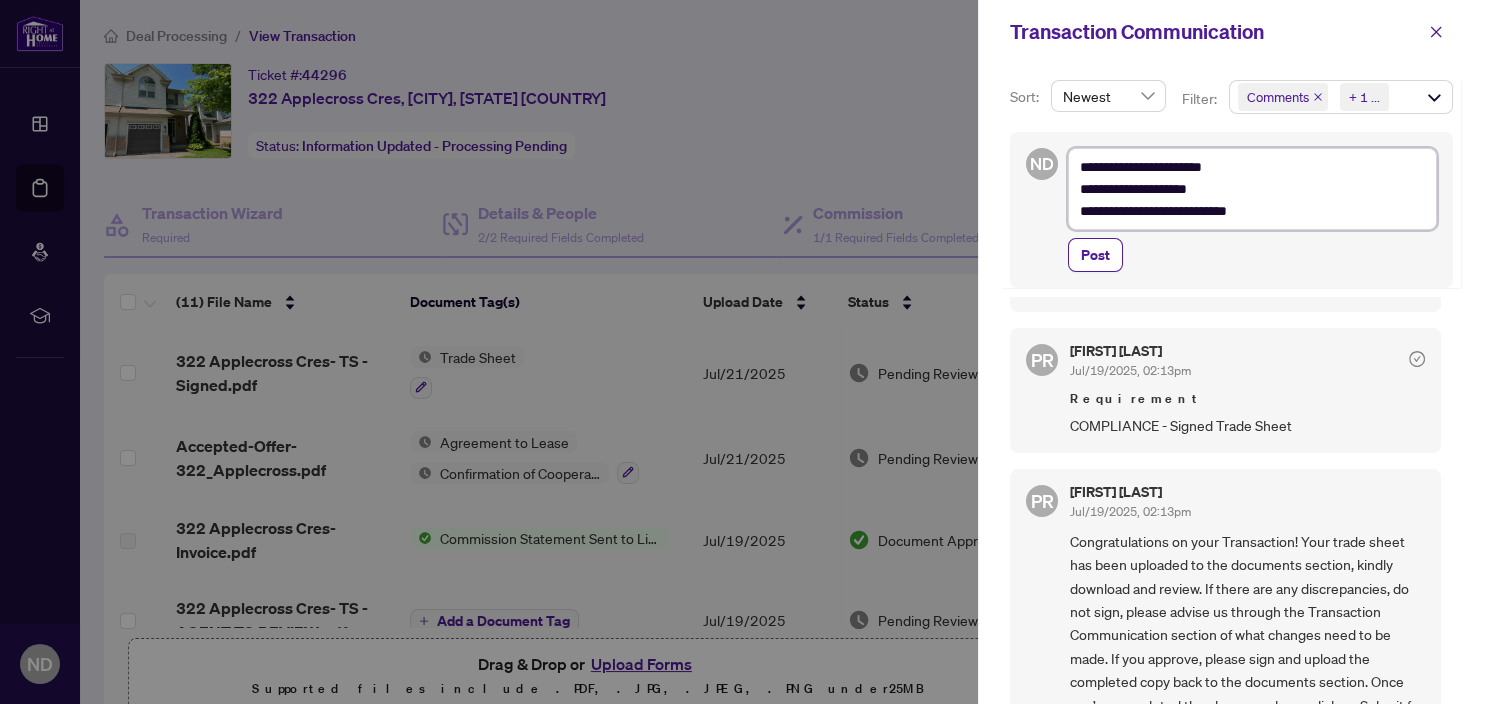 type on "**********" 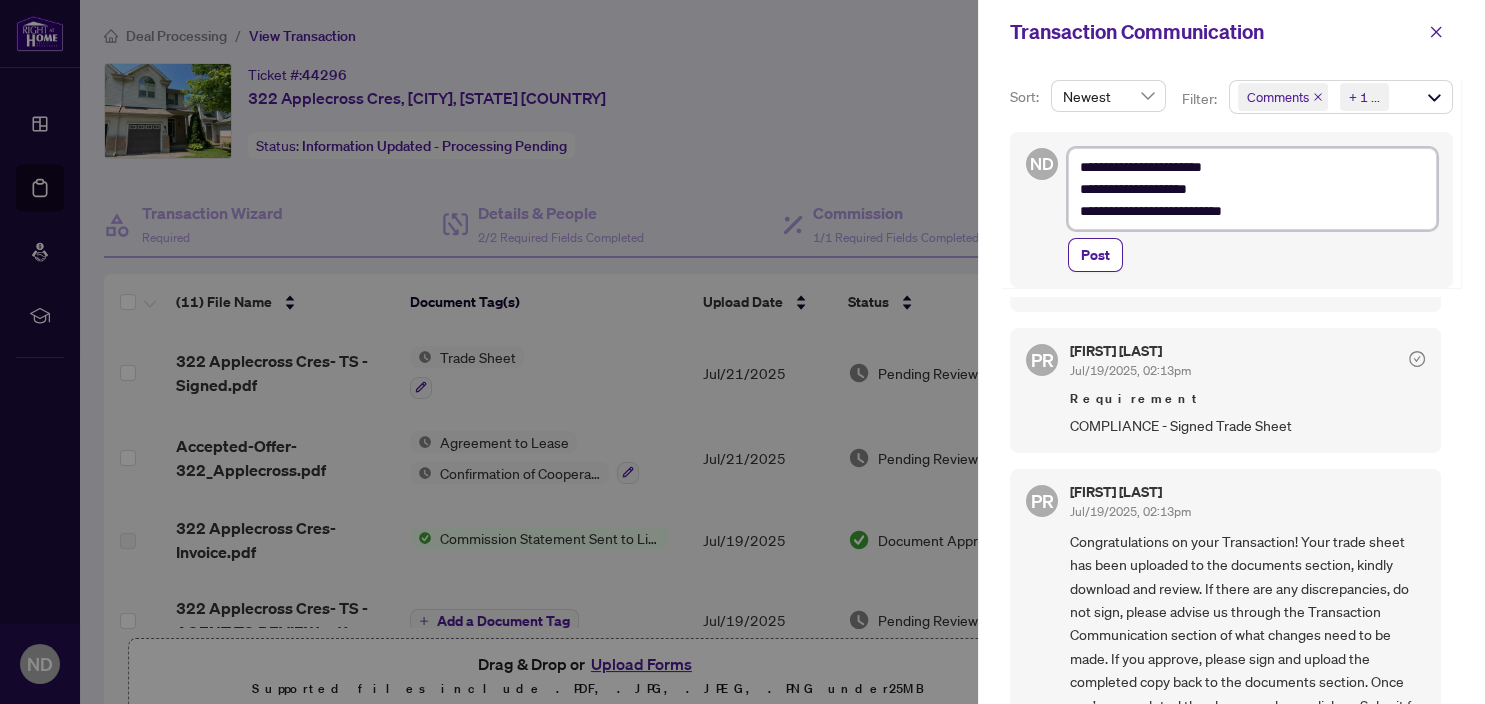 type on "**********" 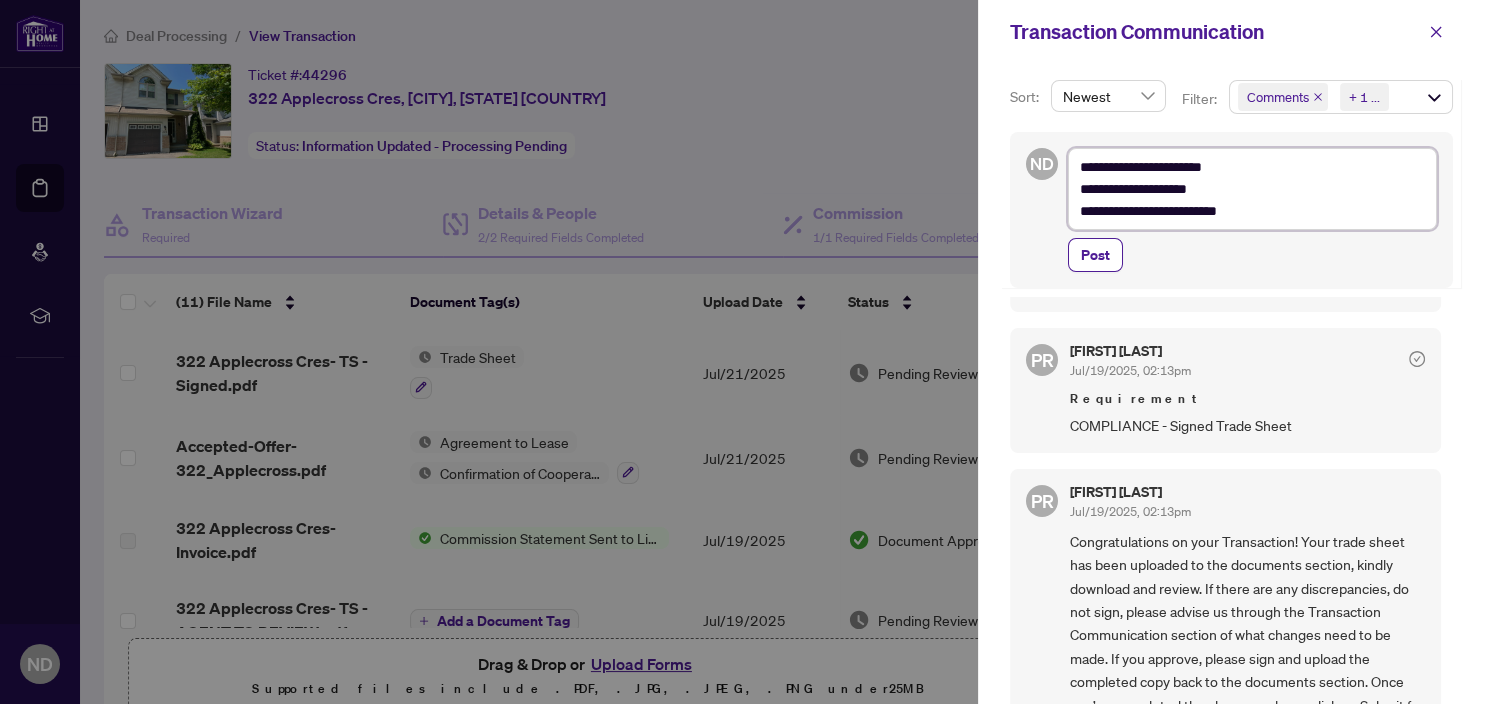 type on "**********" 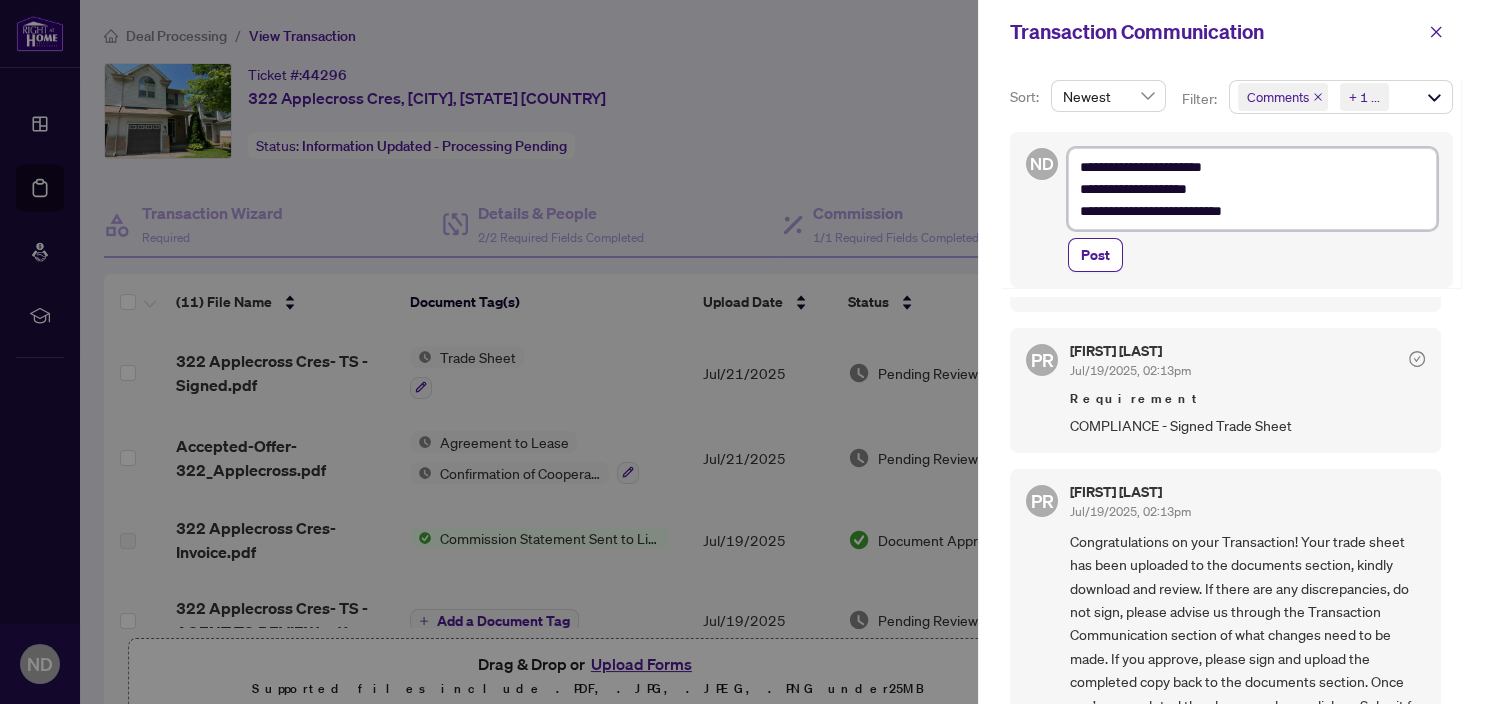 type on "**********" 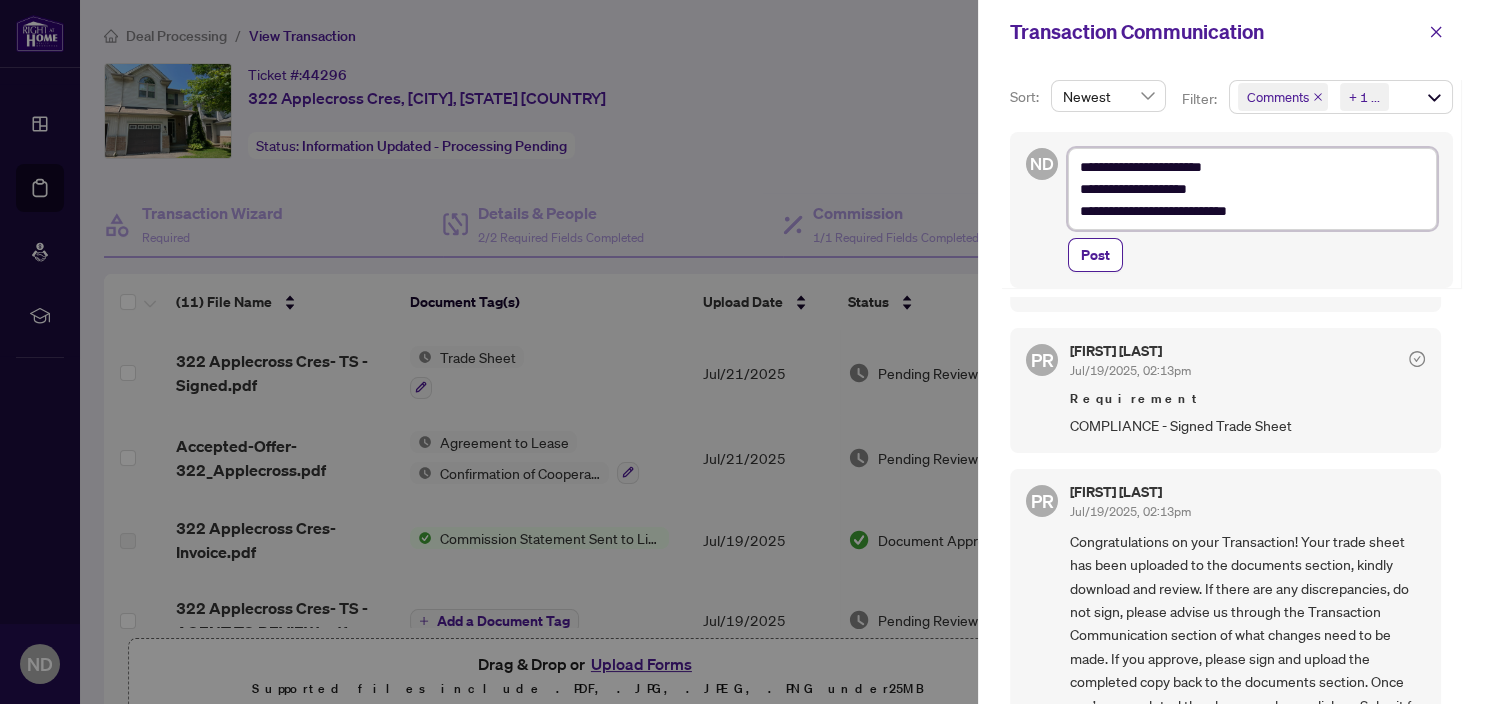 type on "**********" 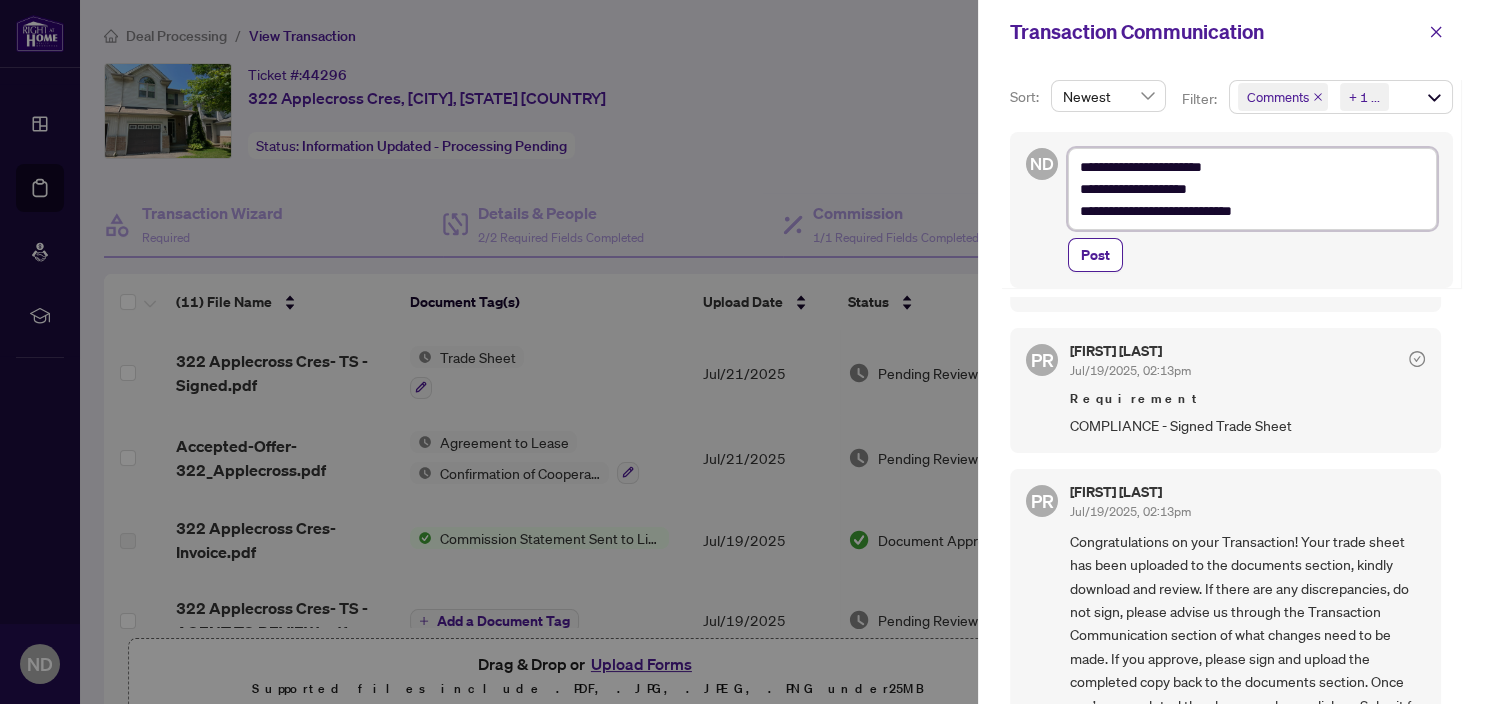 type on "**********" 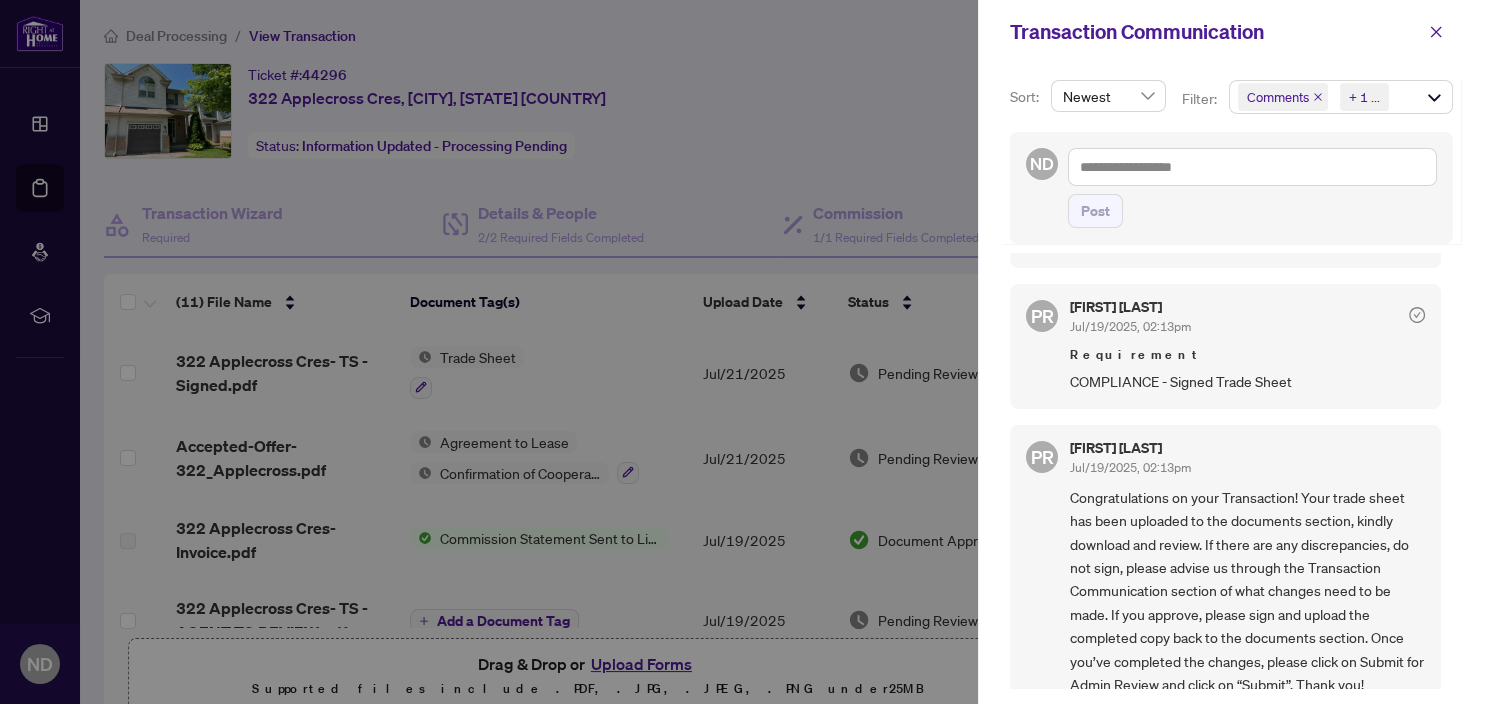 click at bounding box center (742, 352) 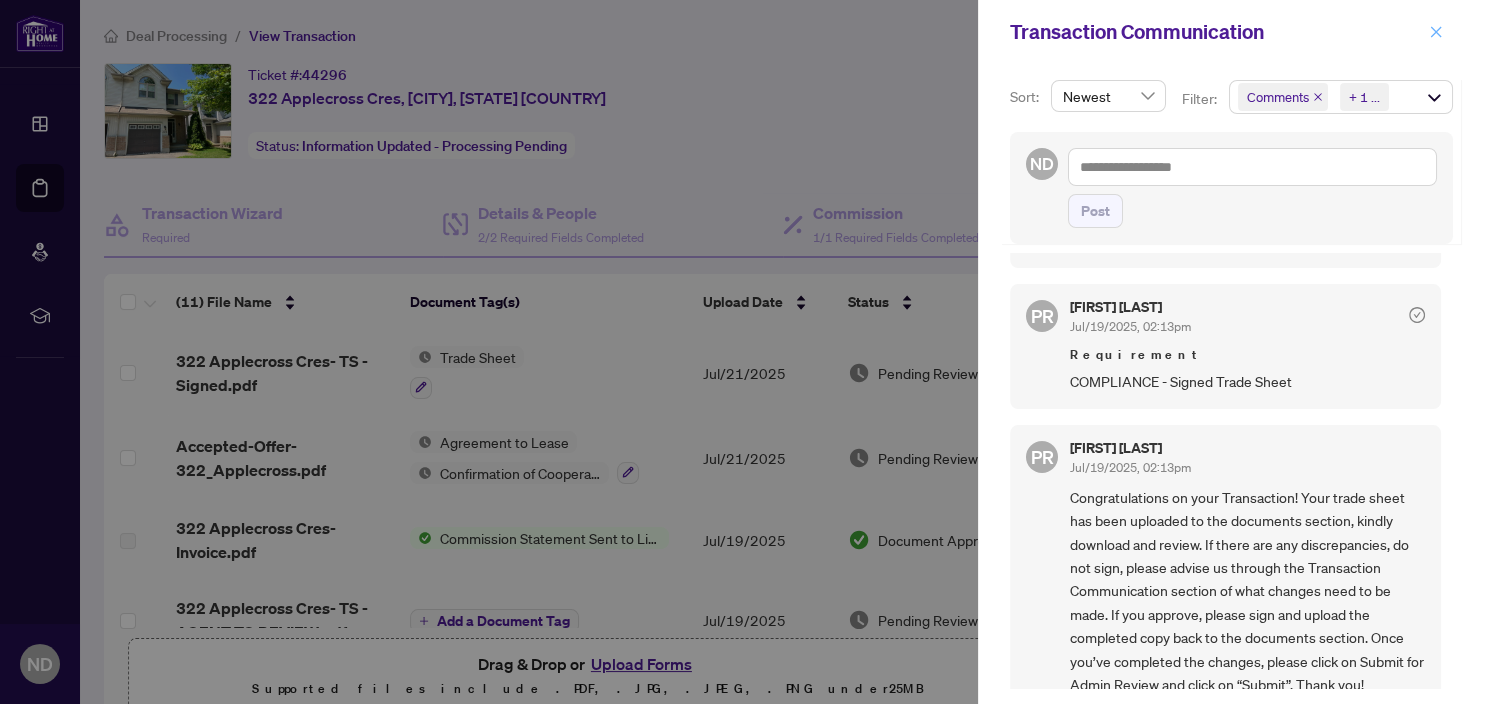 click at bounding box center [1436, 32] 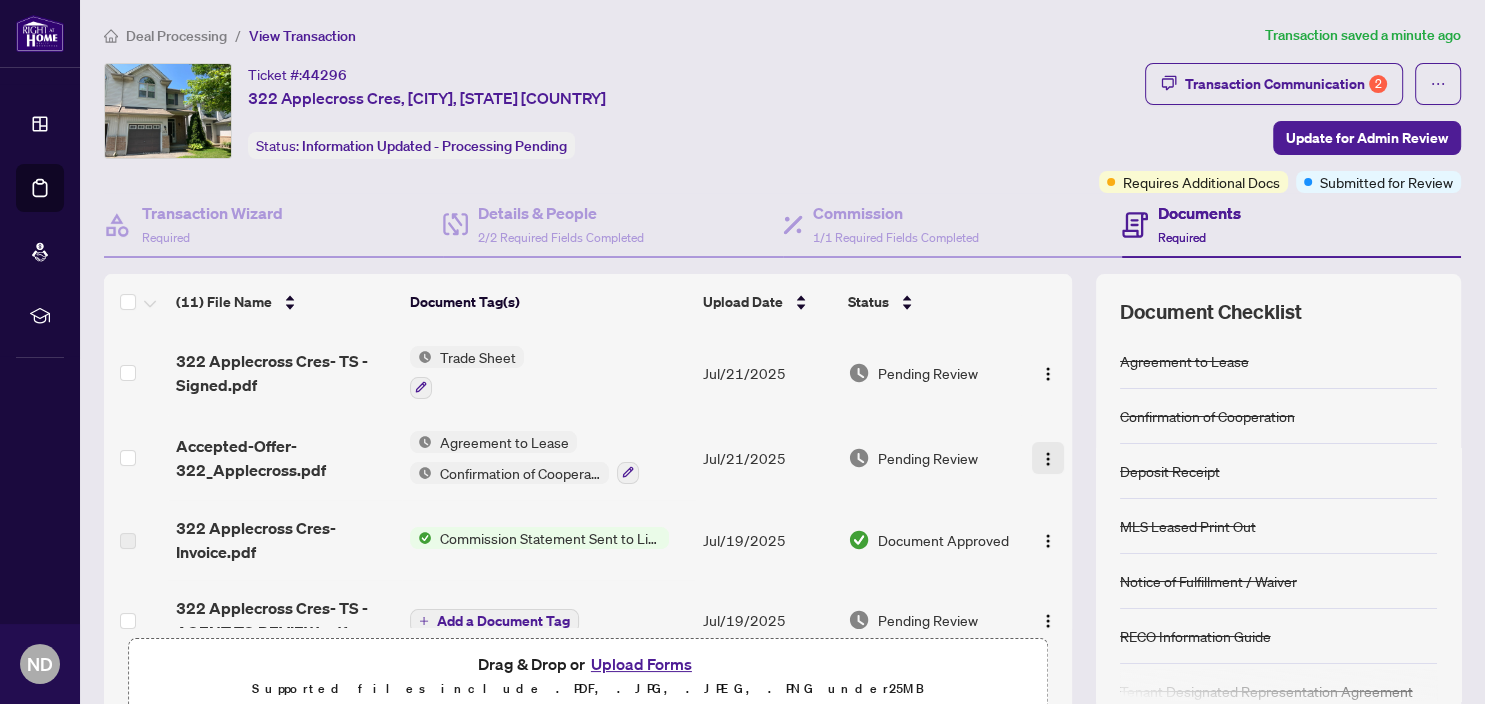 click at bounding box center (1048, 459) 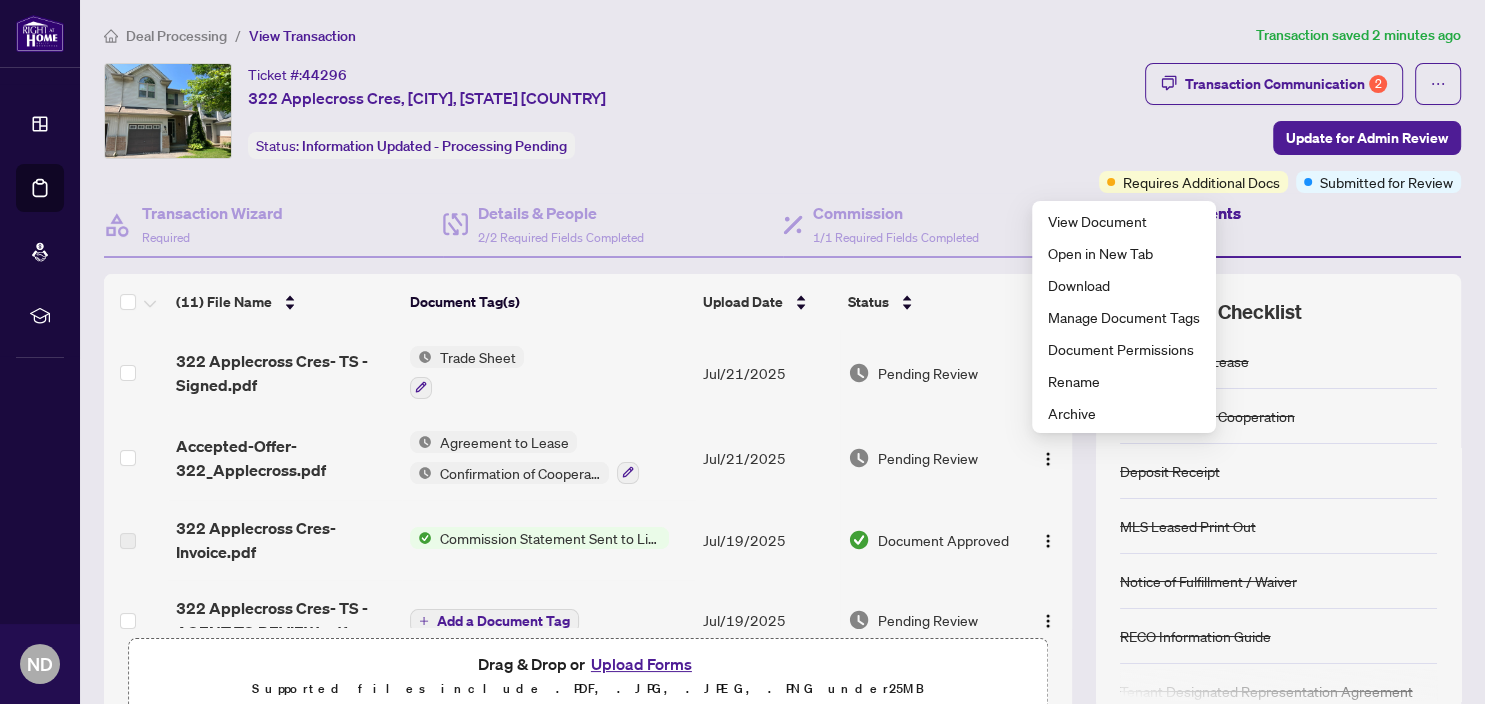 click on "Ticket #:  44296 322 Applecross Cres, Ottawa, Ontario K2K 0C4, Canada Status:   Information Updated - Processing Pending" at bounding box center (597, 111) 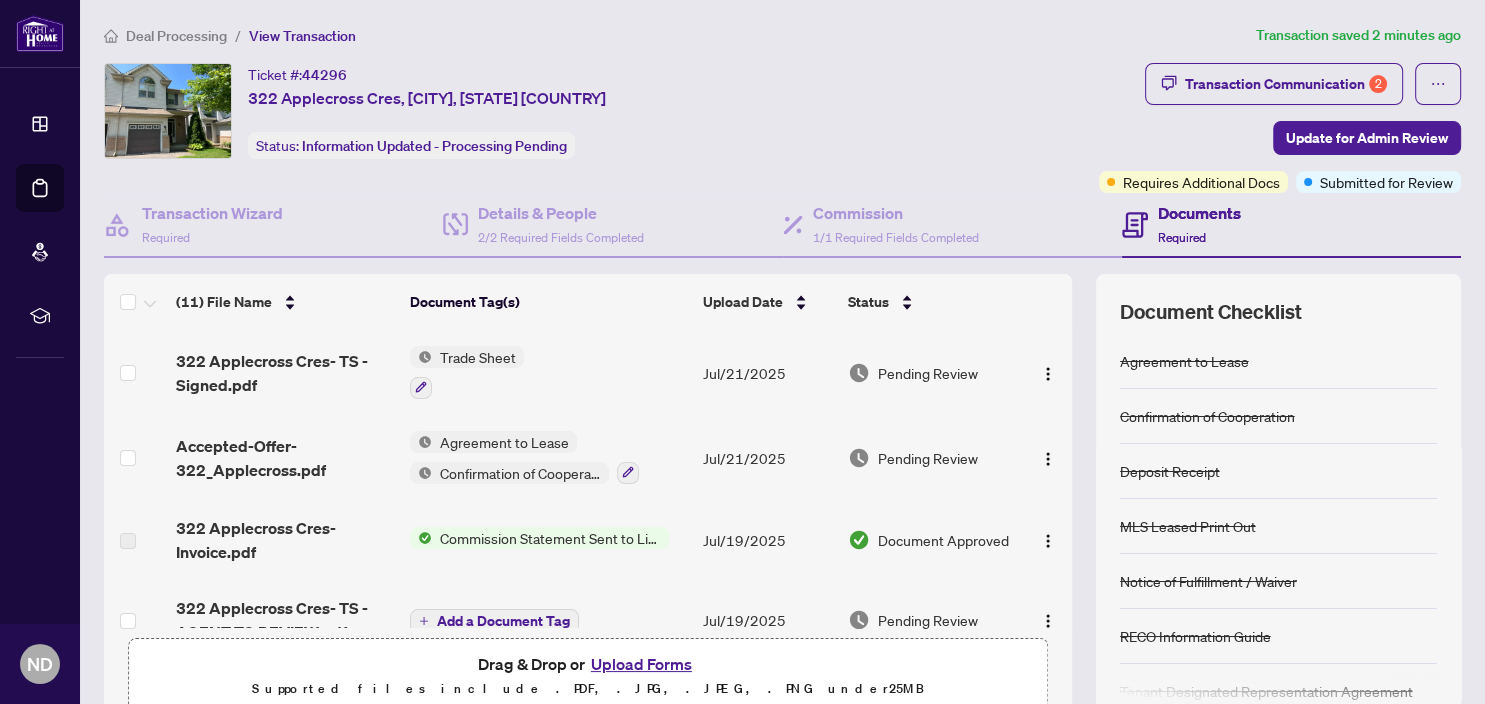 scroll, scrollTop: 169, scrollLeft: 0, axis: vertical 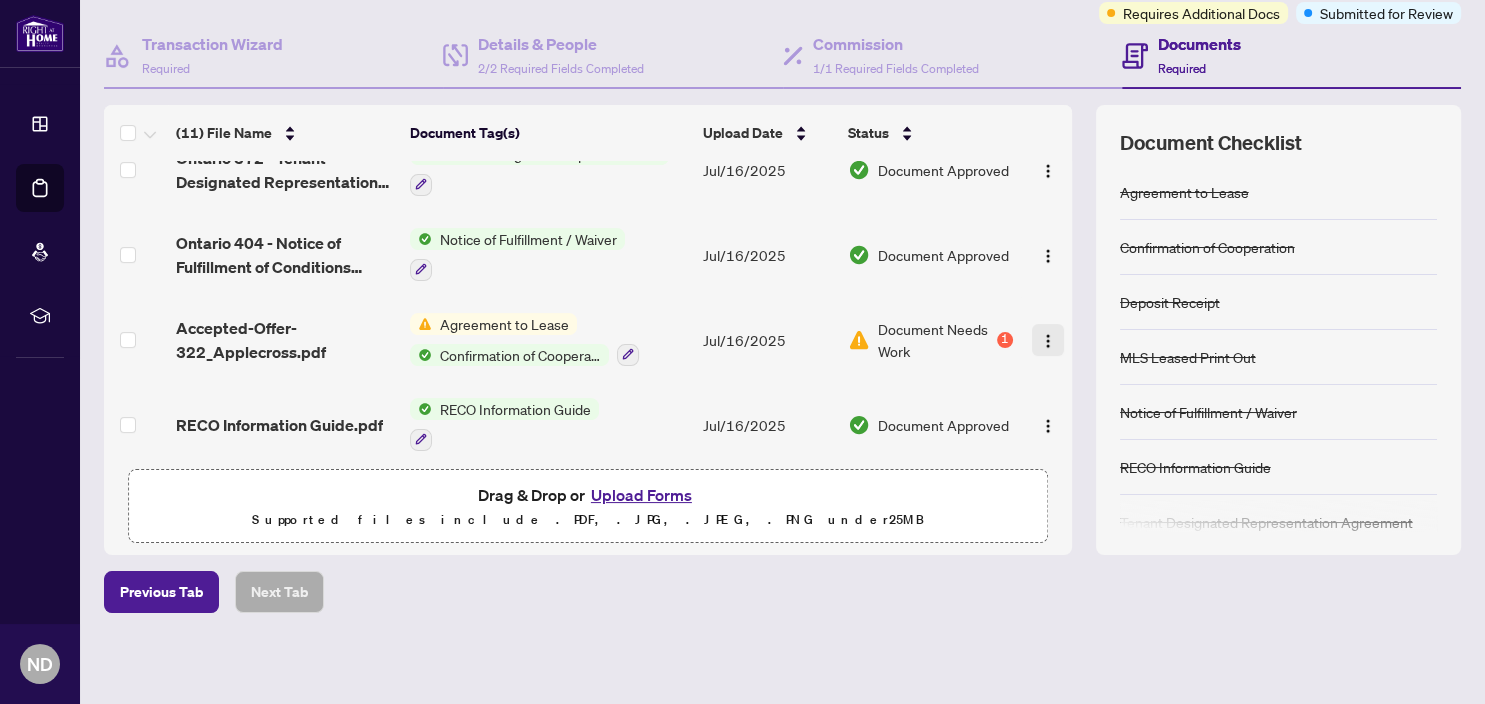 click at bounding box center (1048, 341) 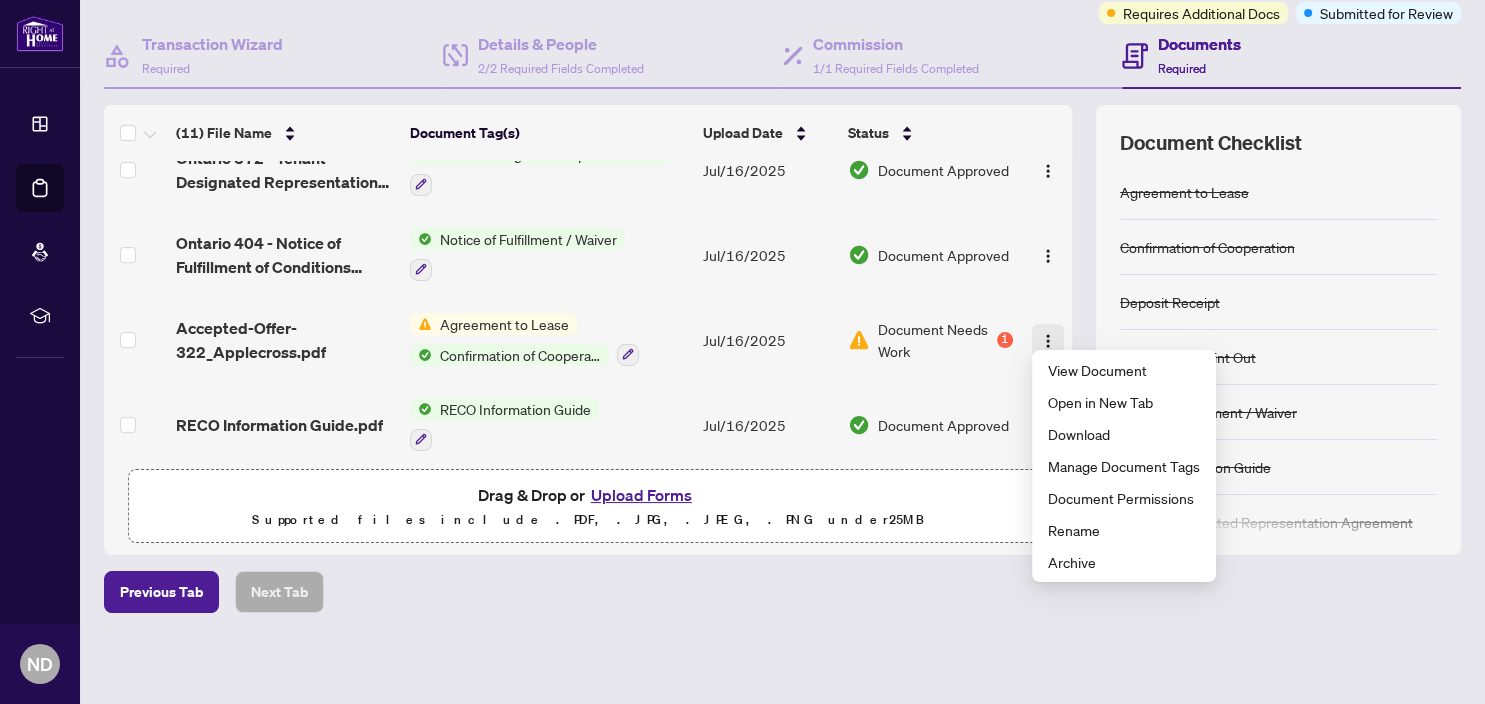 click at bounding box center [1048, 341] 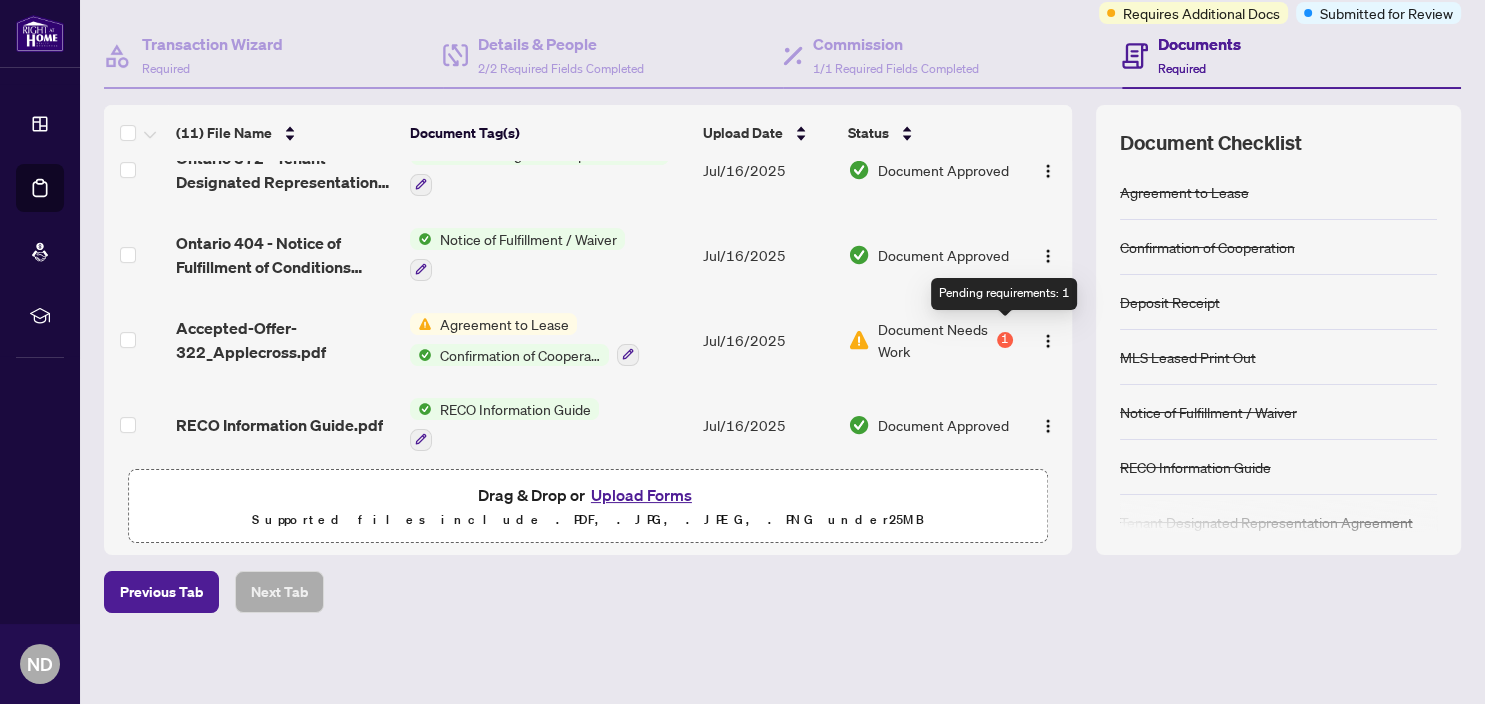 click on "1" at bounding box center [1005, 340] 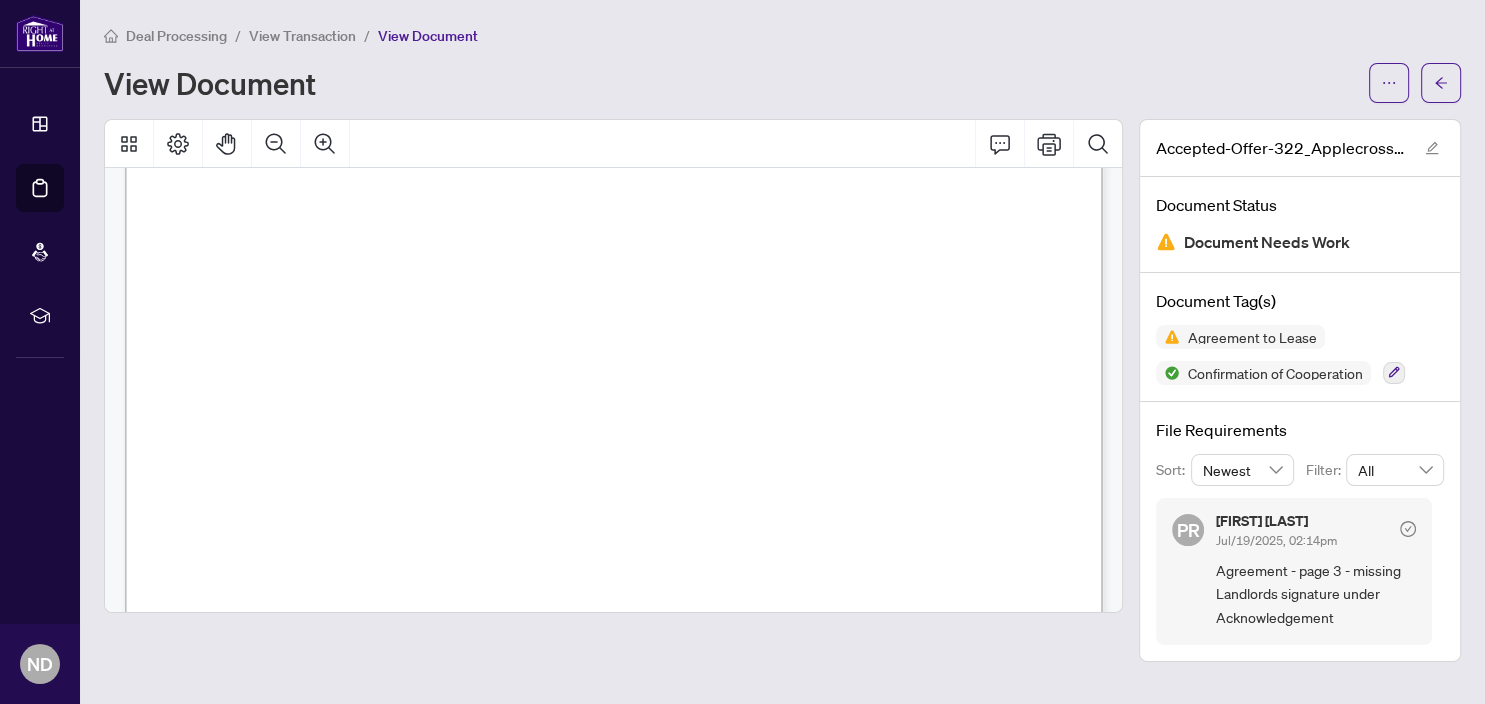 scroll, scrollTop: 778, scrollLeft: 0, axis: vertical 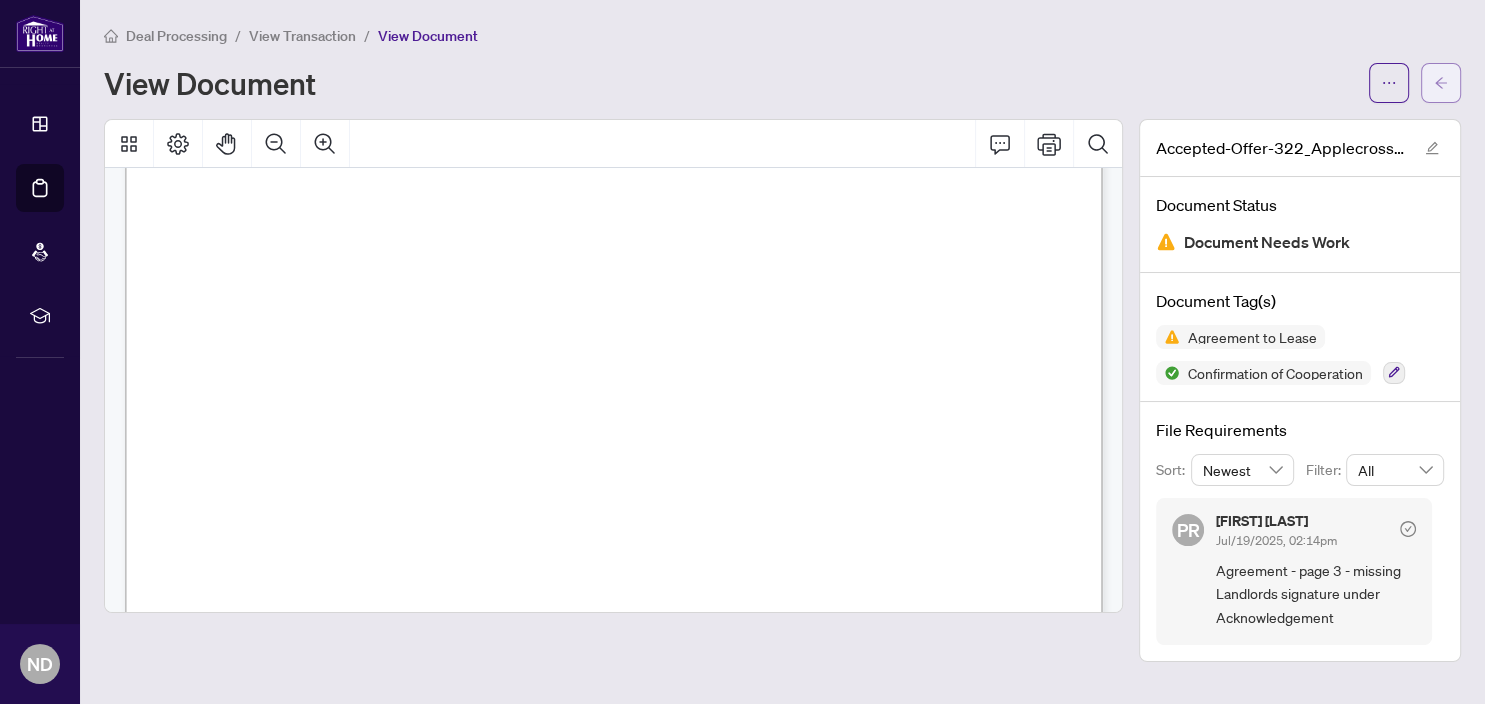 click 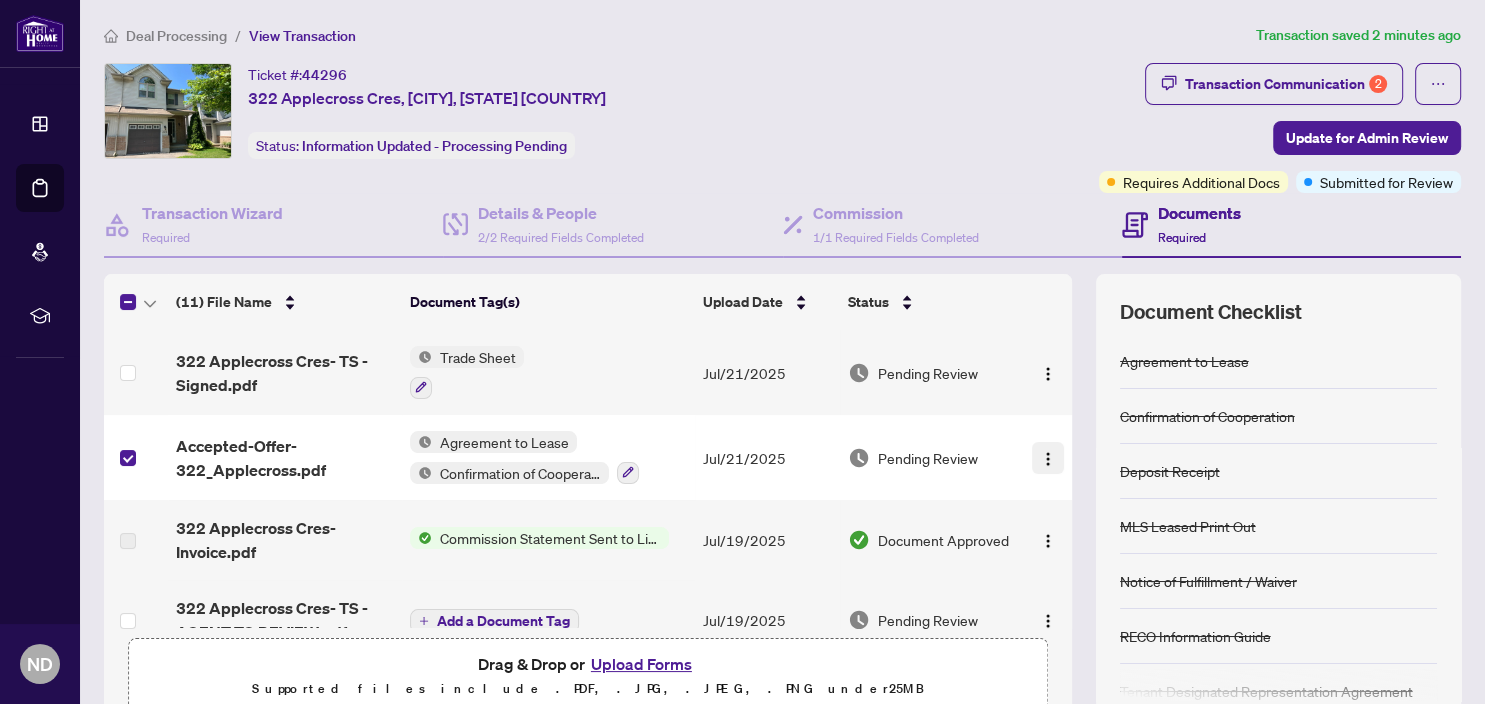 click at bounding box center [1048, 459] 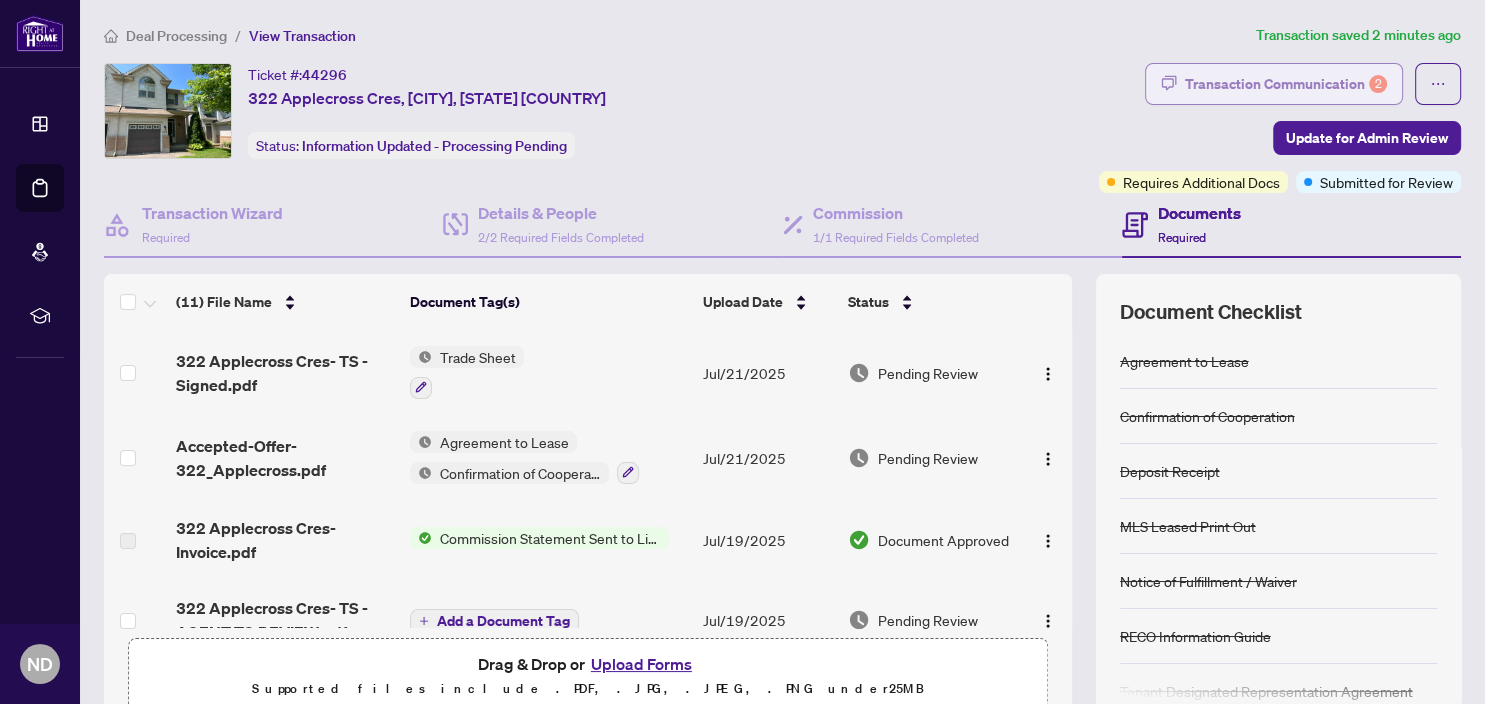 click on "Transaction Communication 2" at bounding box center (1286, 84) 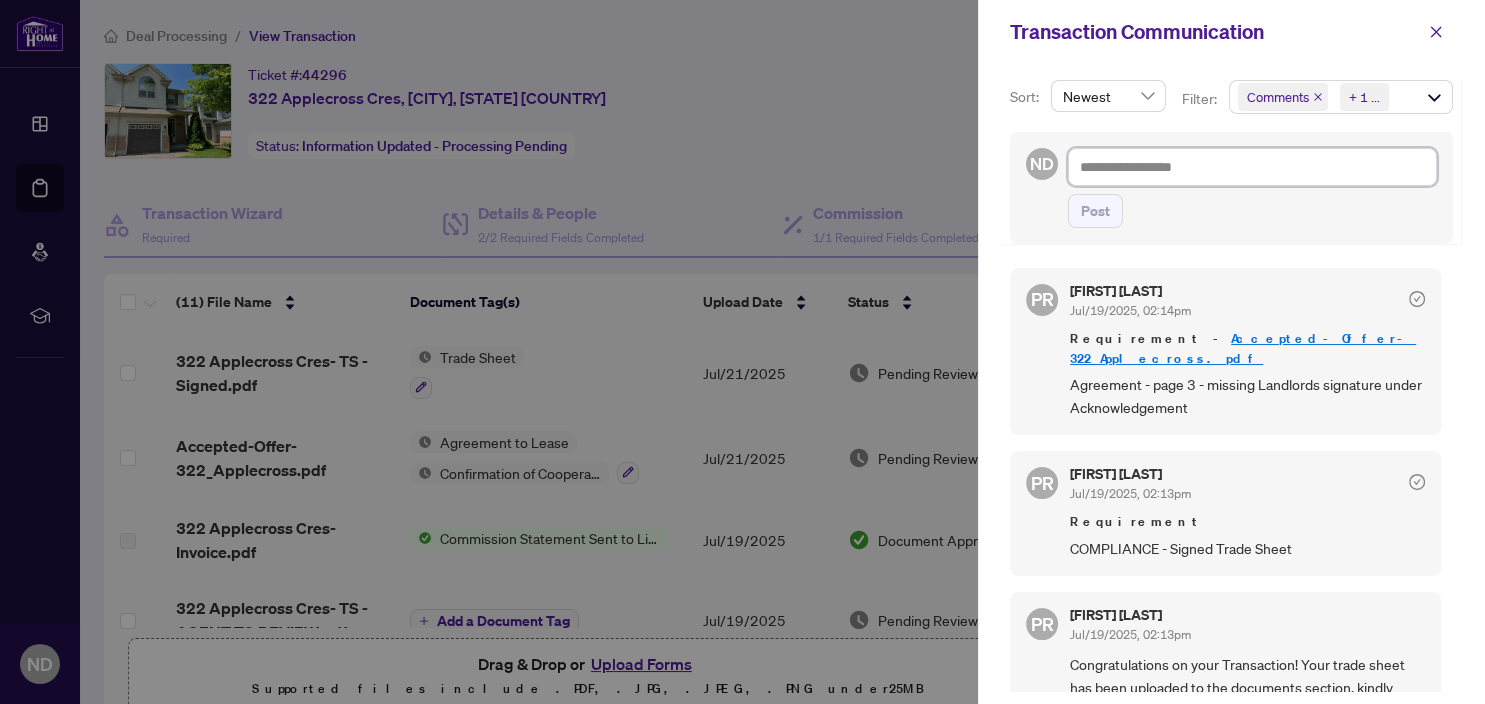 click at bounding box center [1252, 167] 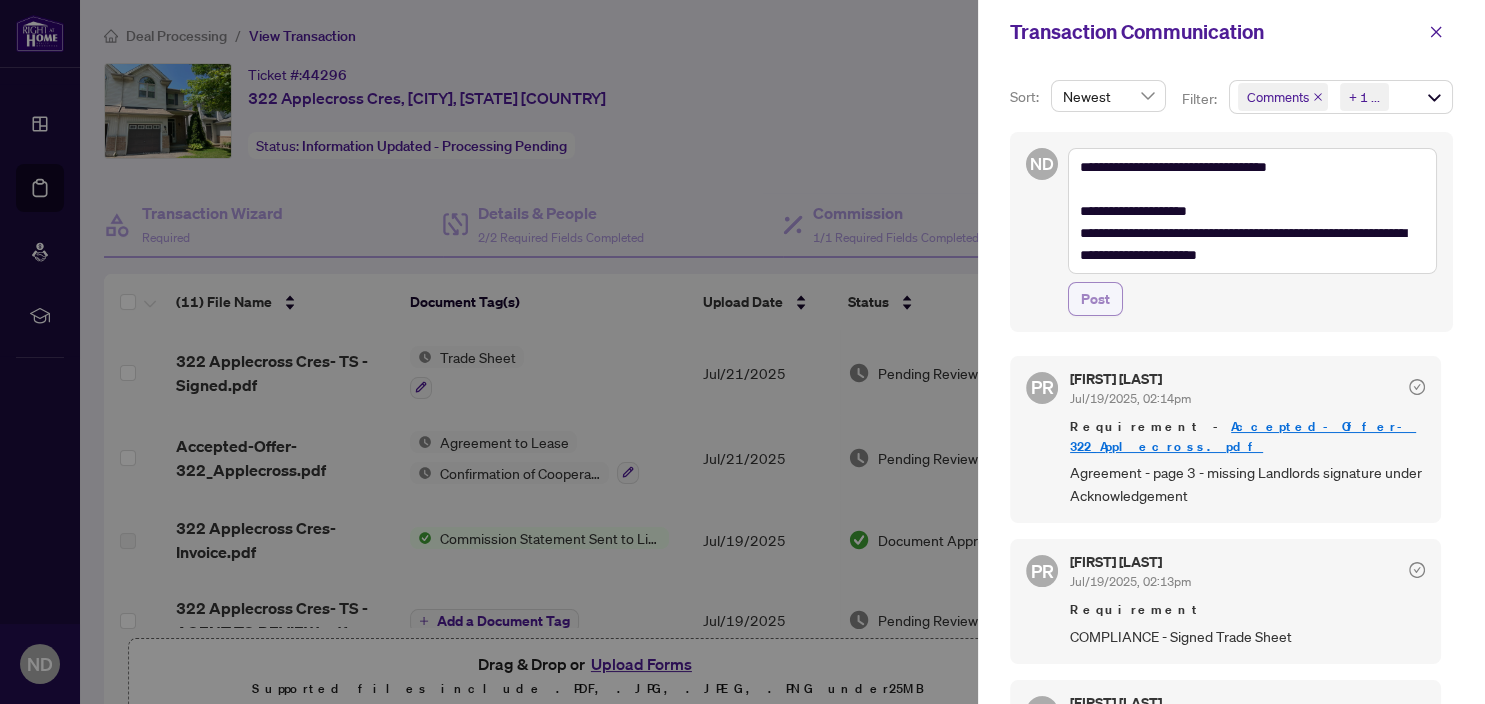 click on "Post" at bounding box center (1095, 299) 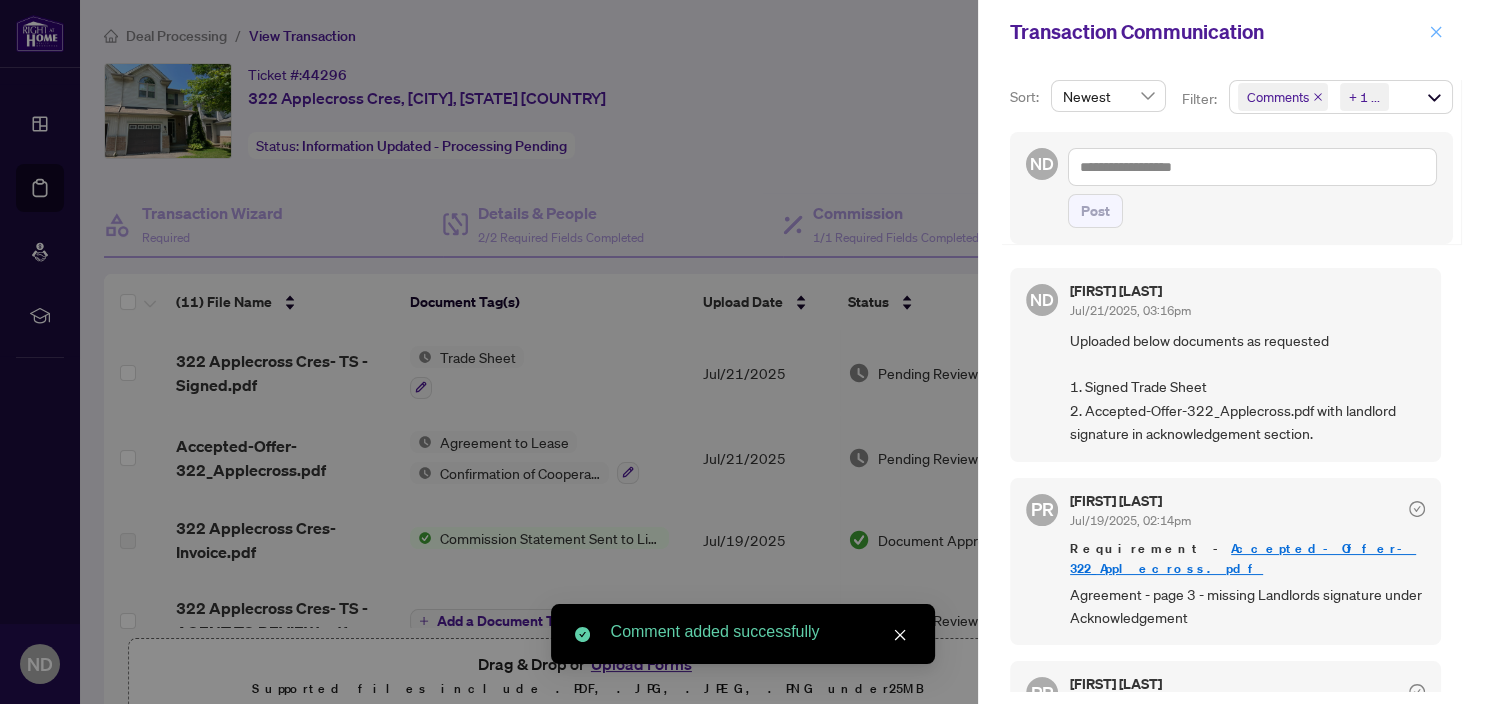 click 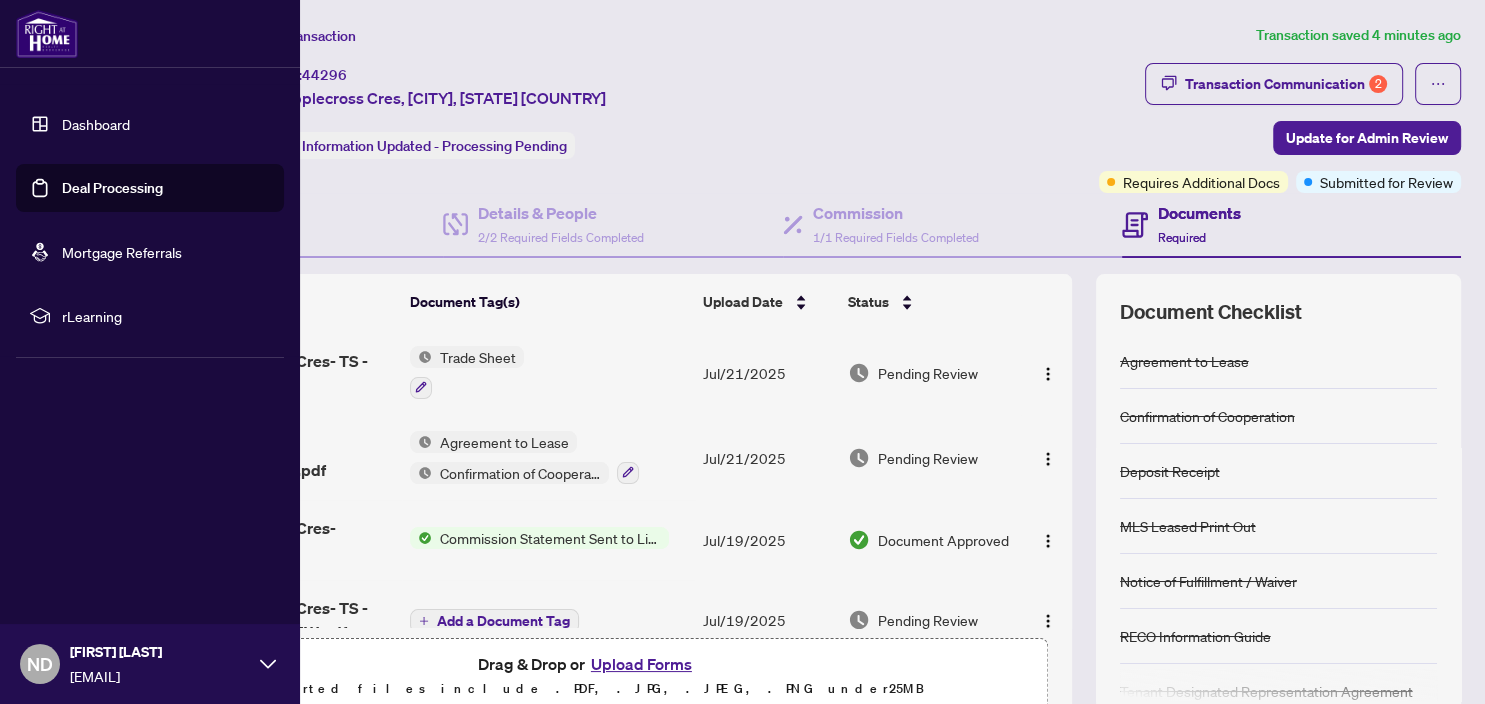 click on "Deal Processing" at bounding box center [112, 188] 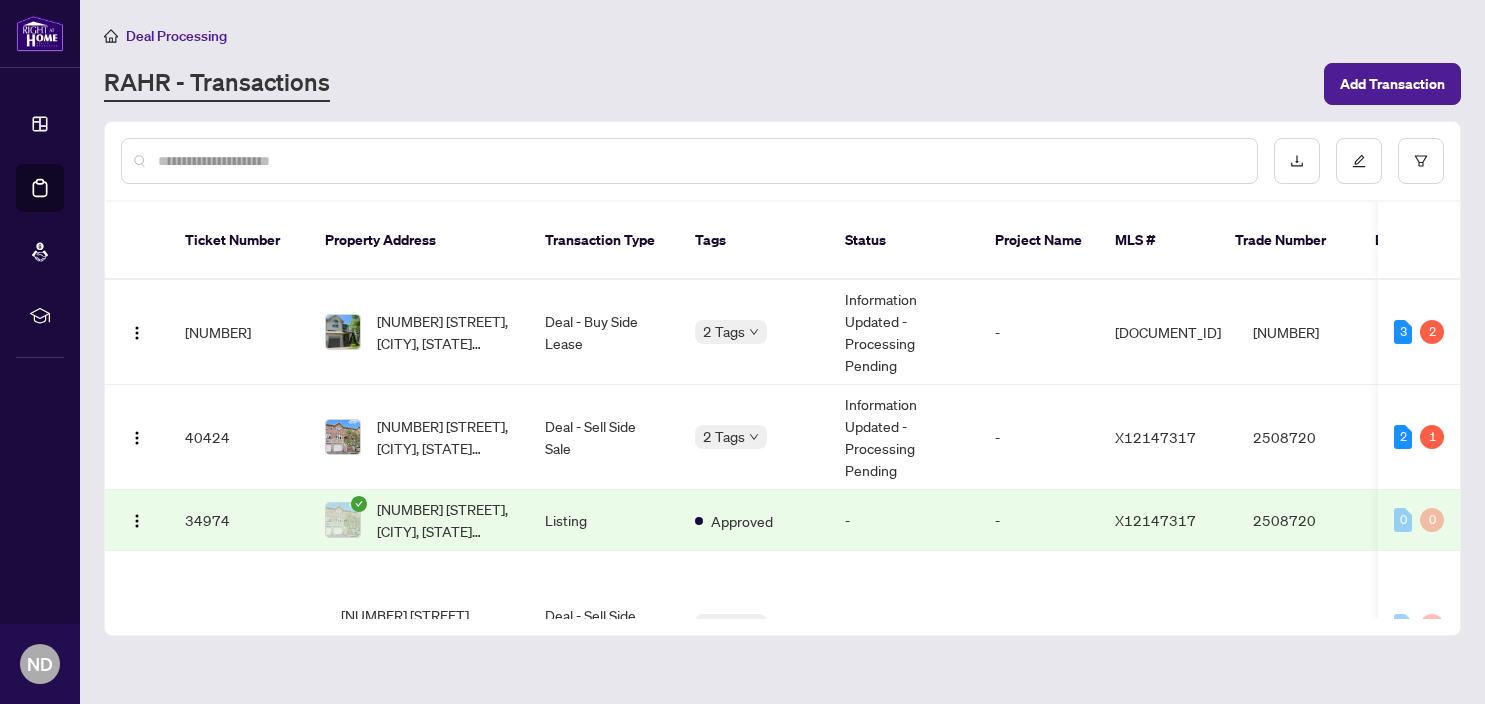 scroll, scrollTop: 0, scrollLeft: 0, axis: both 